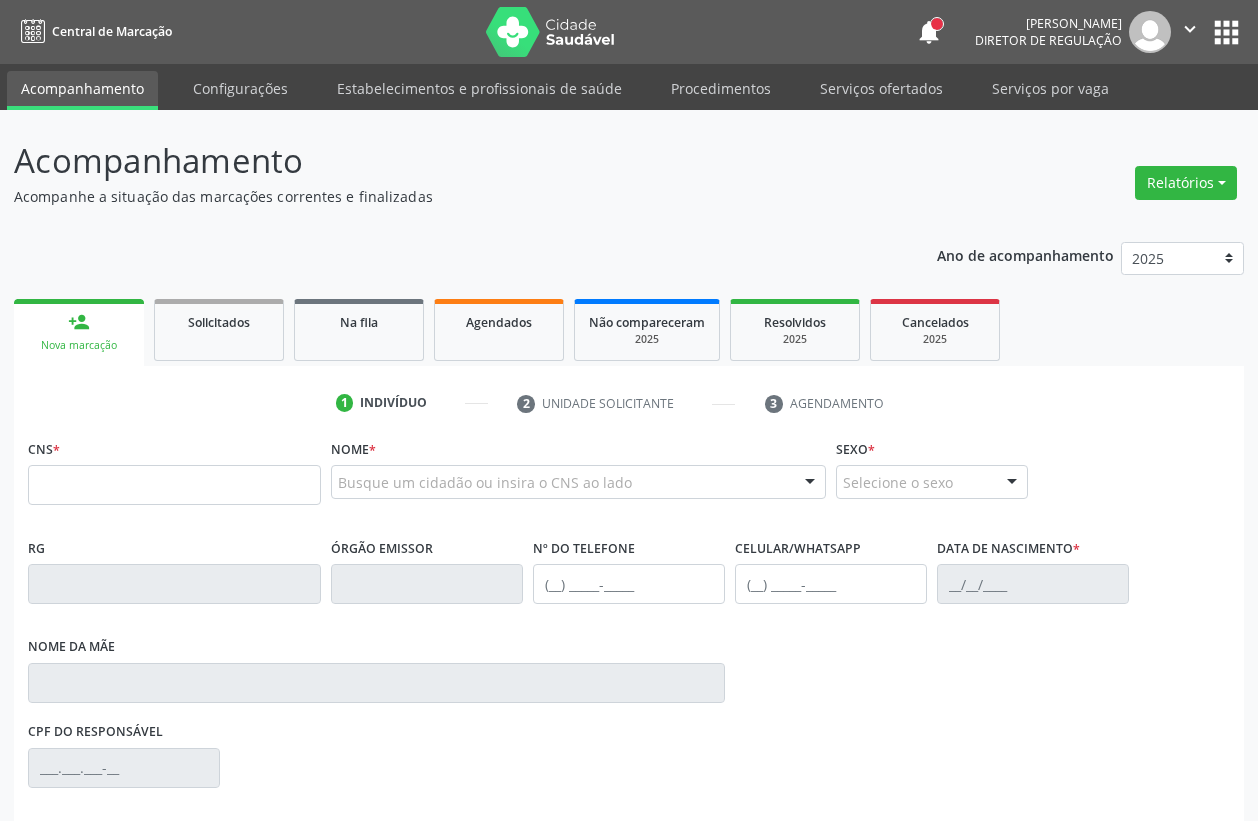 scroll, scrollTop: 0, scrollLeft: 0, axis: both 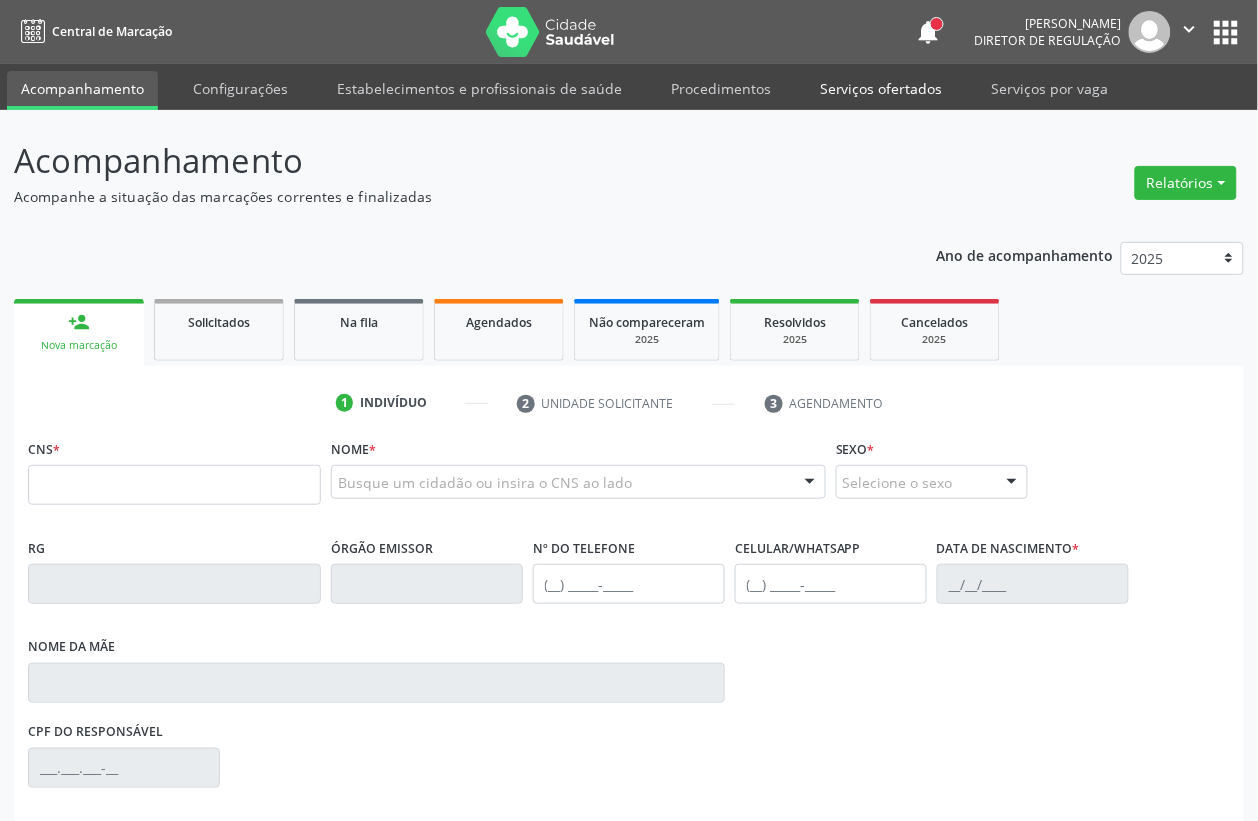 click on "Serviços ofertados" at bounding box center (881, 88) 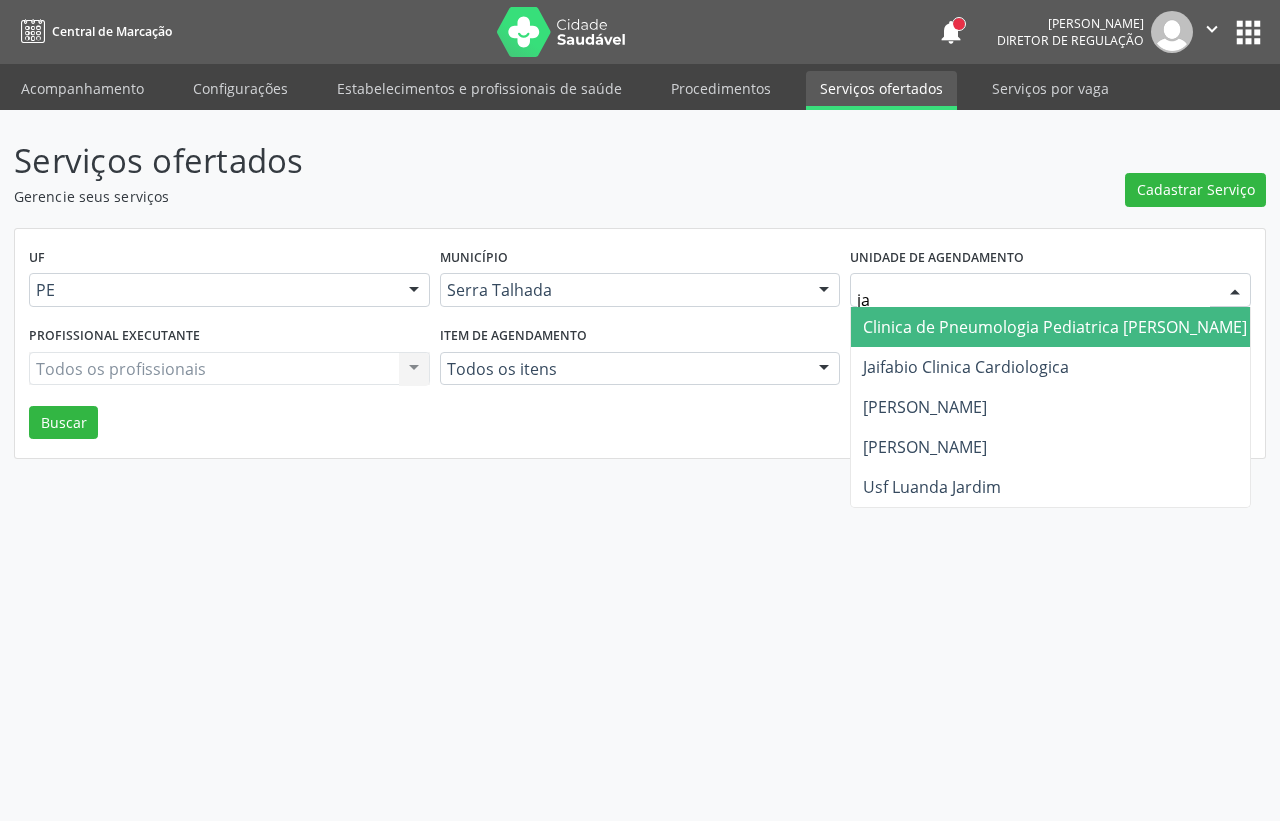 type on "jai" 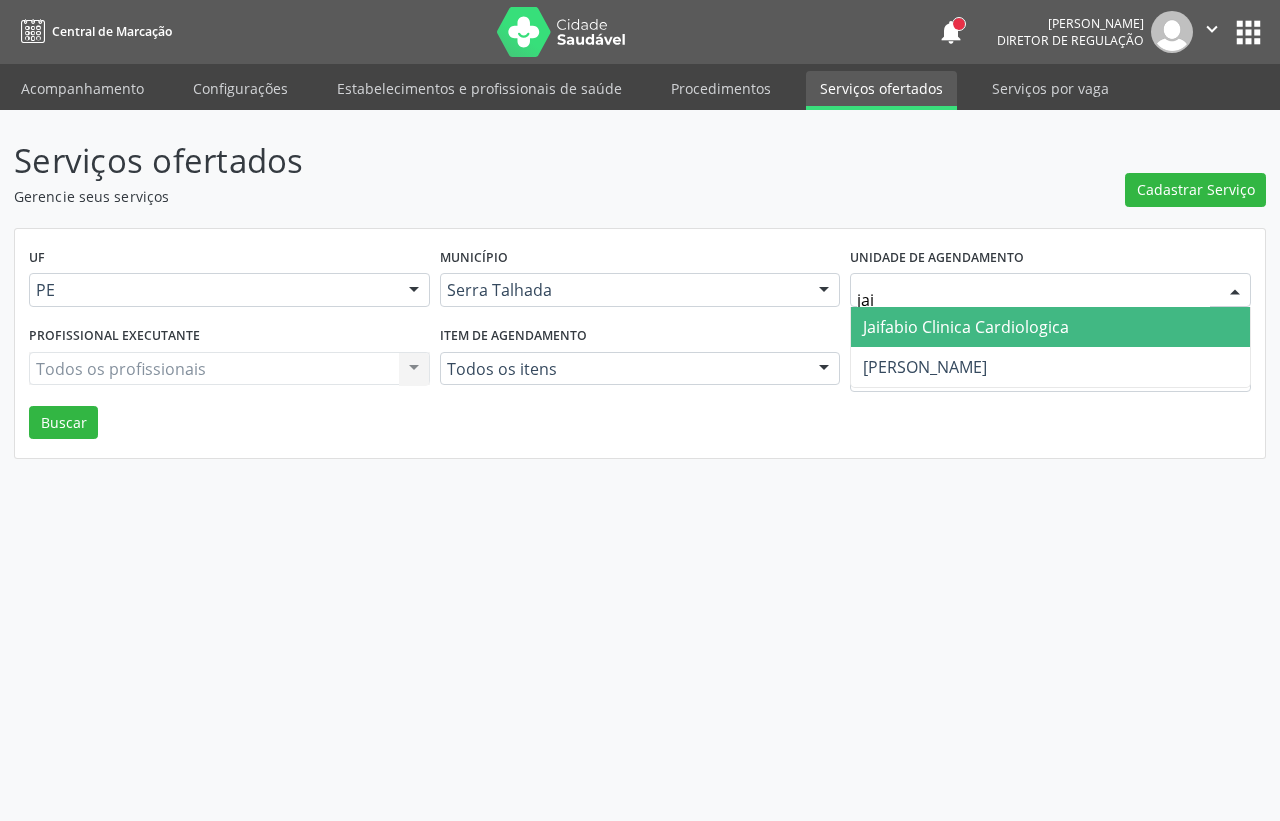 click on "Jaifabio Clinica Cardiologica" at bounding box center (1050, 327) 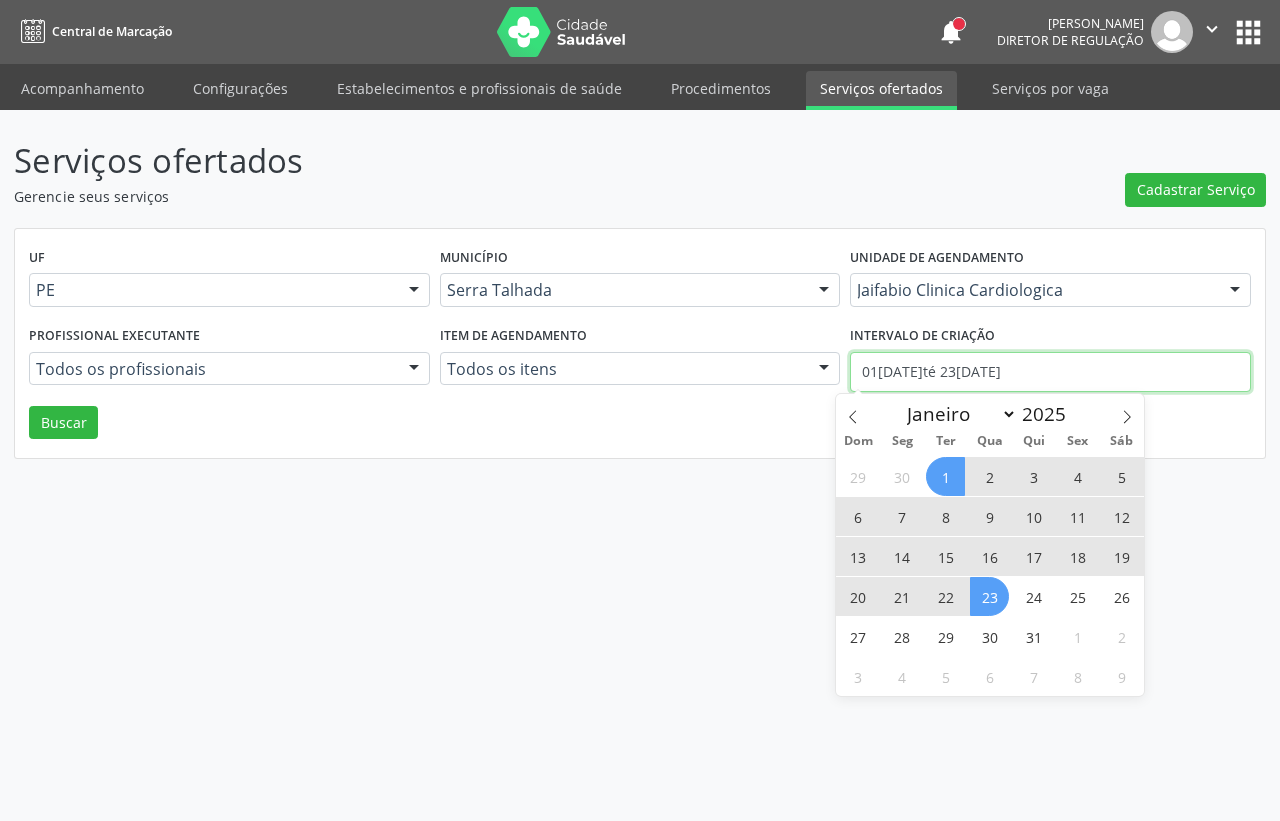 click on "01/07/2025 até 23/07/2025" at bounding box center [1050, 372] 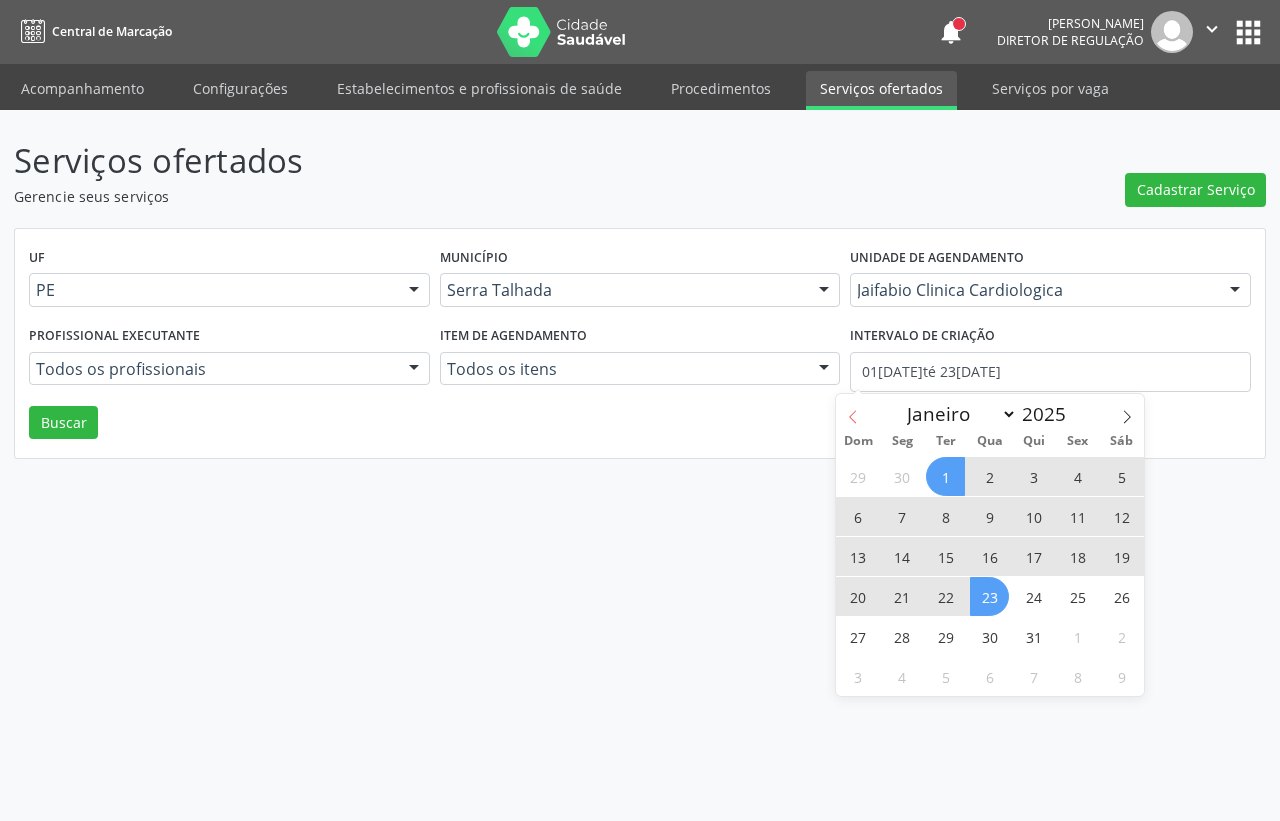 click 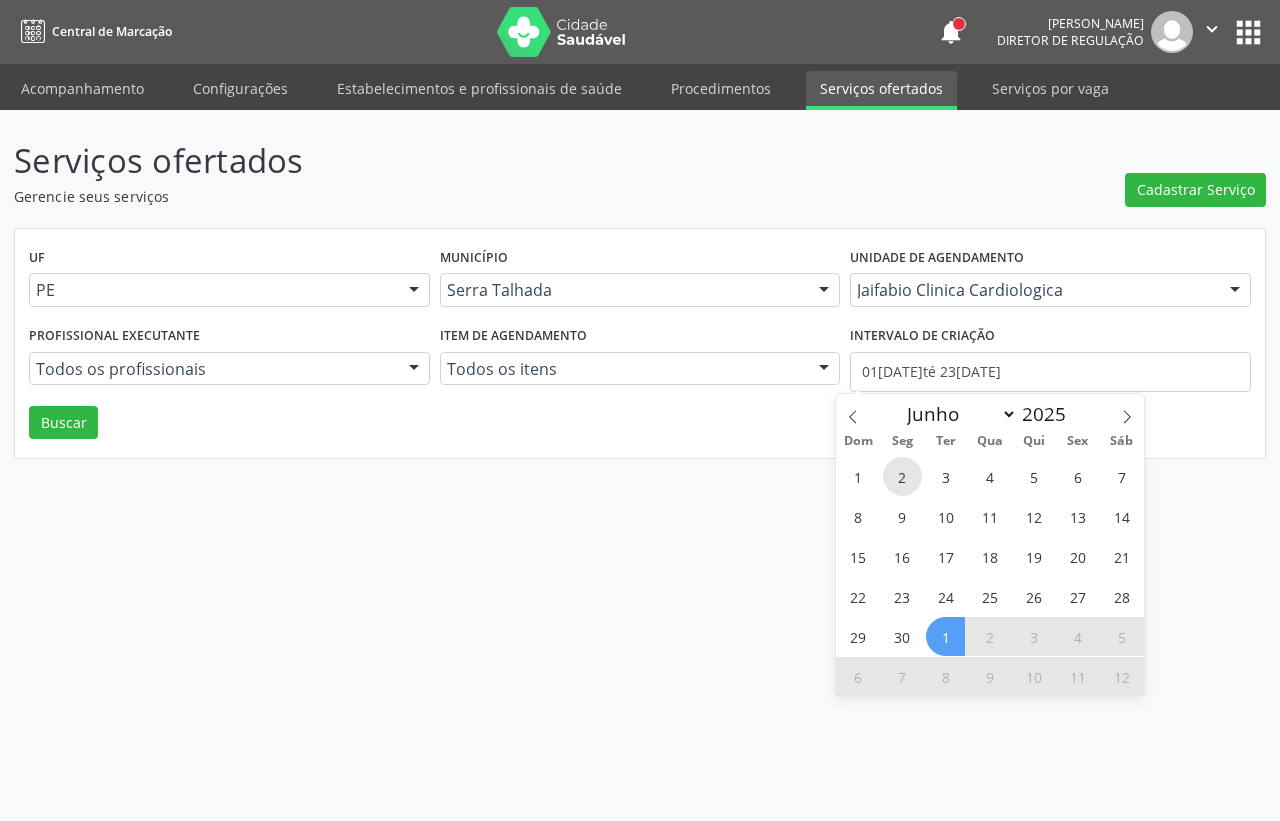 click on "2" at bounding box center (902, 476) 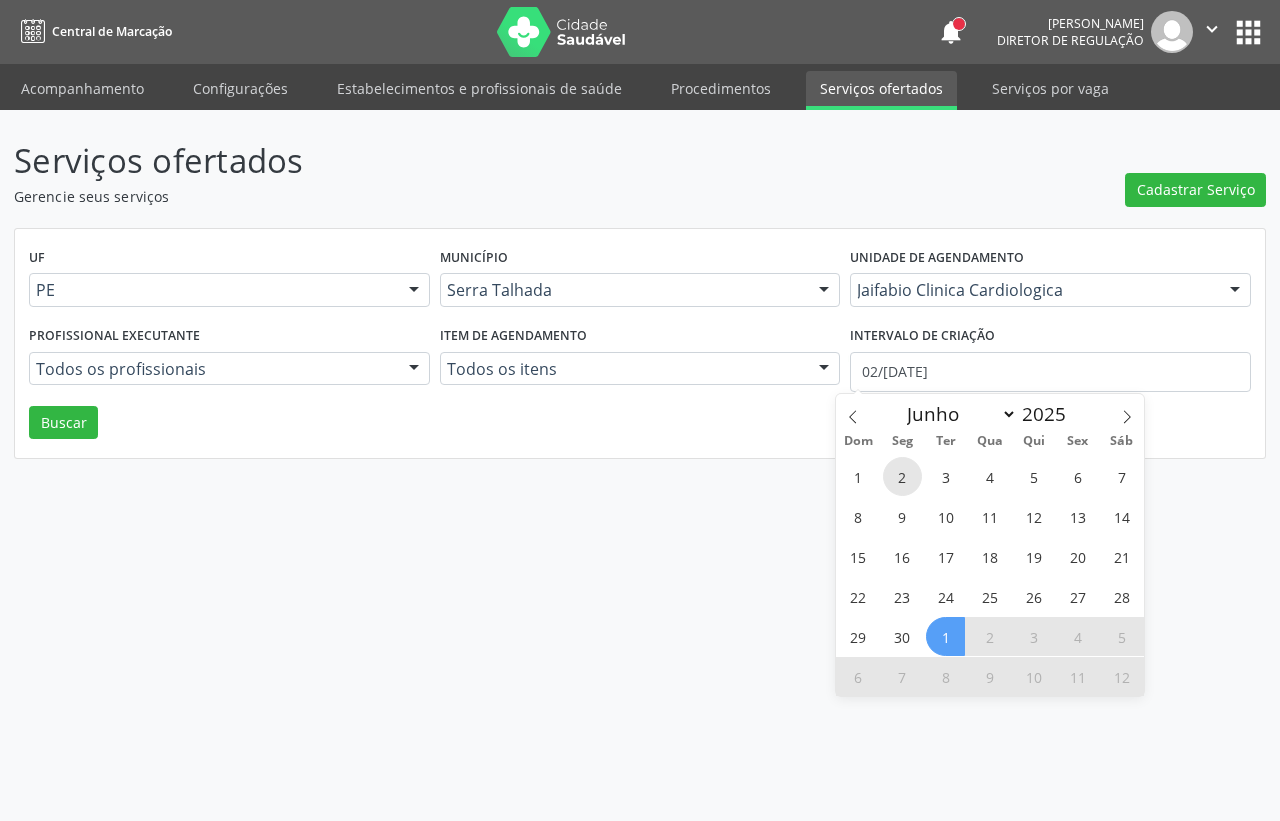 select on "5" 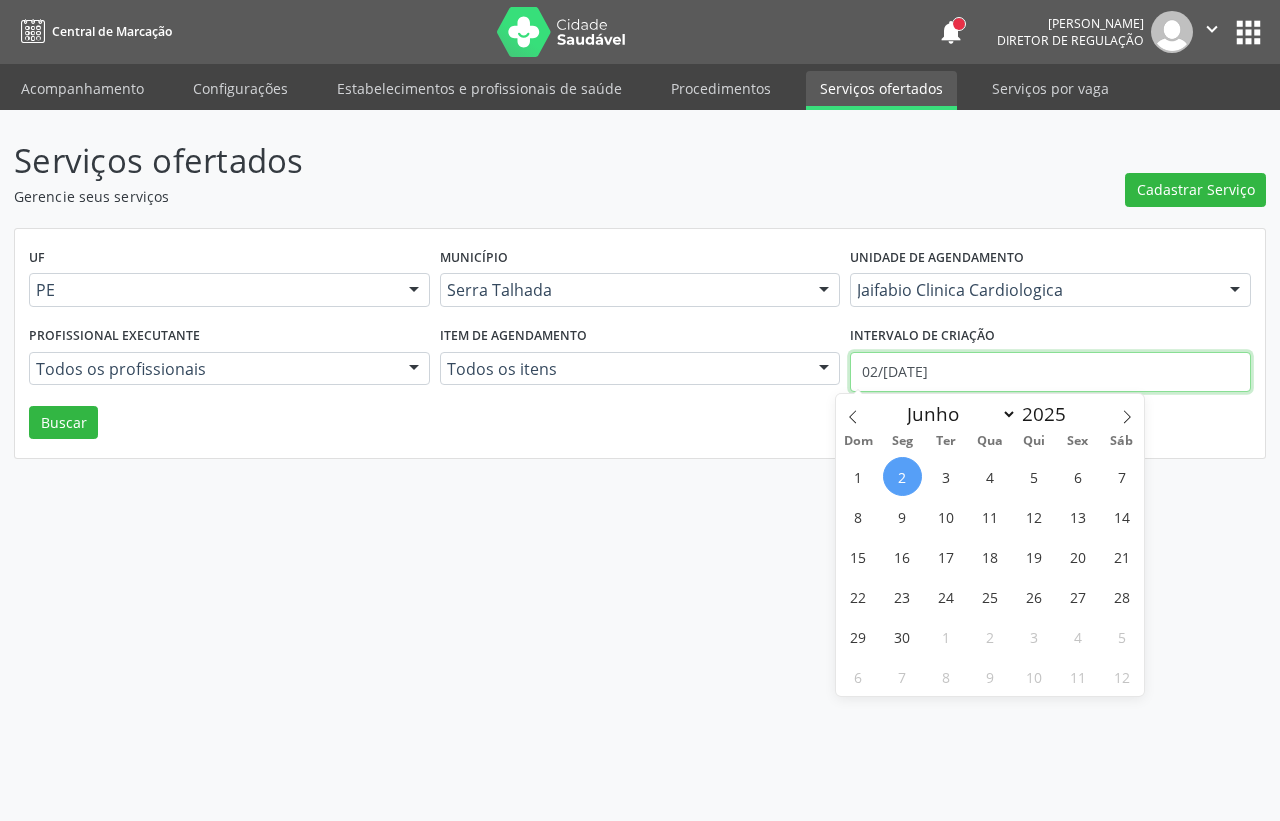 click on "02/06/2025" at bounding box center (1050, 372) 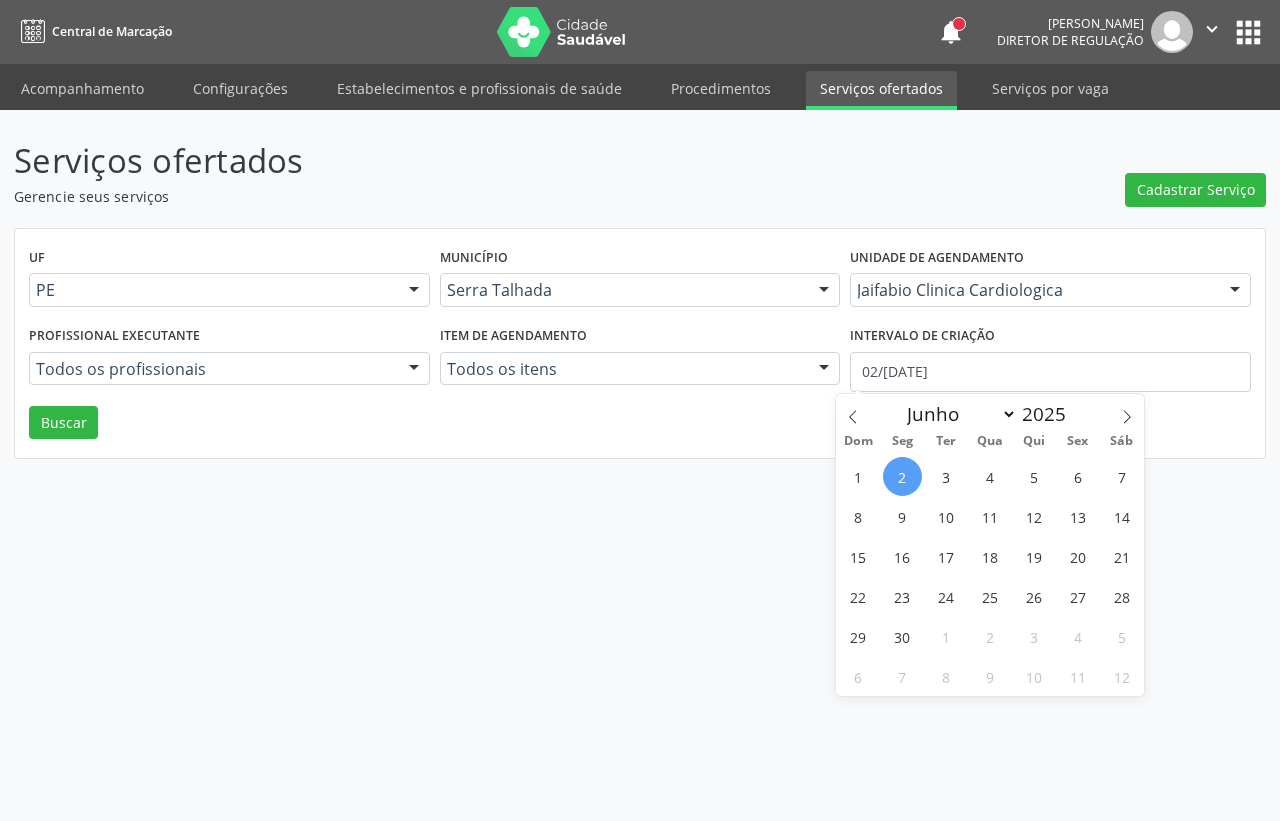 click on "2" at bounding box center (902, 476) 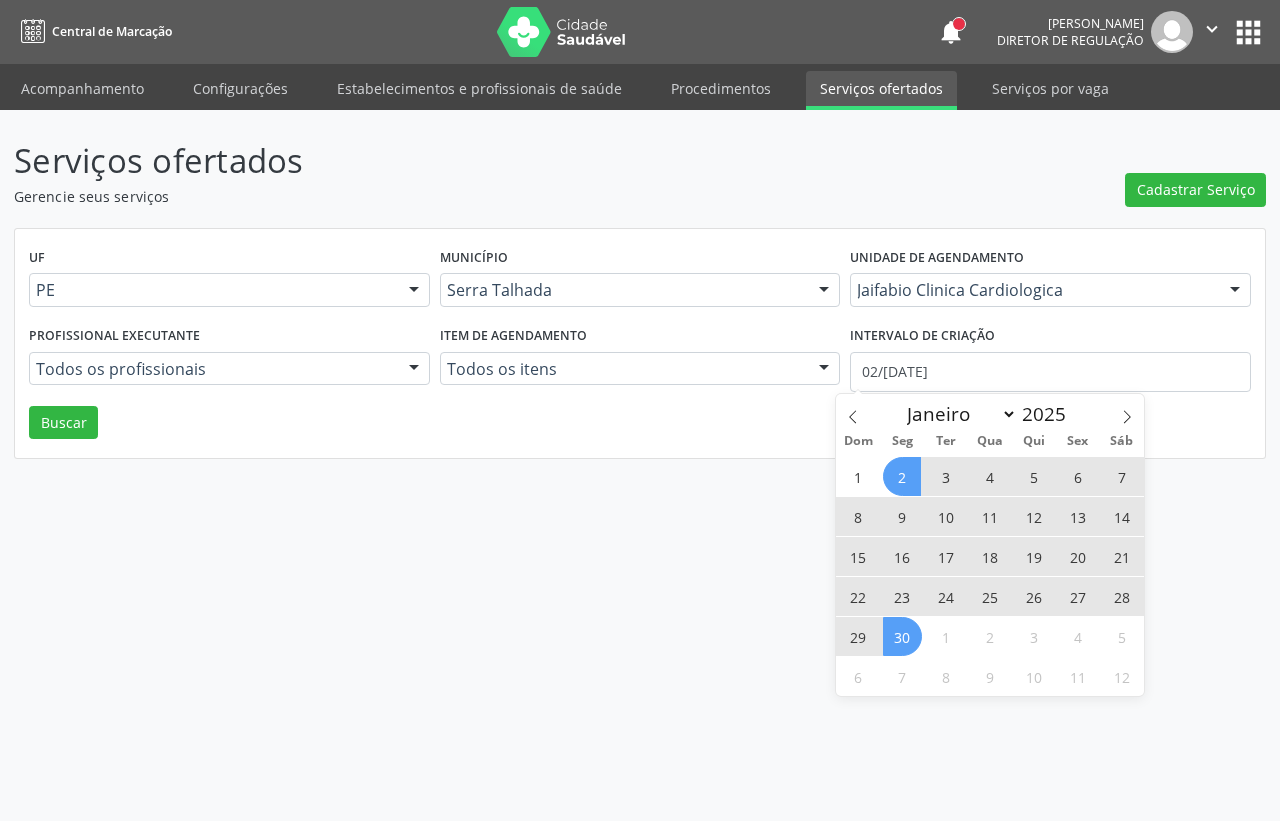 click on "30" at bounding box center (902, 636) 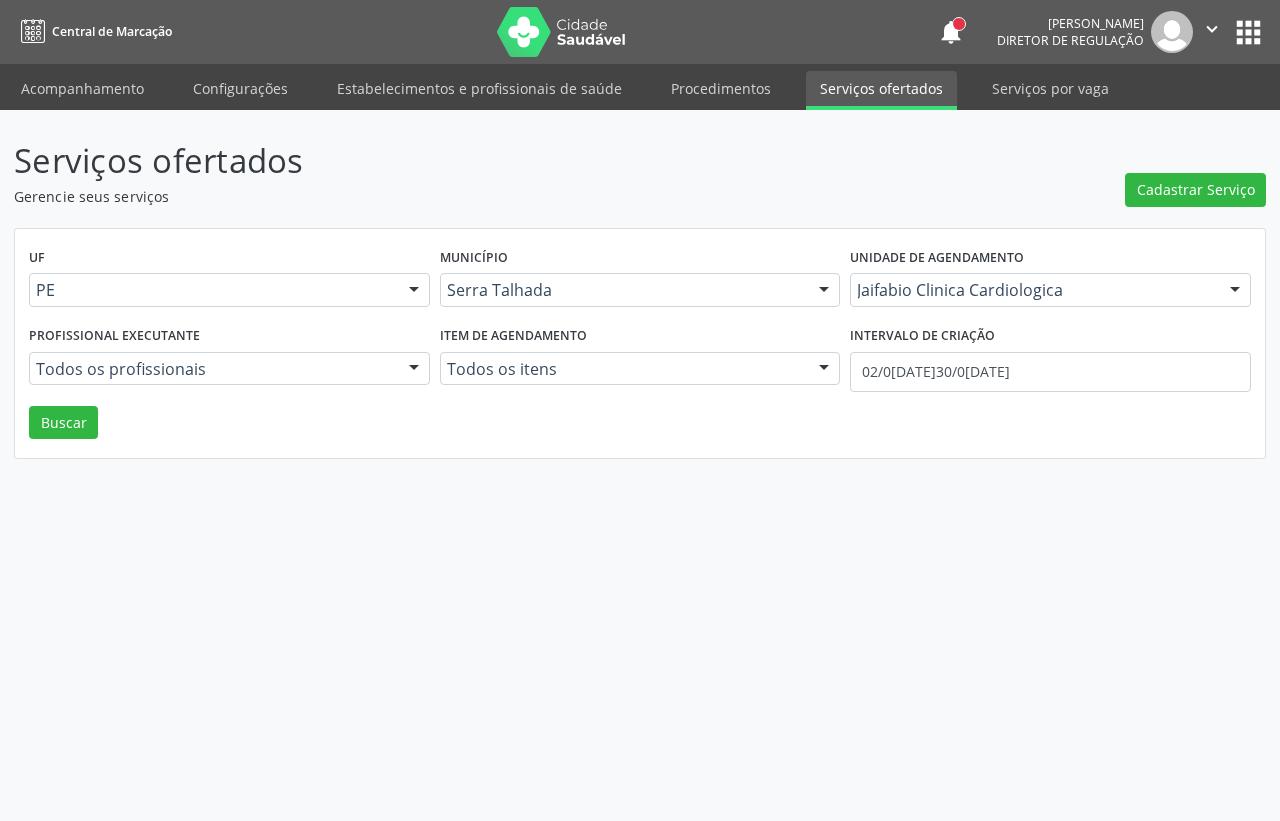 click on "Profissional executante
Todos os profissionais         Todos os profissionais   Jaifabio Pereira Lima   Jaifabio Pereira Lima
Nenhum resultado encontrado para: "   "
Não há nenhuma opção para ser exibida." at bounding box center [229, 363] 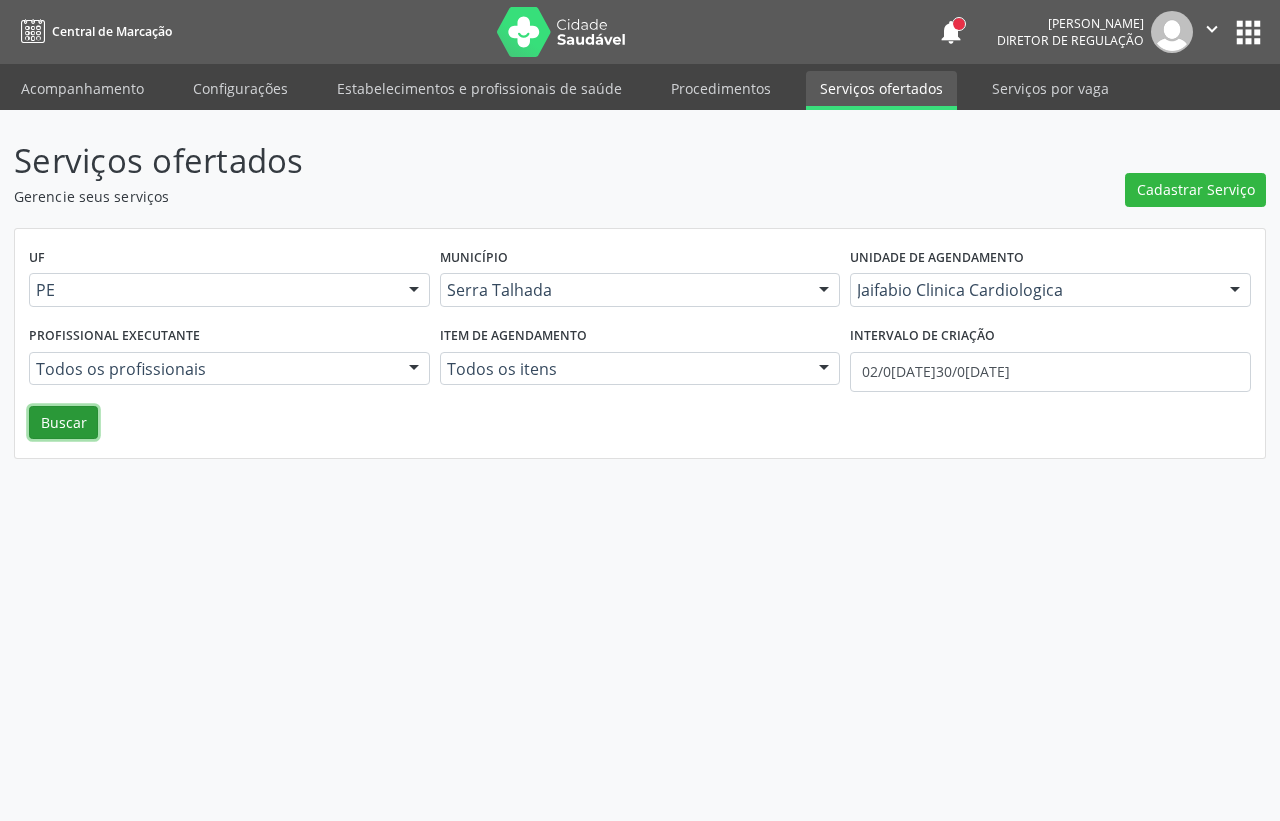click on "Buscar" at bounding box center [63, 423] 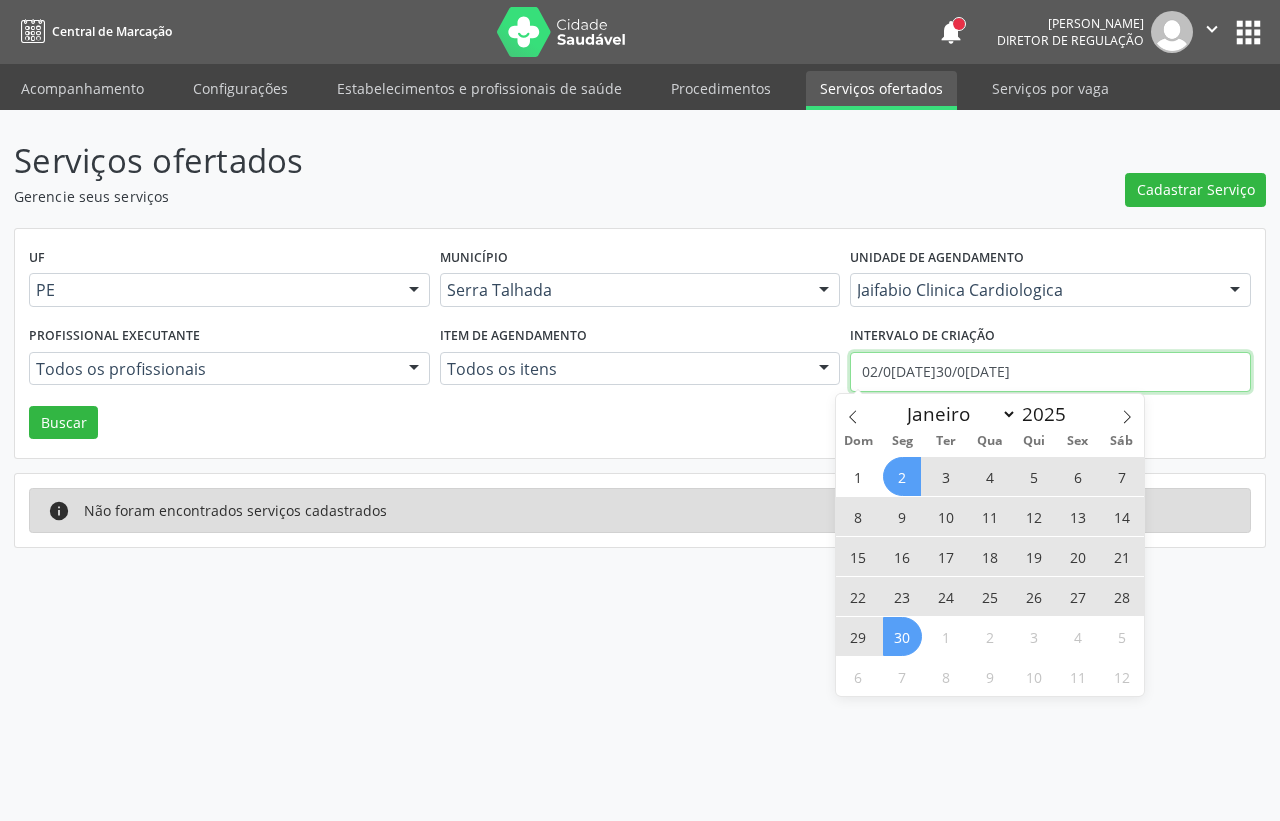 click on "02/06/2025 até 30/06/2025" at bounding box center [1050, 372] 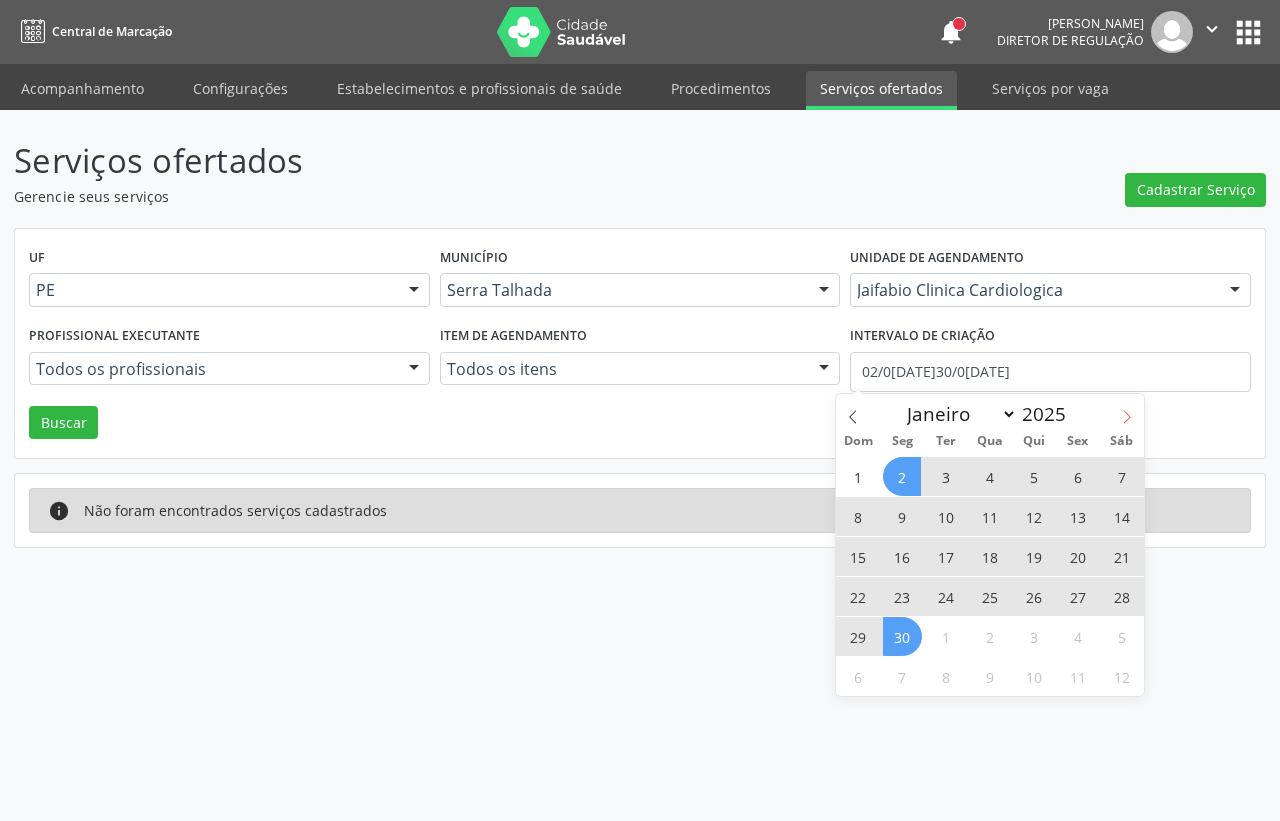 click 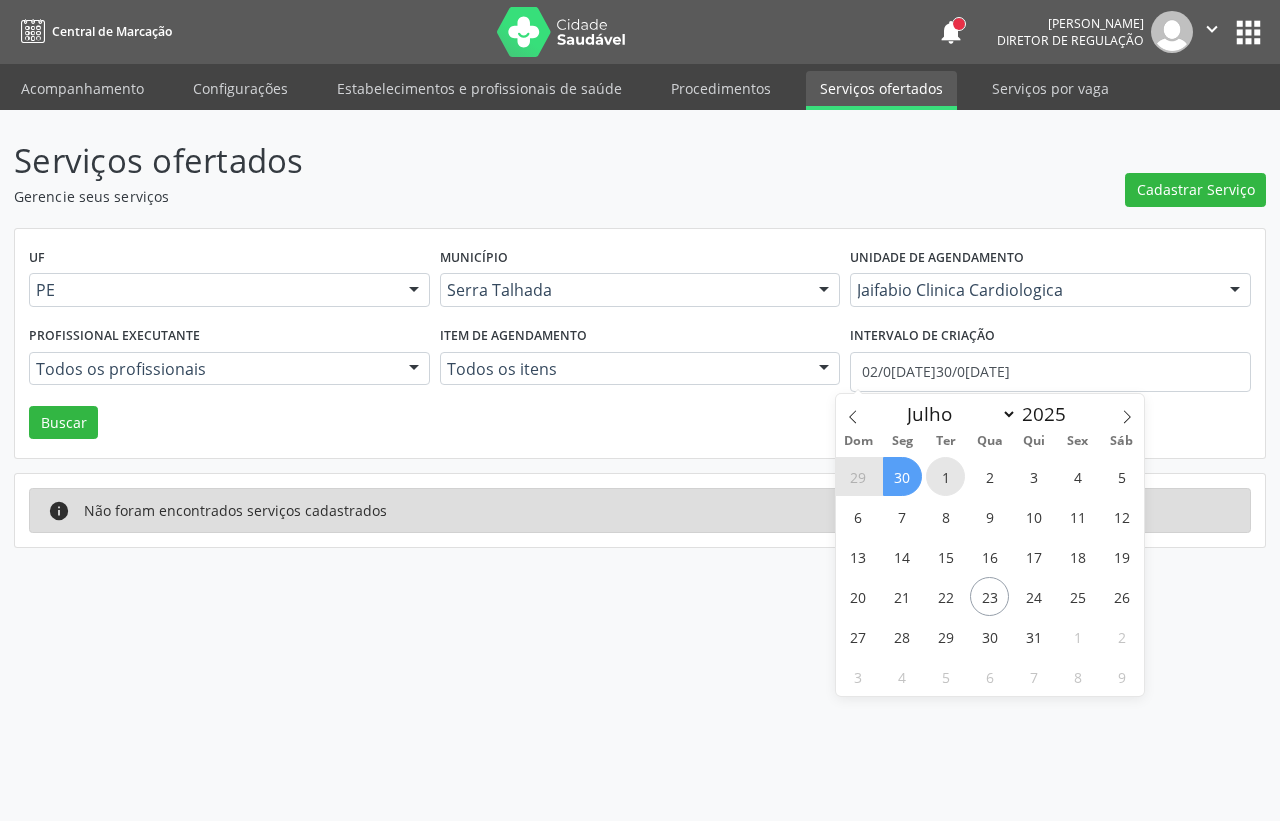 click on "1" at bounding box center [945, 476] 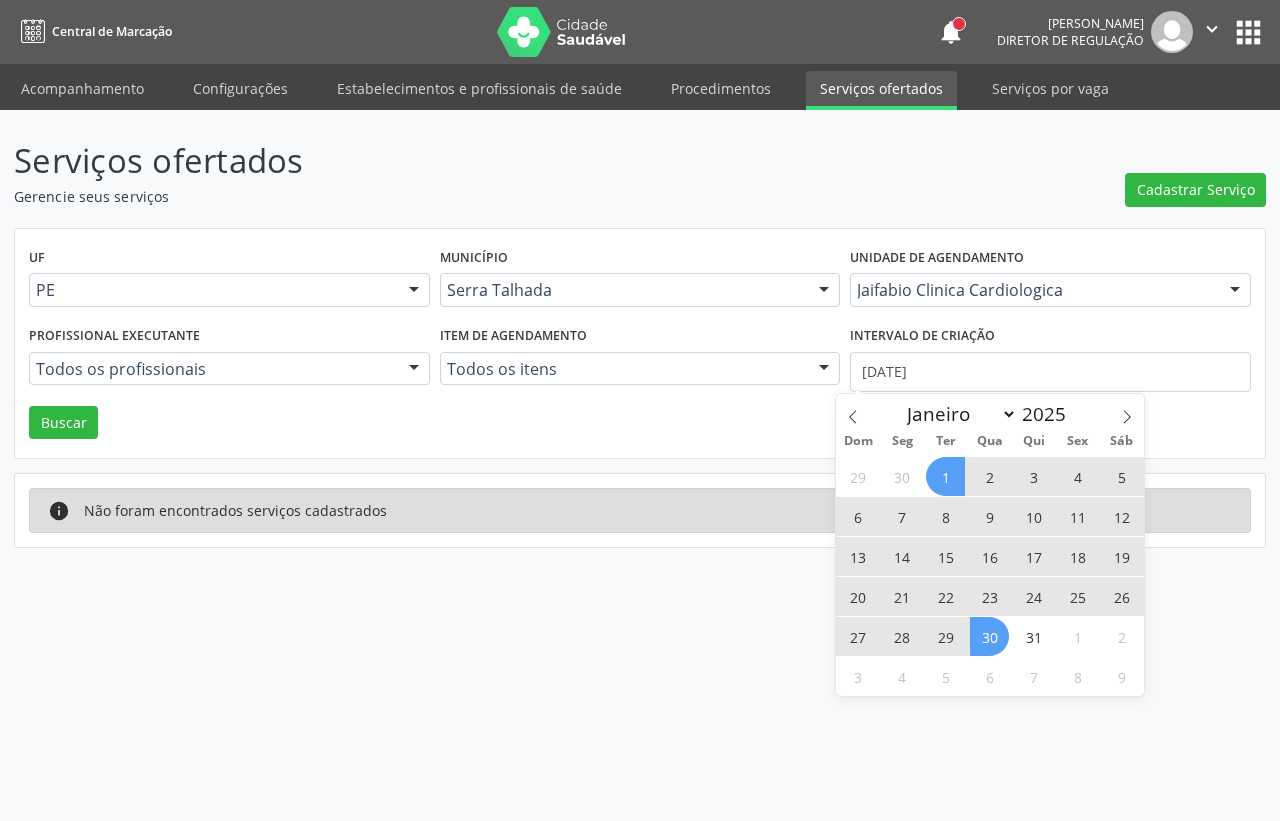 click on "30" at bounding box center (989, 636) 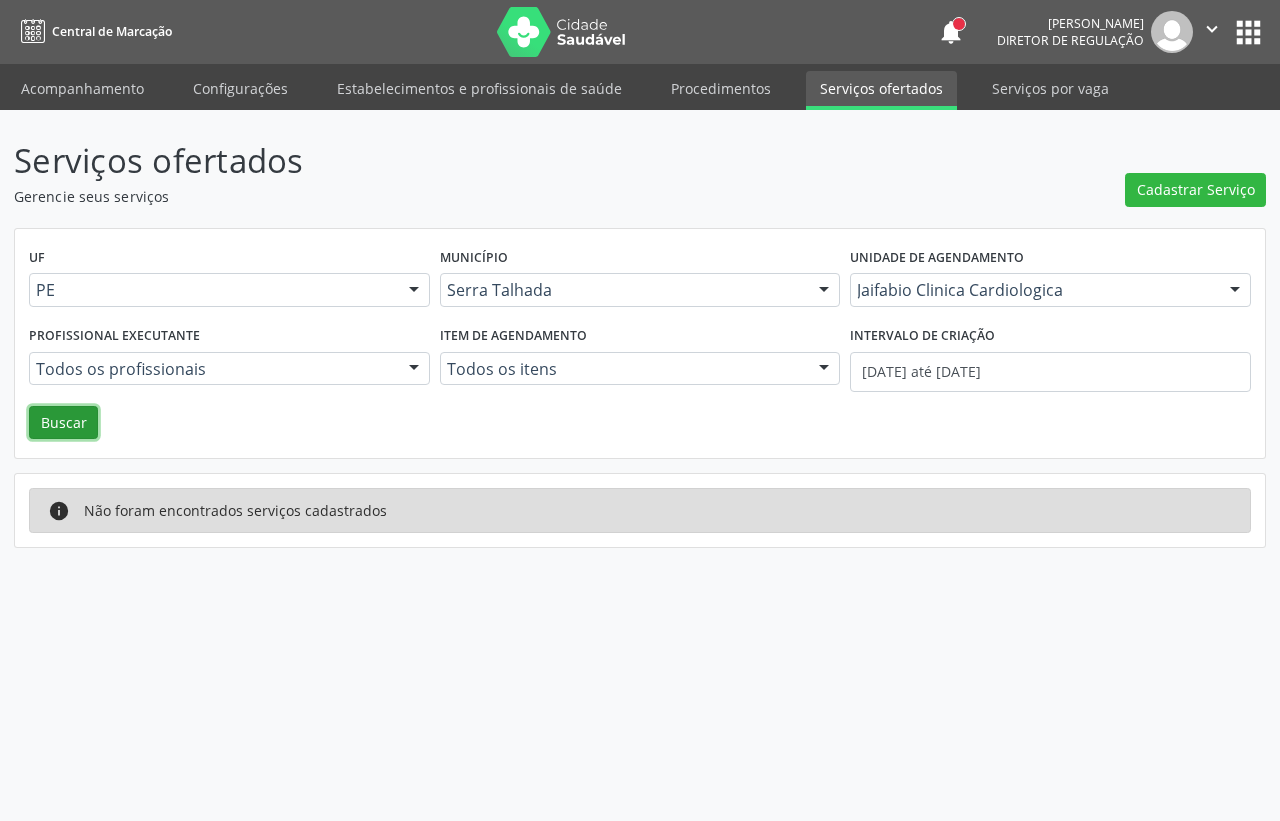 click on "Buscar" at bounding box center (63, 423) 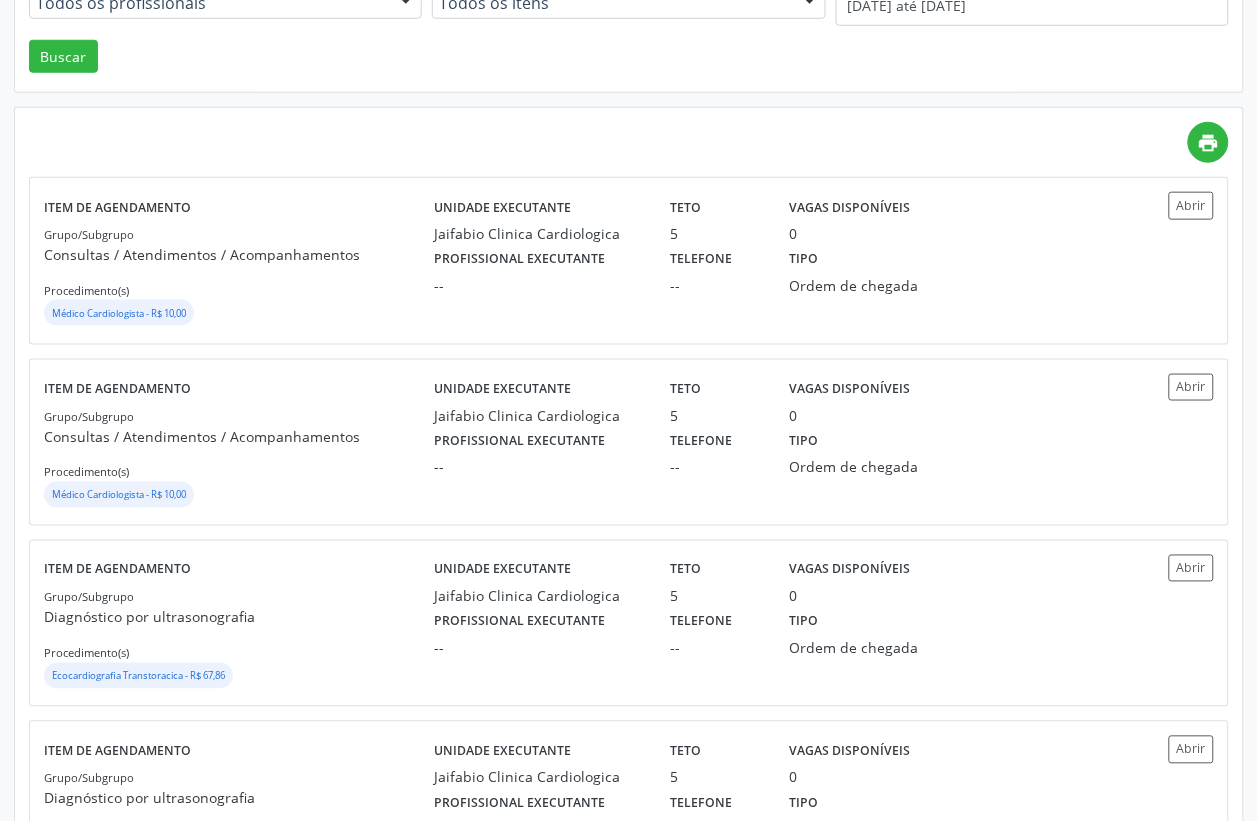 scroll, scrollTop: 375, scrollLeft: 0, axis: vertical 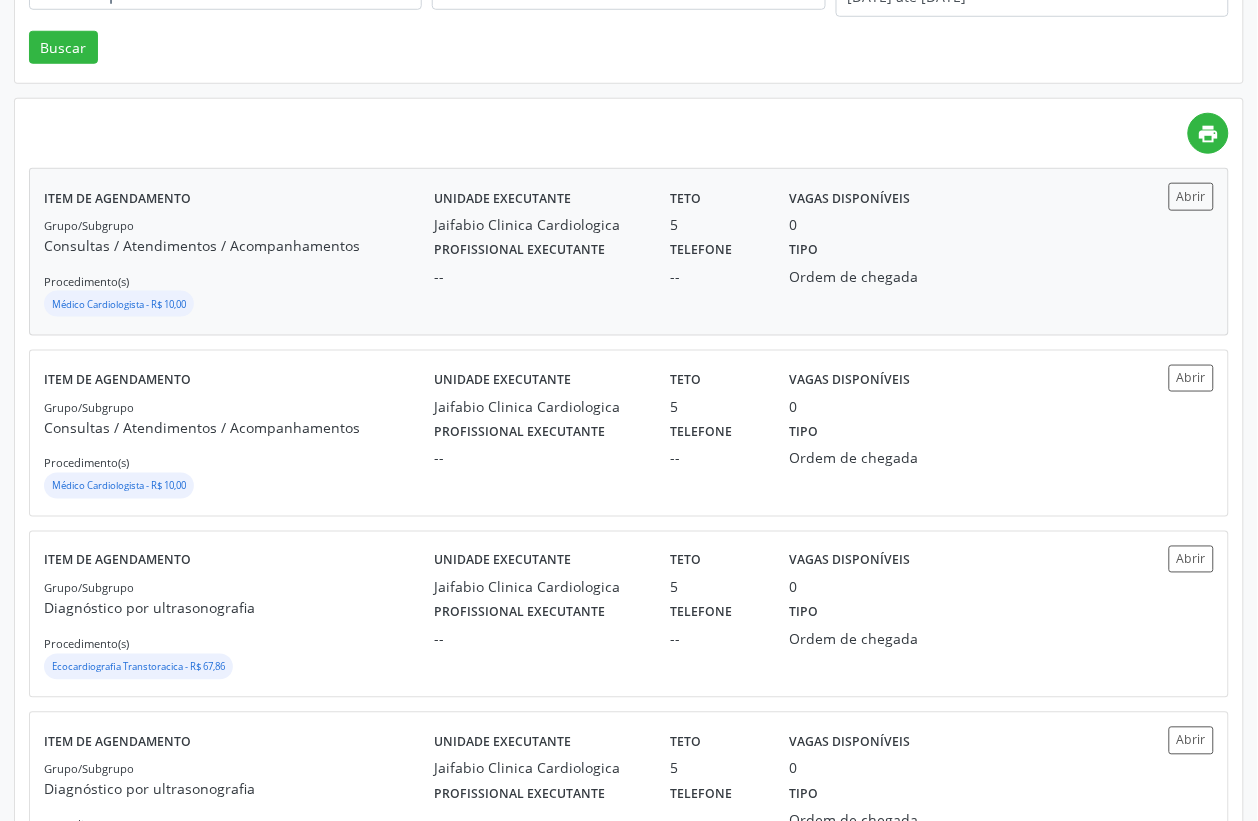 click on "Profissional executante" at bounding box center (519, 250) 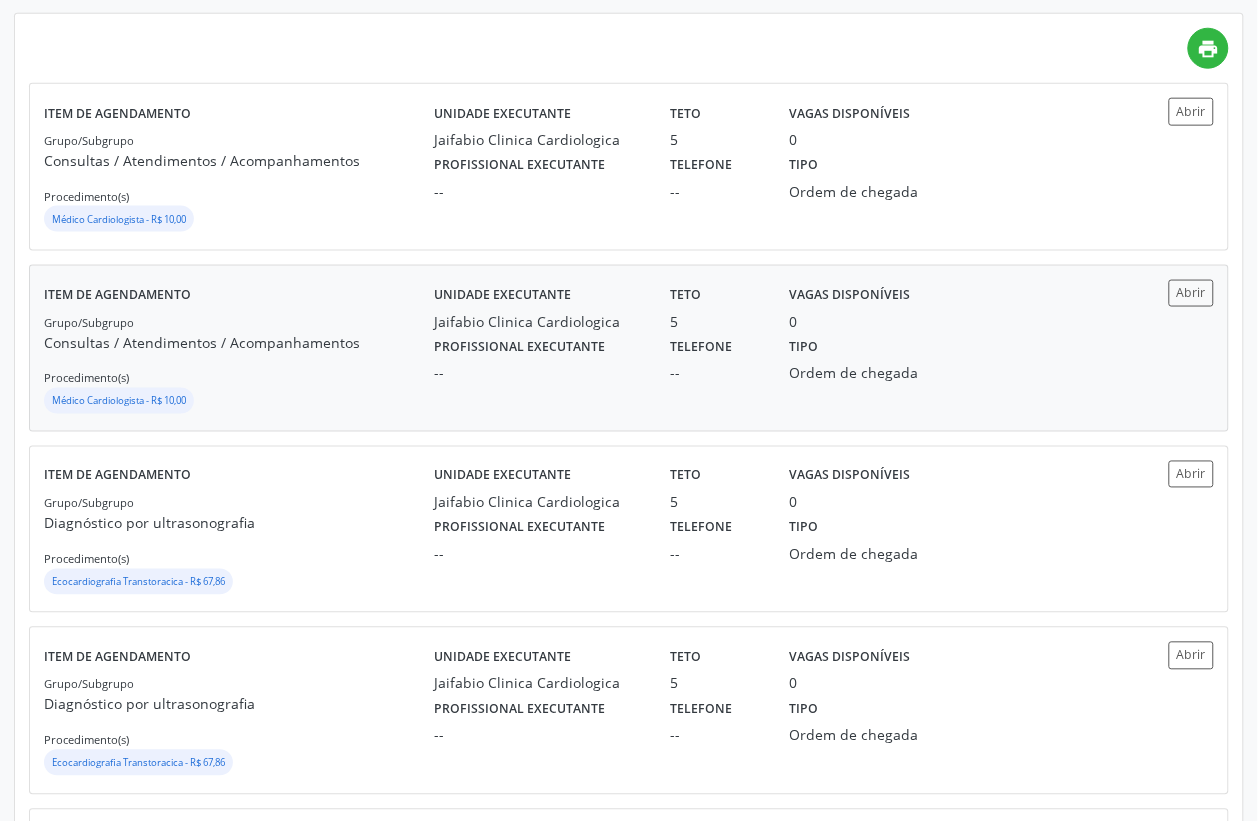 scroll, scrollTop: 625, scrollLeft: 0, axis: vertical 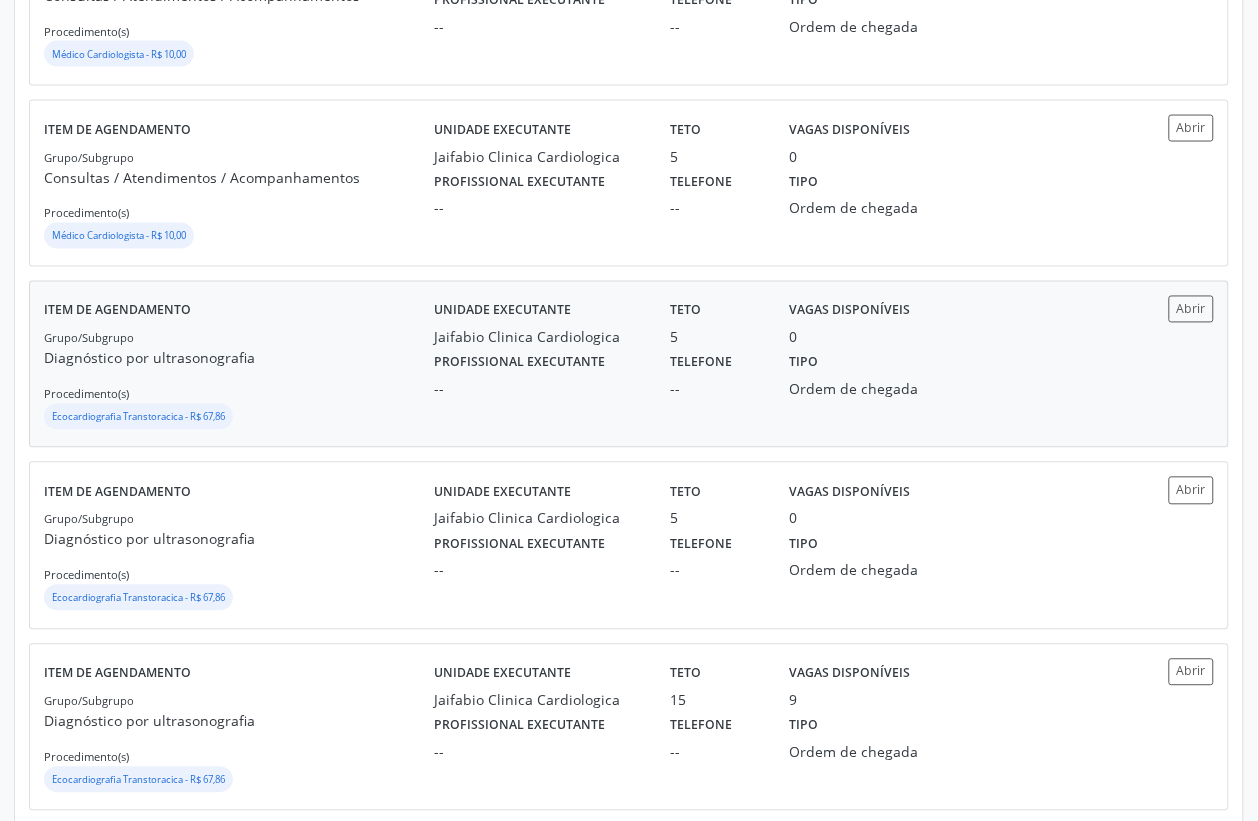 click on "Grupo/Subgrupo   Diagnóstico por ultrasonografia   Procedimento(s)     Ecocardiografia Transtoracica - R$ 67,86" at bounding box center [239, 380] 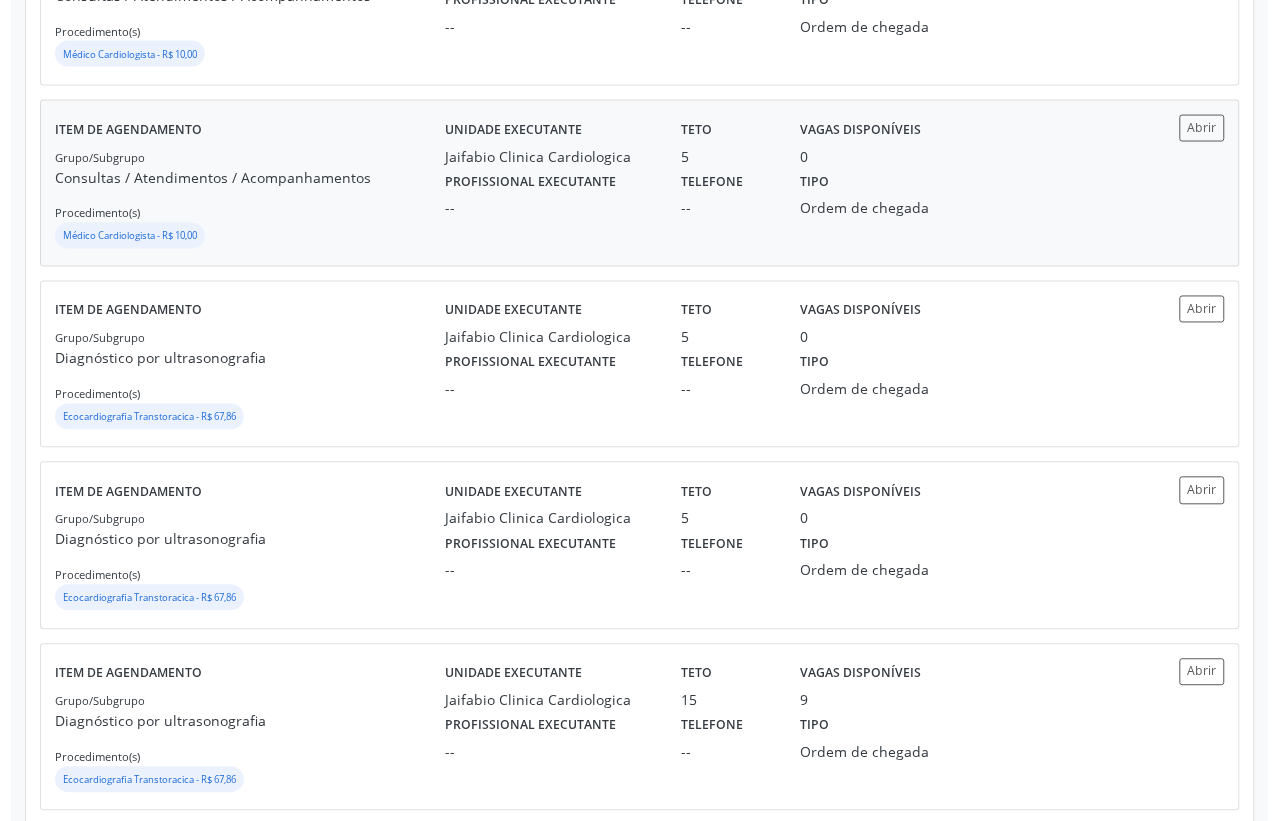 scroll, scrollTop: 0, scrollLeft: 0, axis: both 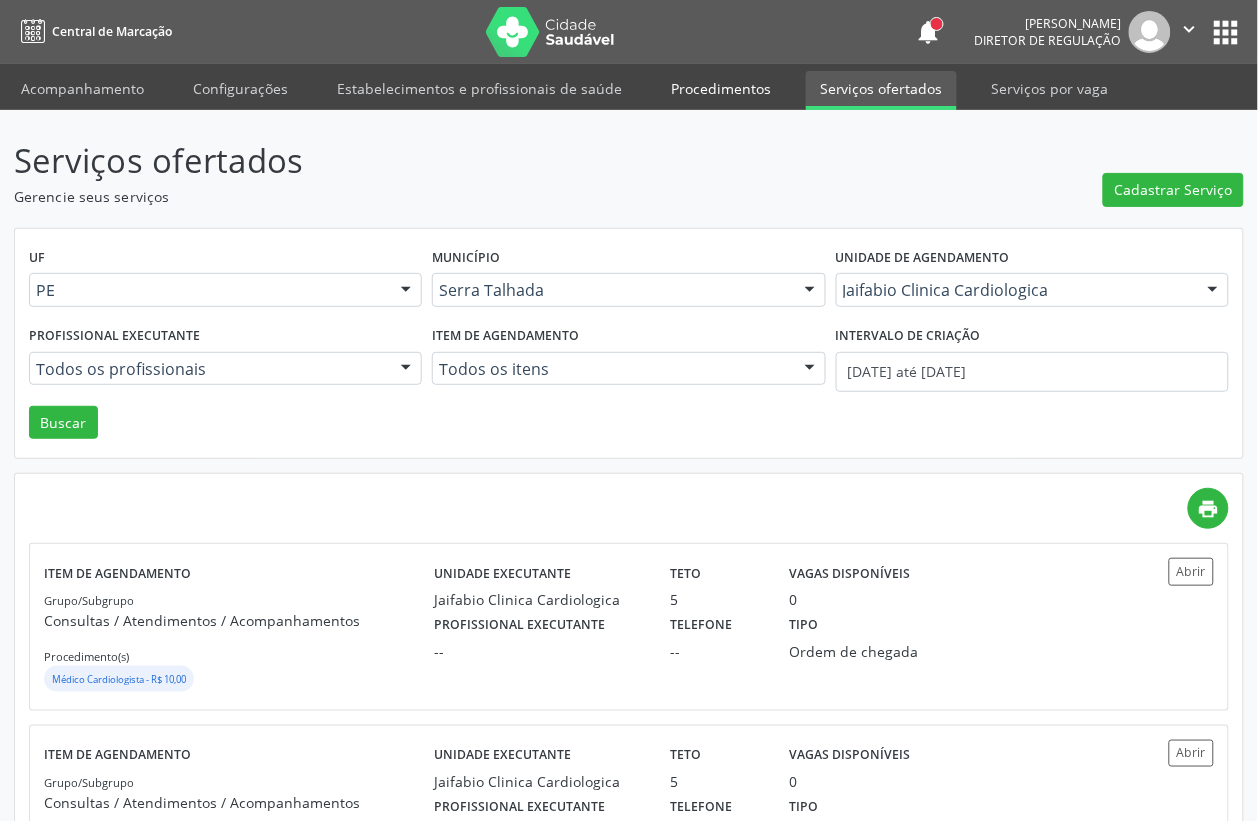 click on "Procedimentos" at bounding box center (721, 88) 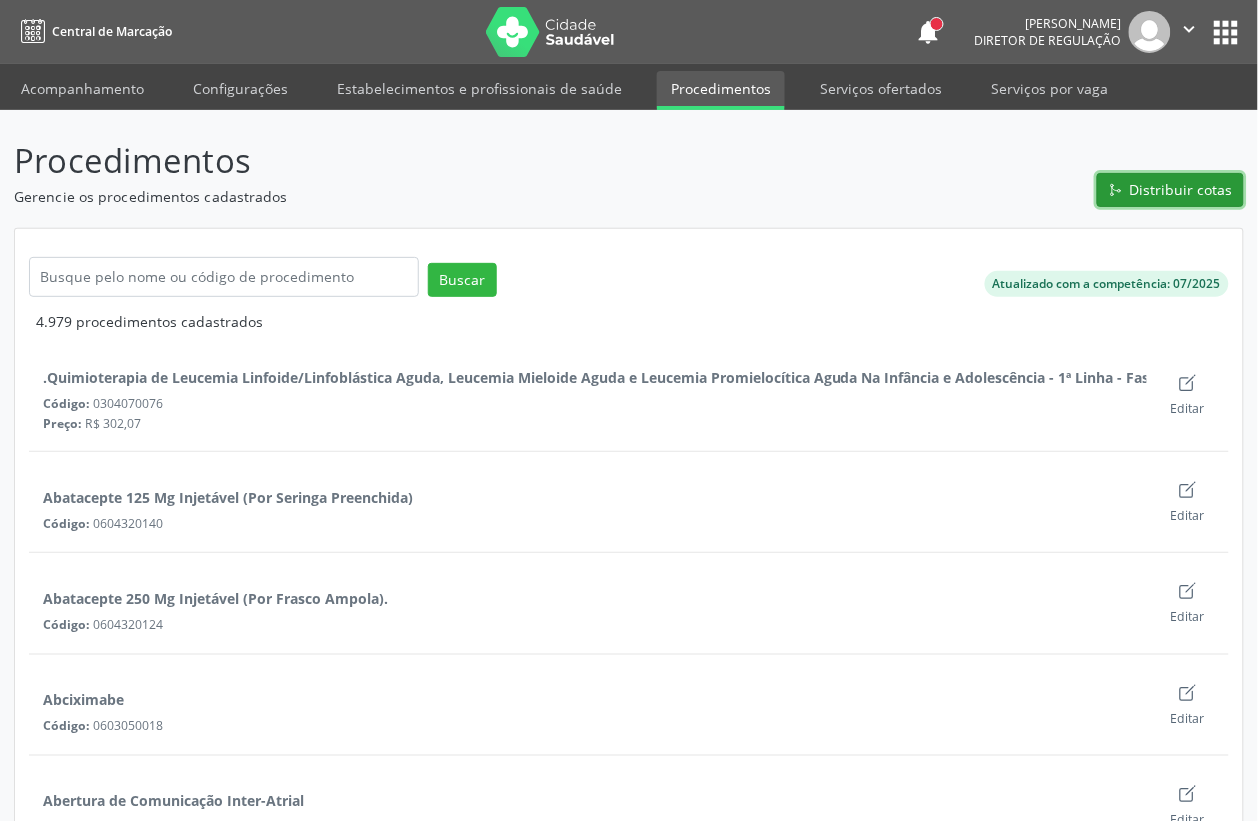 click on "Distribuir cotas" at bounding box center [1181, 189] 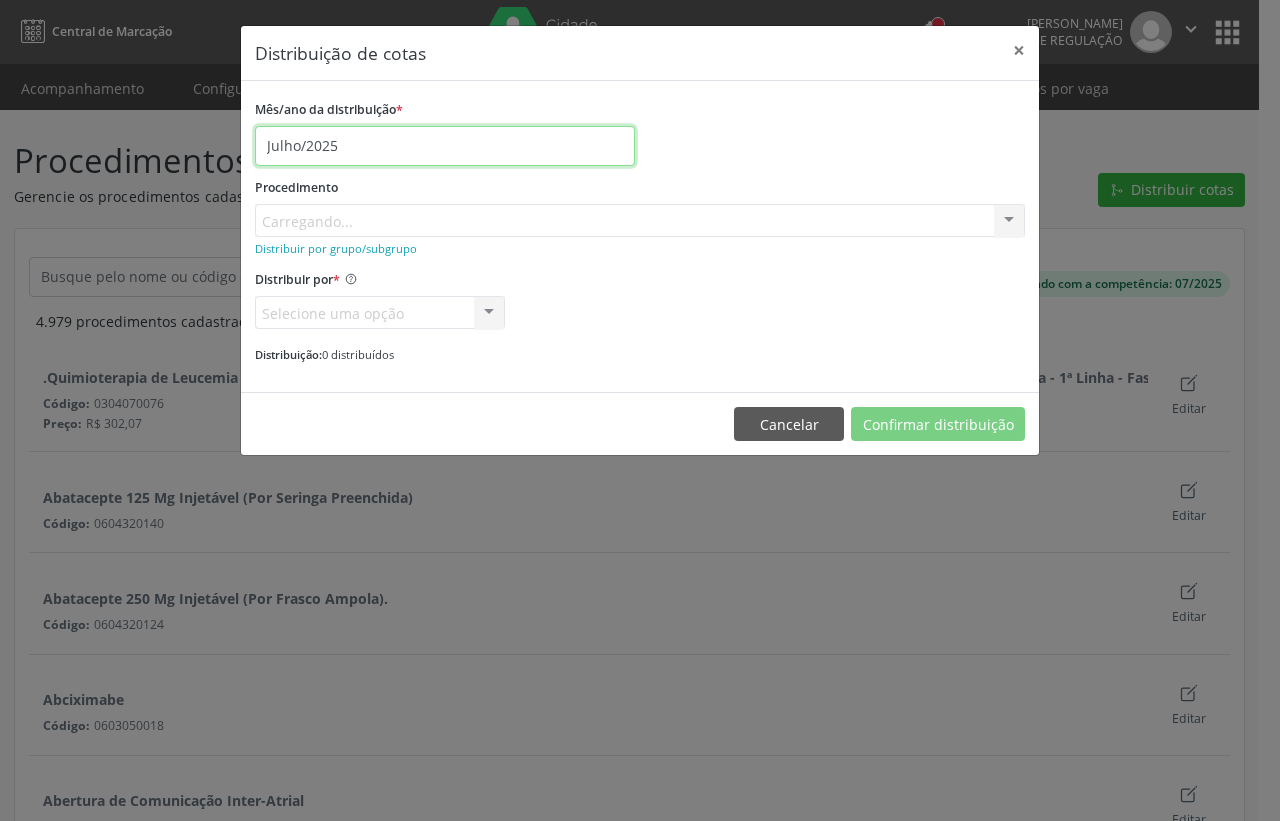 click on "Julho/2025" at bounding box center (445, 146) 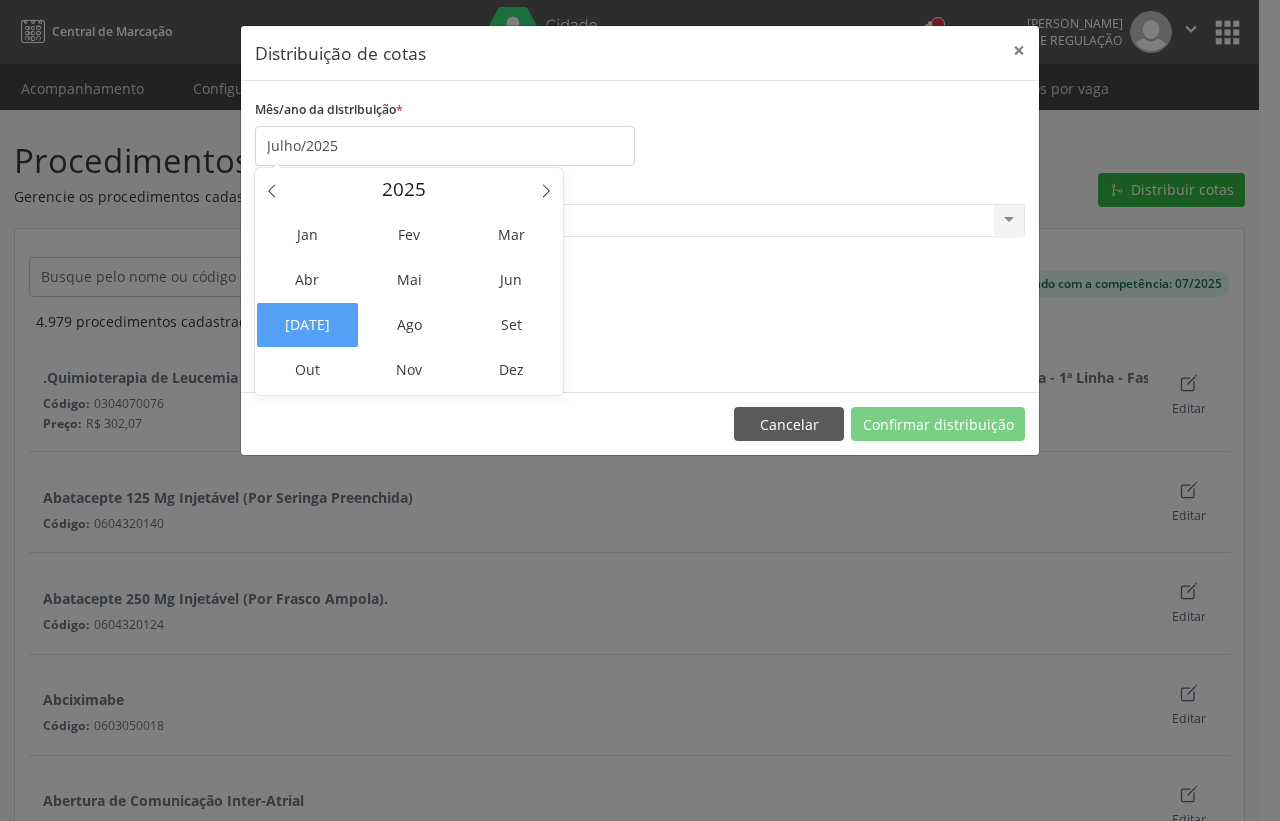click on "Mês/ano da distribuição
*
Julho/2025" at bounding box center [640, 130] 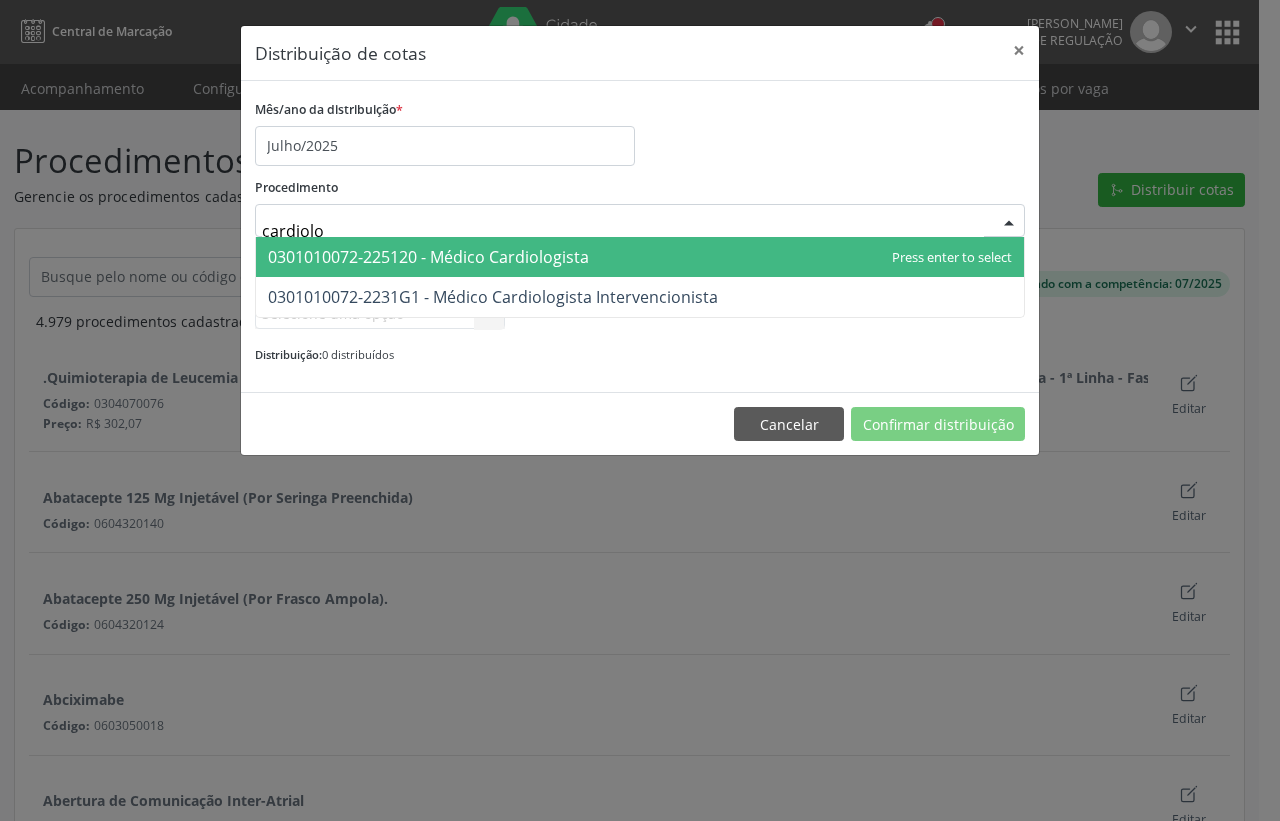 type on "cardiolog" 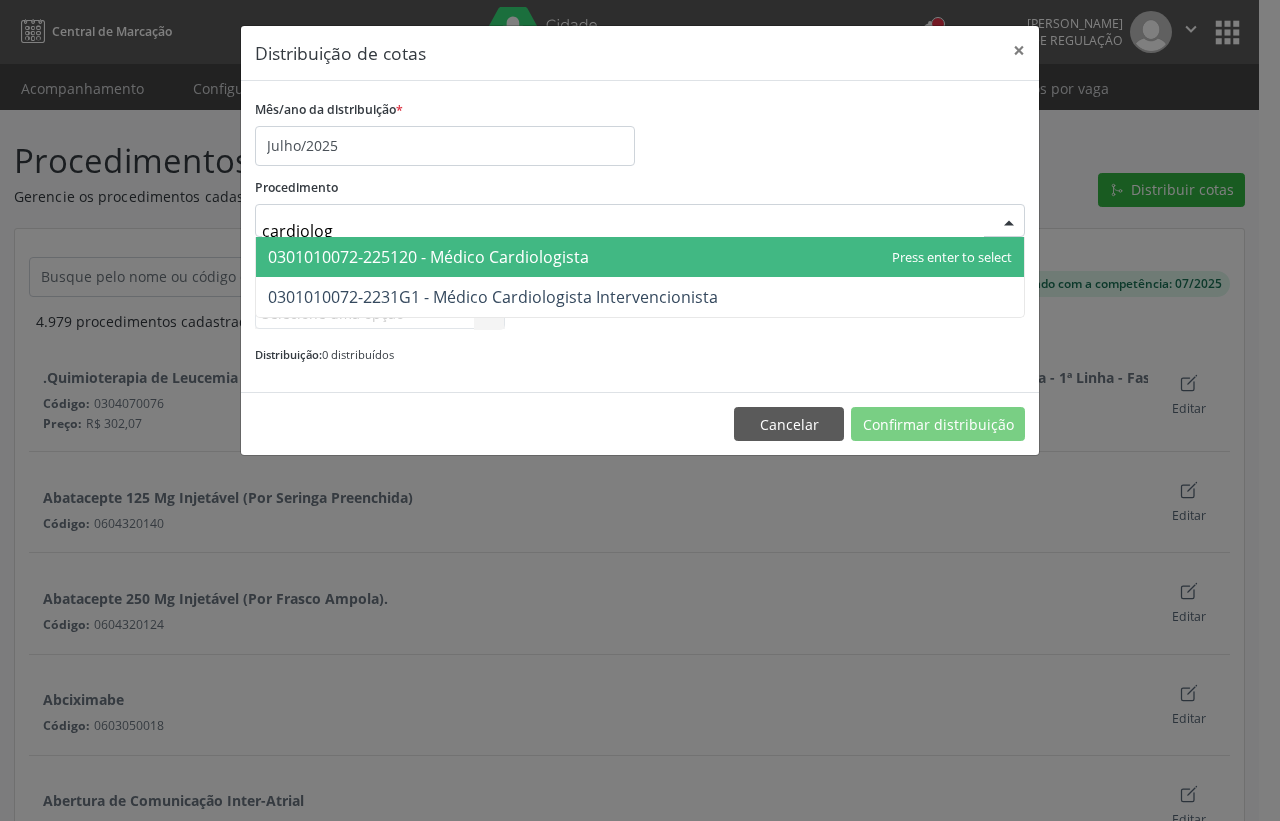 click on "0301010072-225120 - Médico Cardiologista" at bounding box center (428, 257) 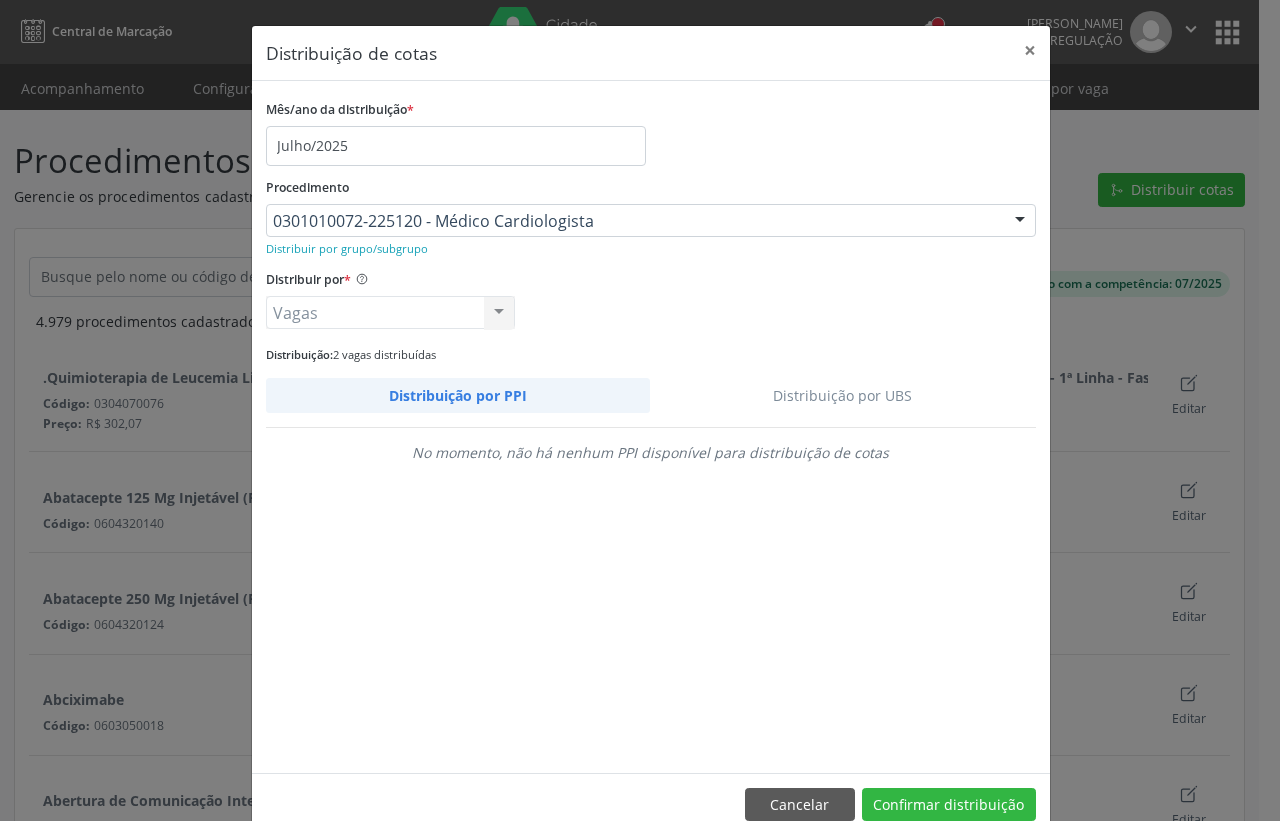 click on "Distribuição por UBS" at bounding box center (843, 395) 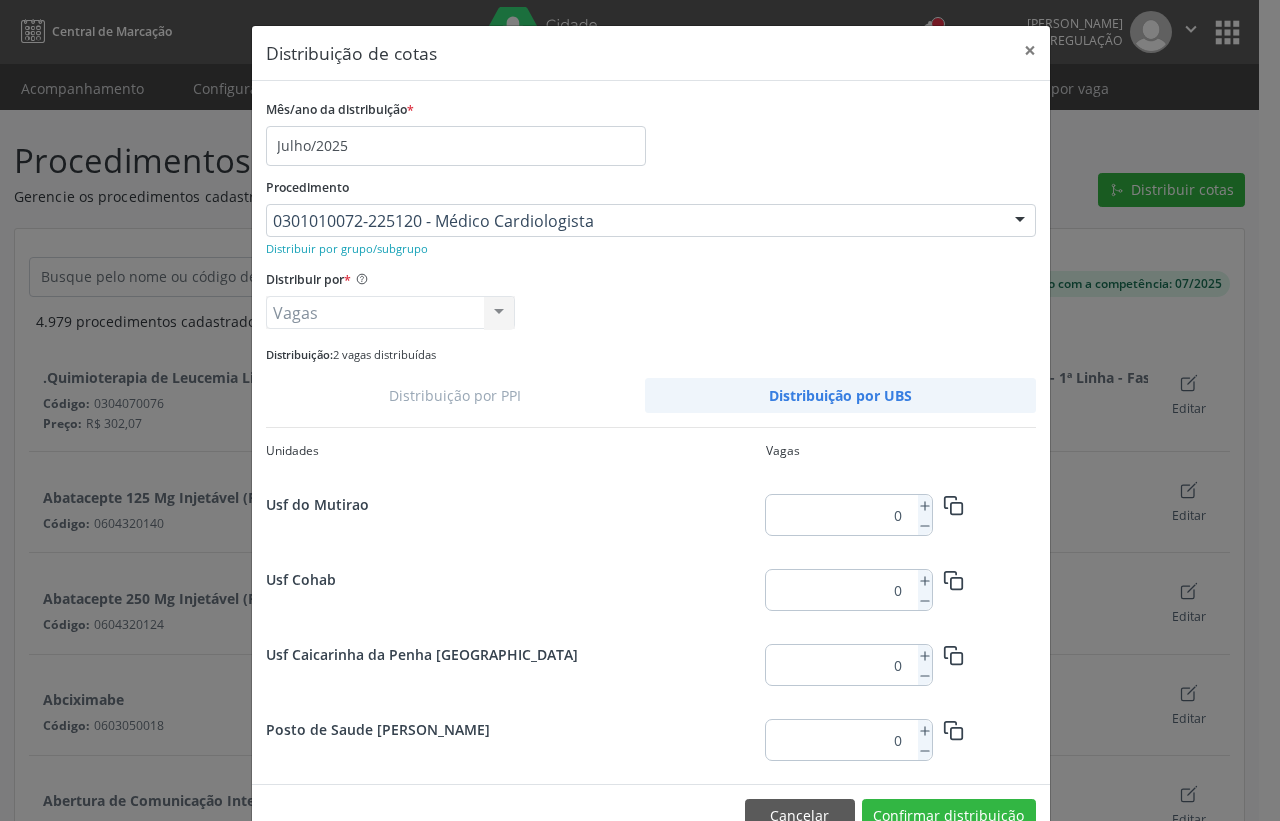 scroll, scrollTop: 2581, scrollLeft: 0, axis: vertical 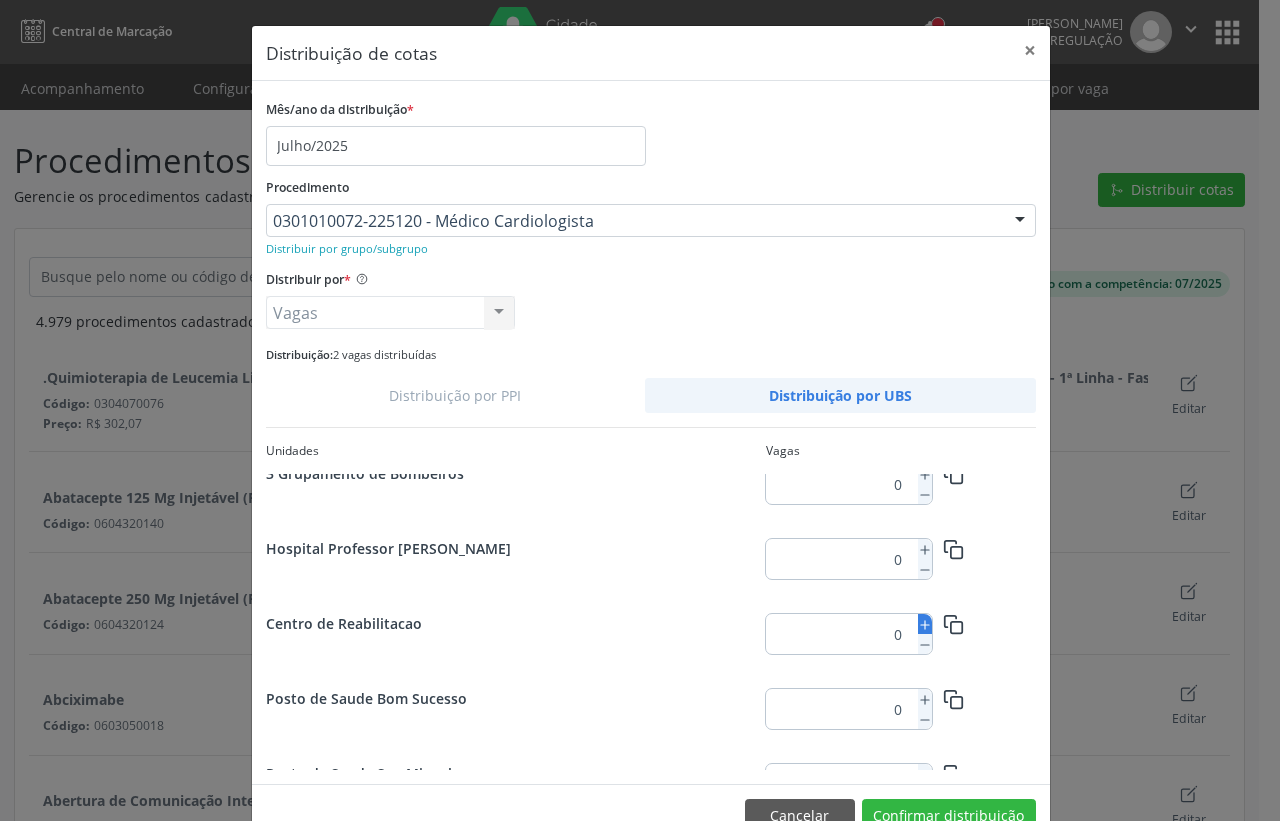 click 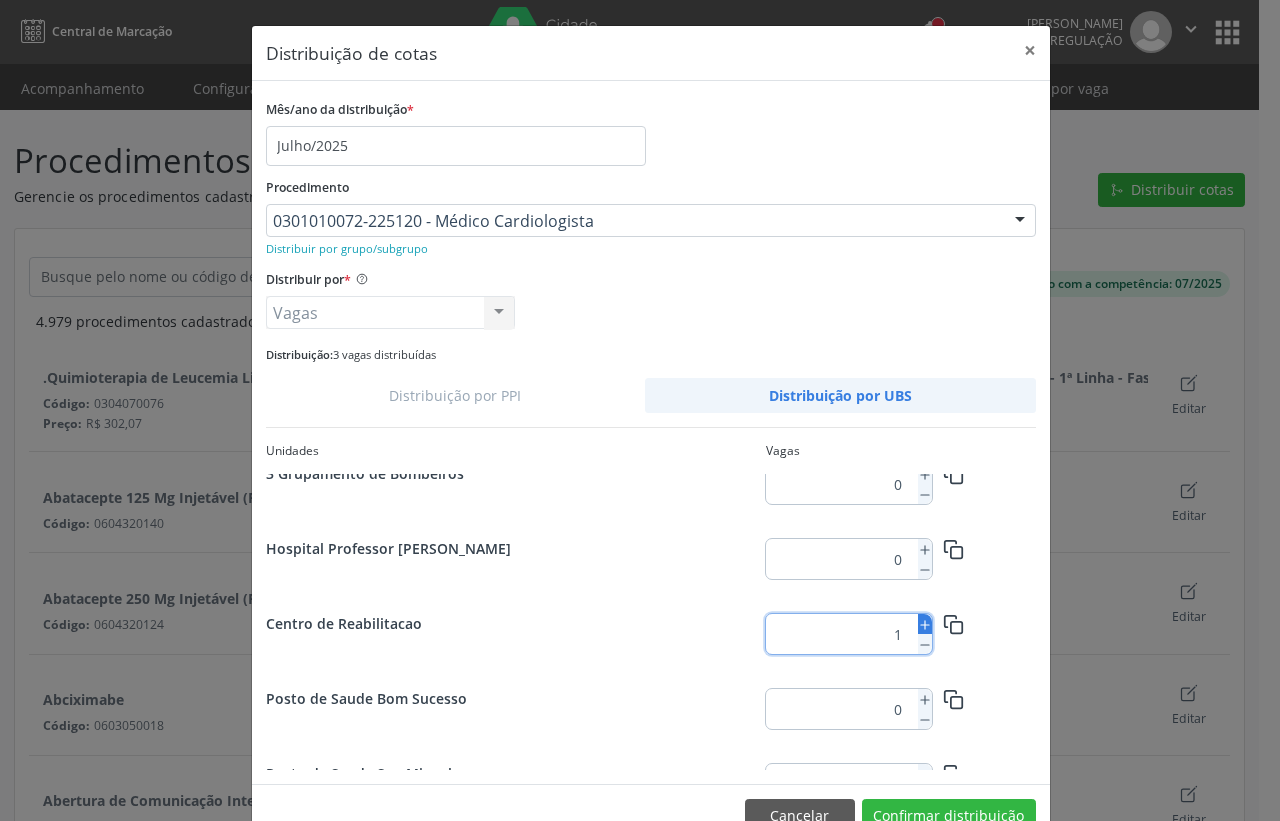 click 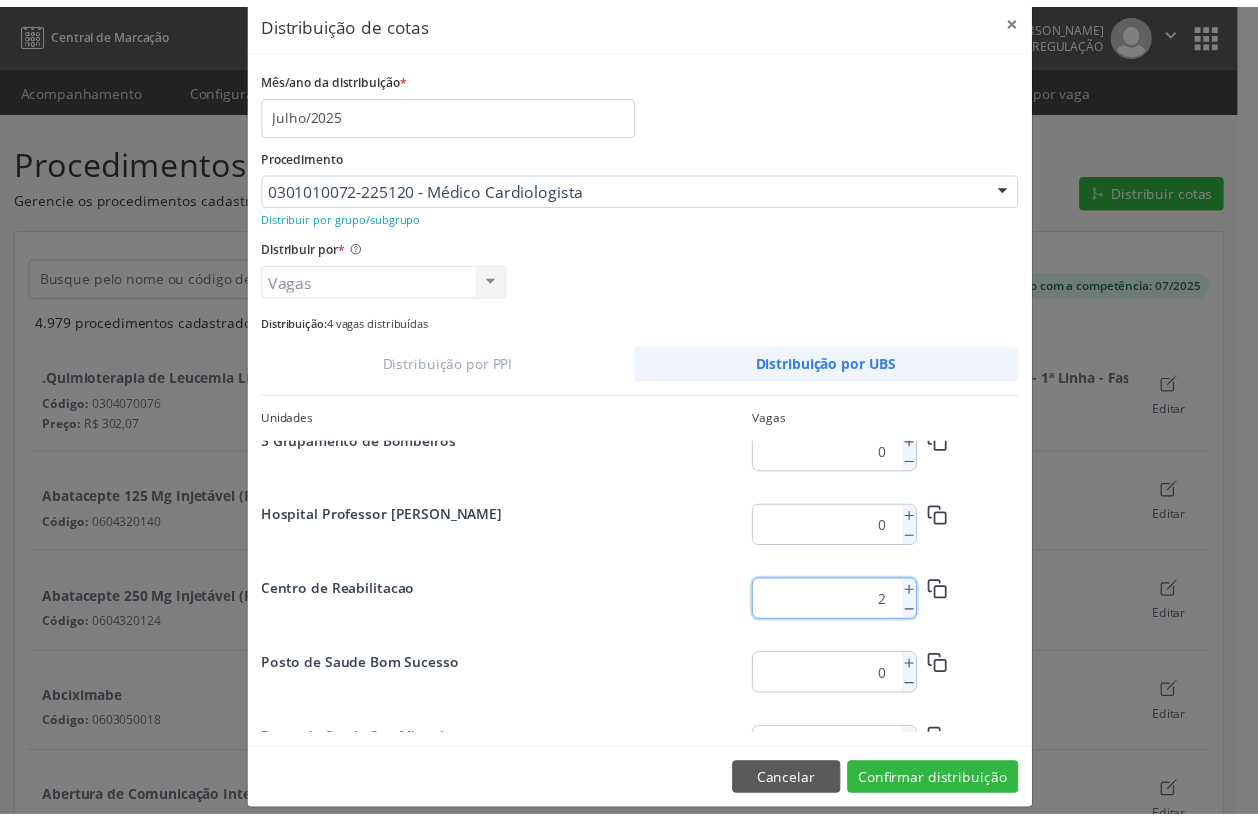 scroll, scrollTop: 52, scrollLeft: 0, axis: vertical 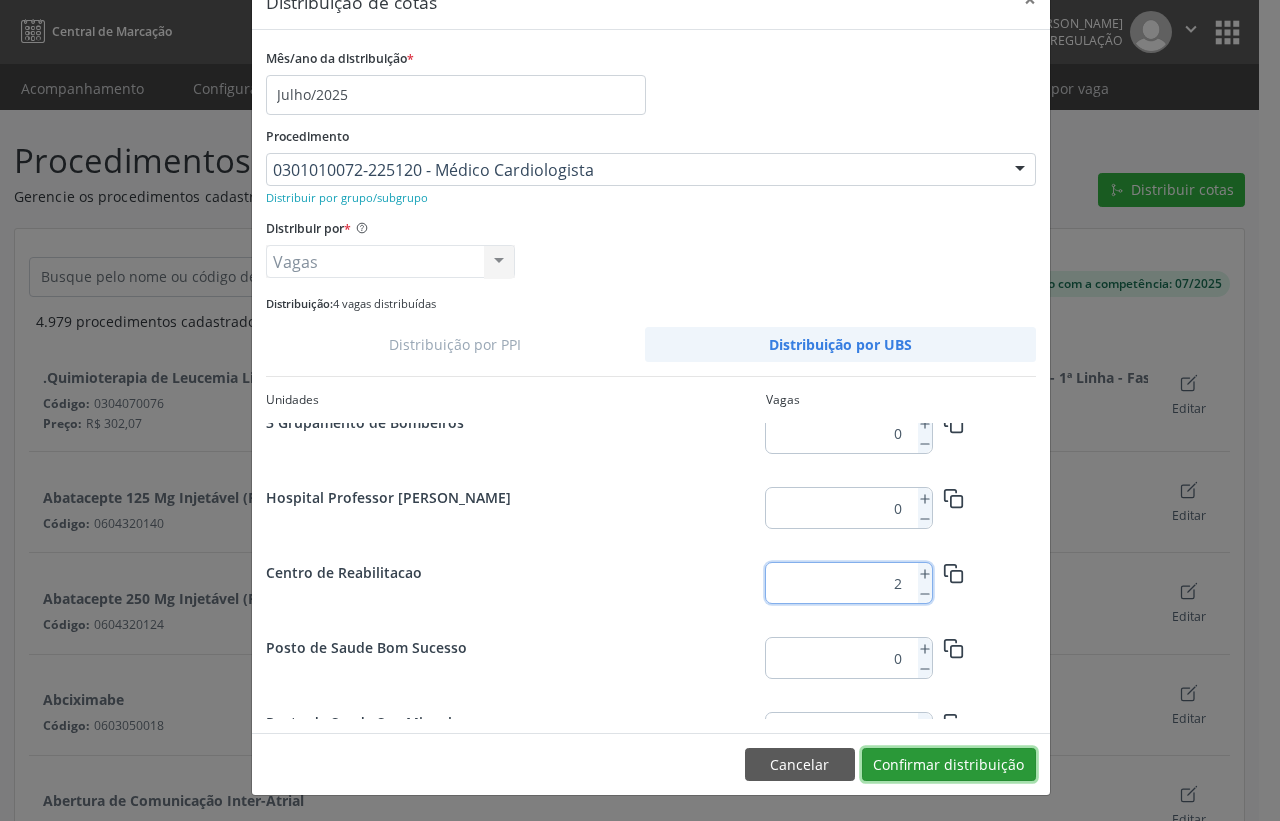 click on "Confirmar distribuição" at bounding box center (949, 765) 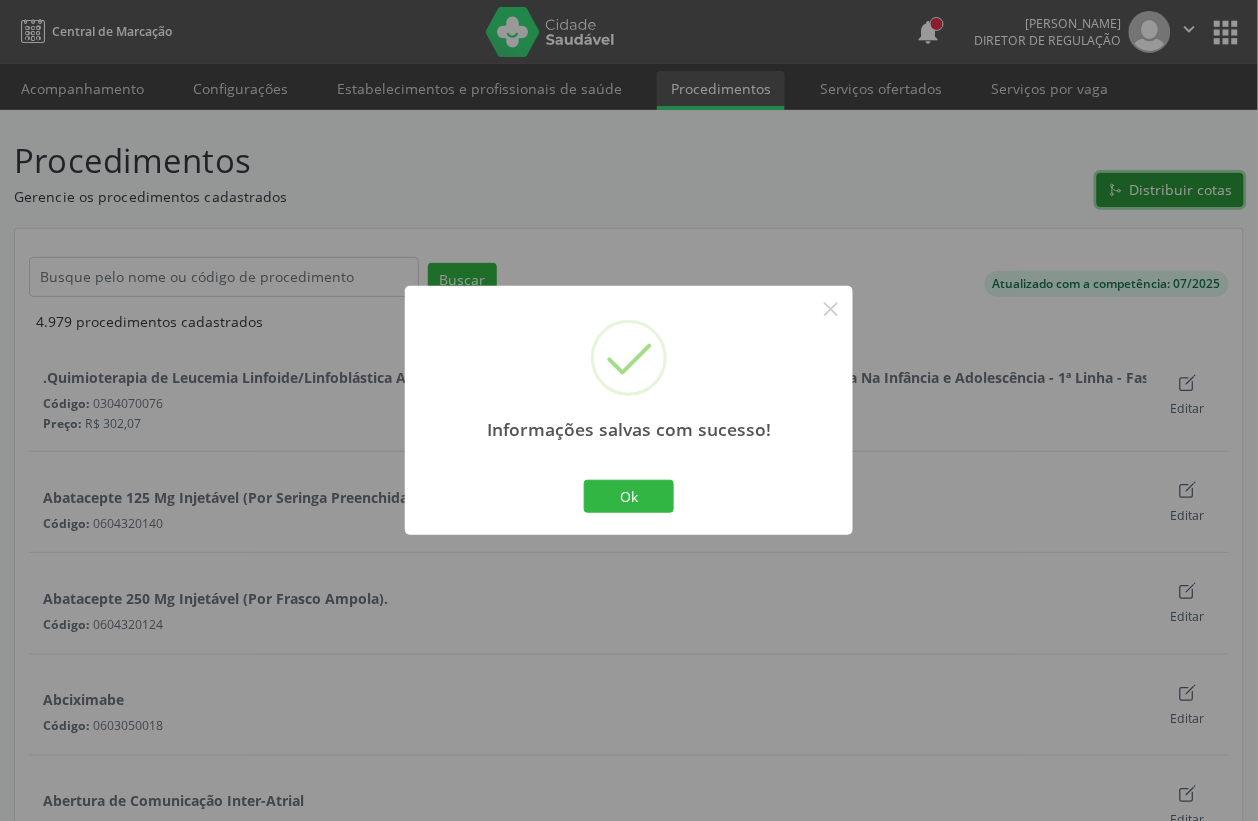 scroll, scrollTop: 0, scrollLeft: 0, axis: both 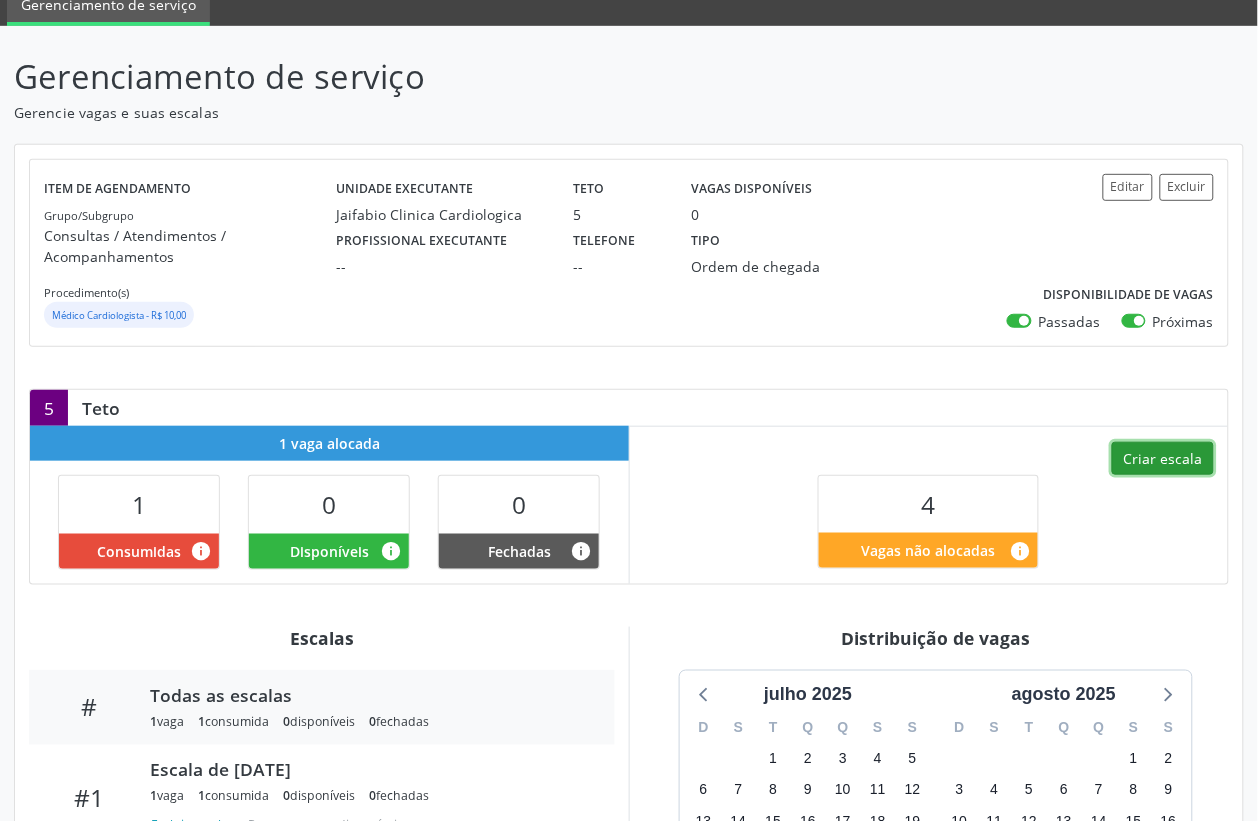 click on "Criar escala" at bounding box center [1163, 459] 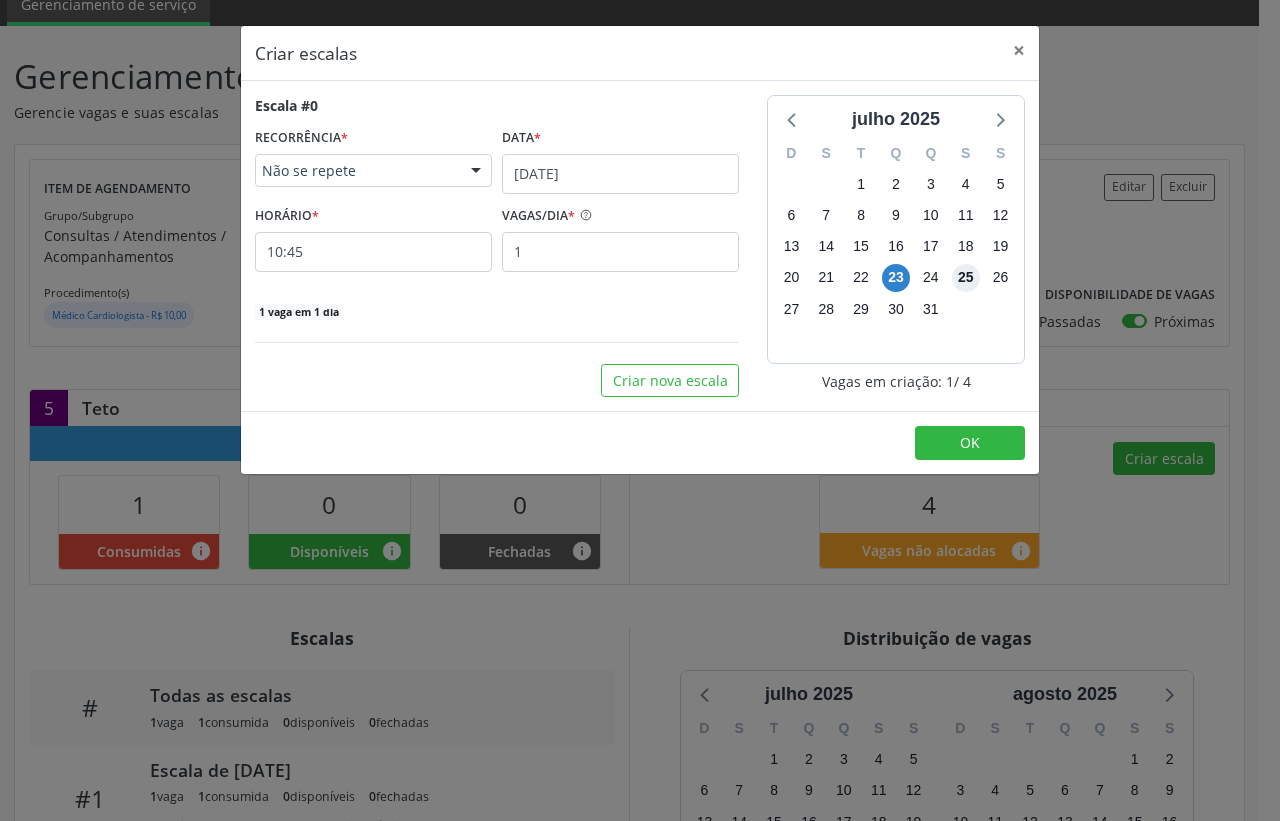 click on "25" at bounding box center (966, 278) 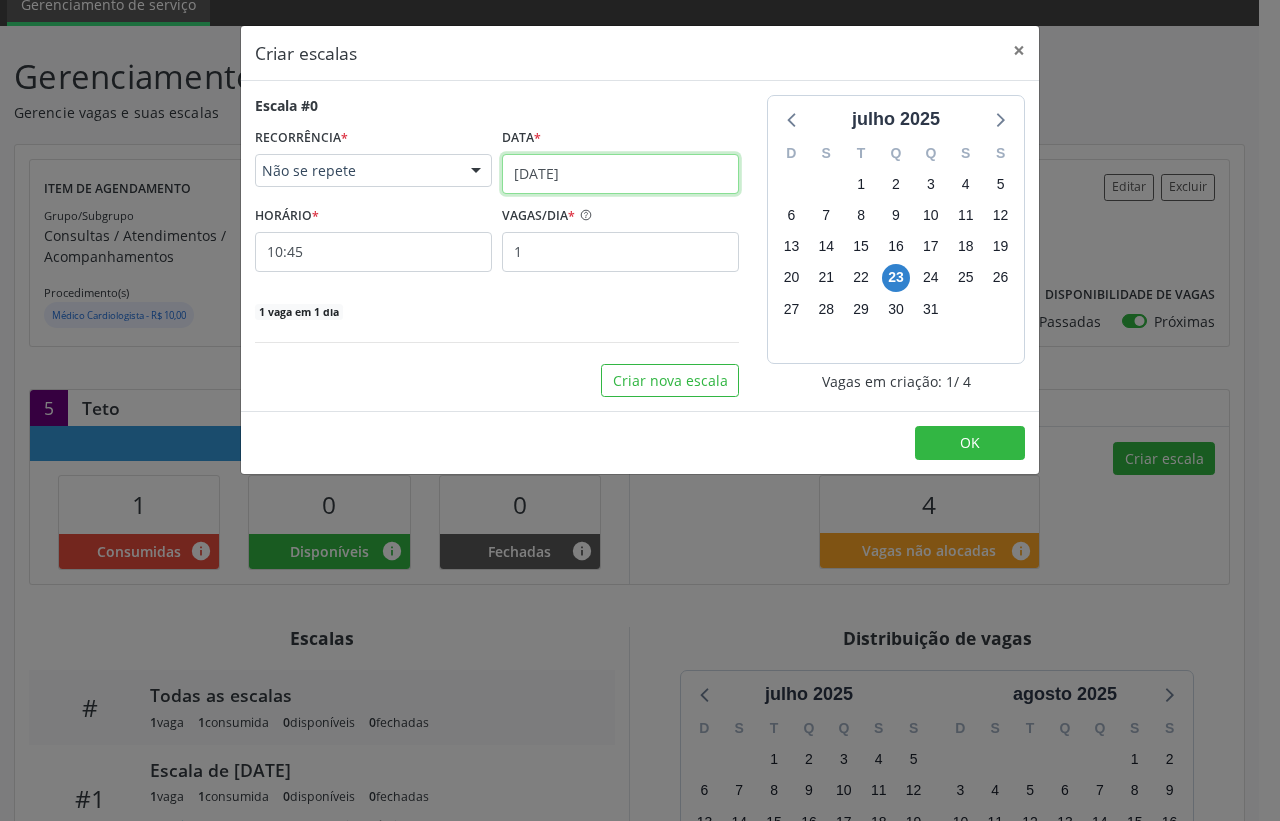click on "[DATE]" at bounding box center (620, 174) 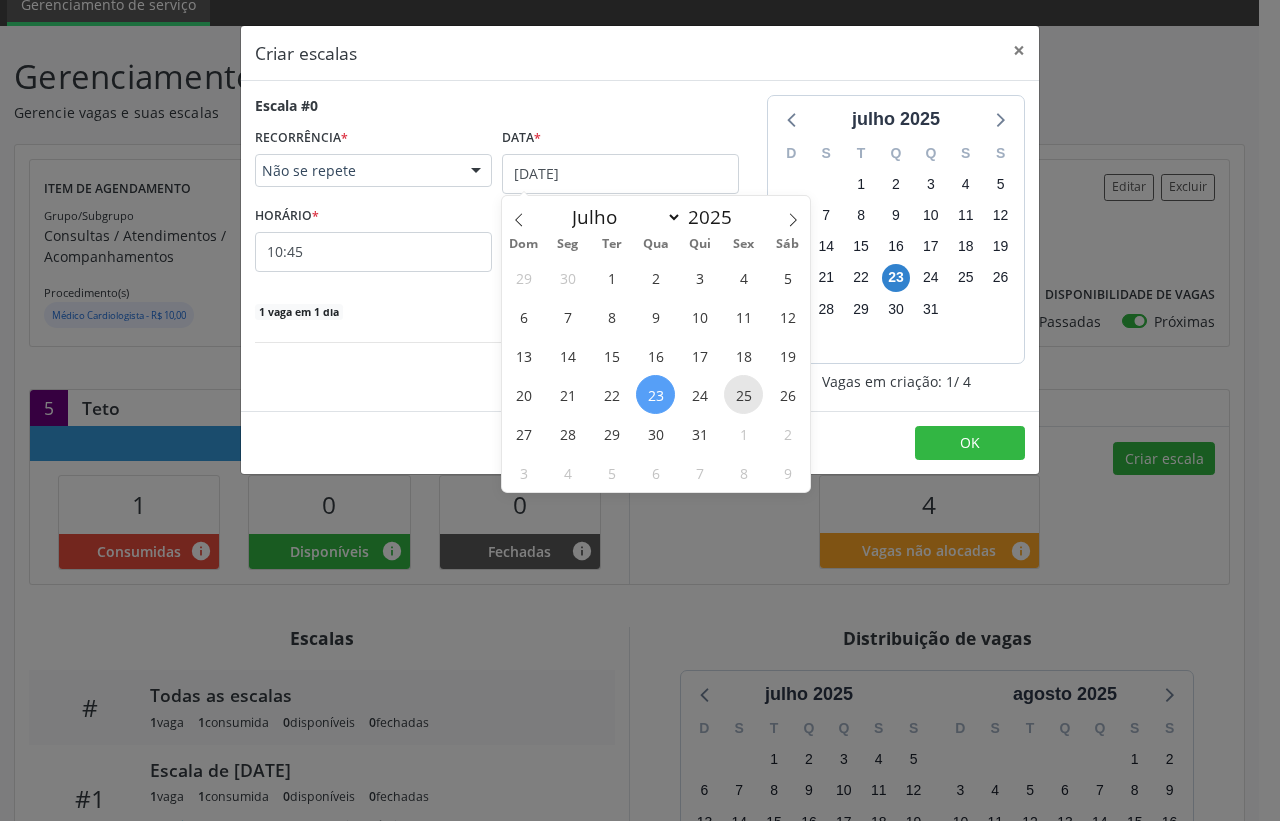 click on "25" at bounding box center (743, 394) 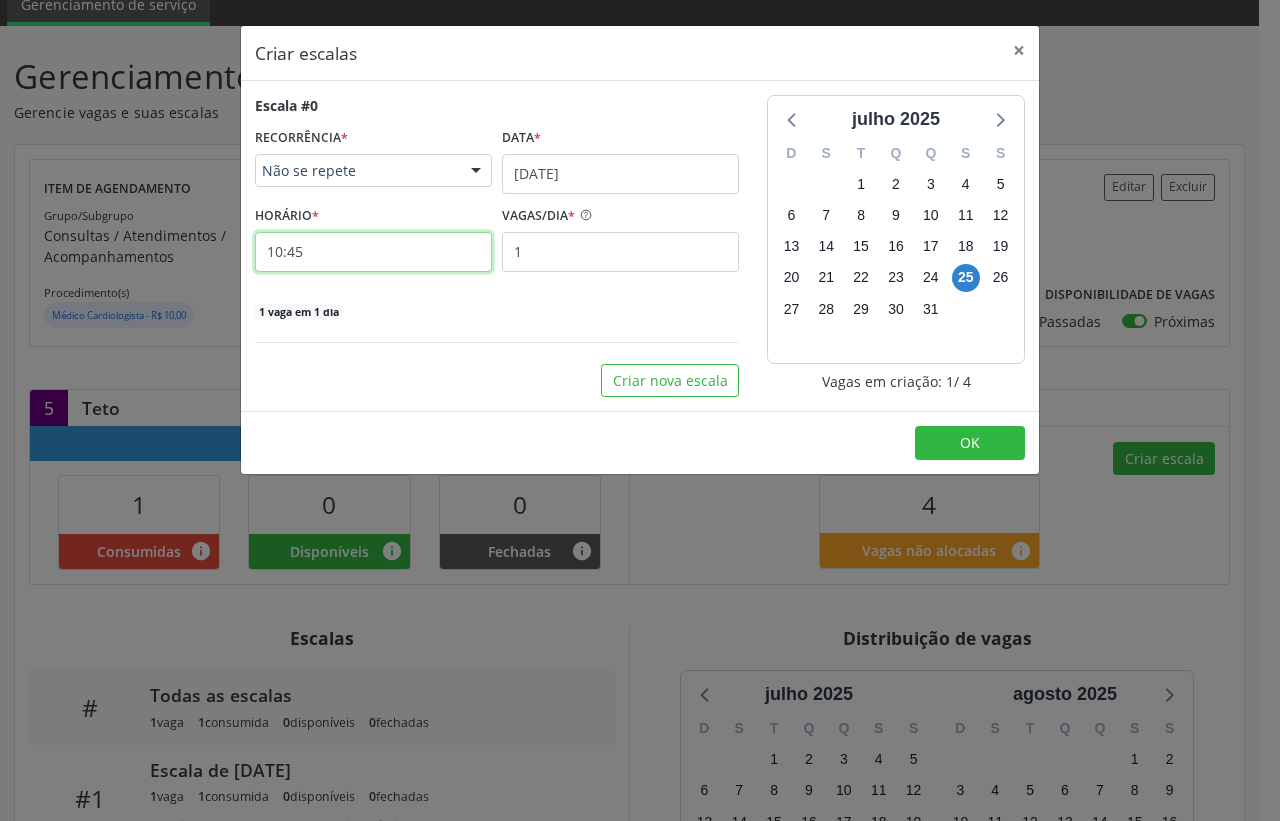 click on "10:45" at bounding box center (373, 252) 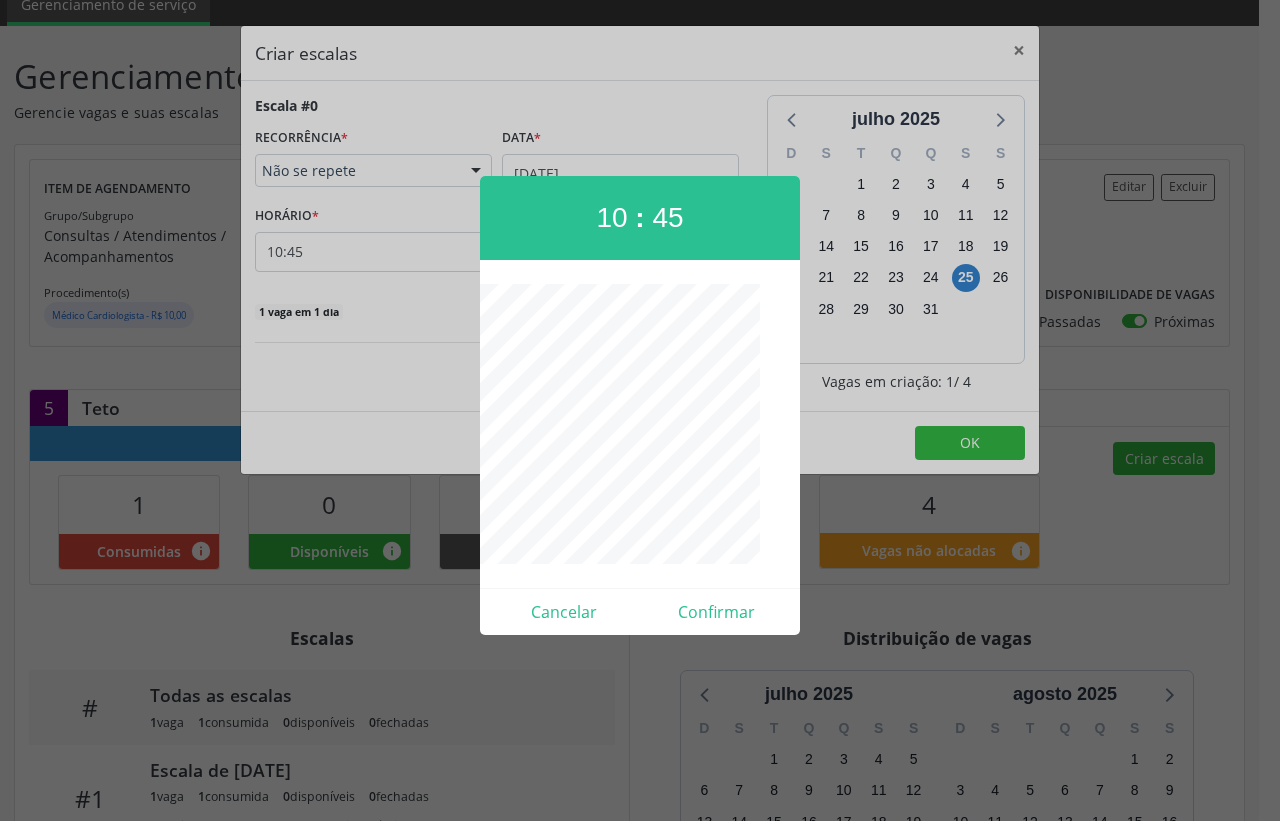 click at bounding box center [640, 410] 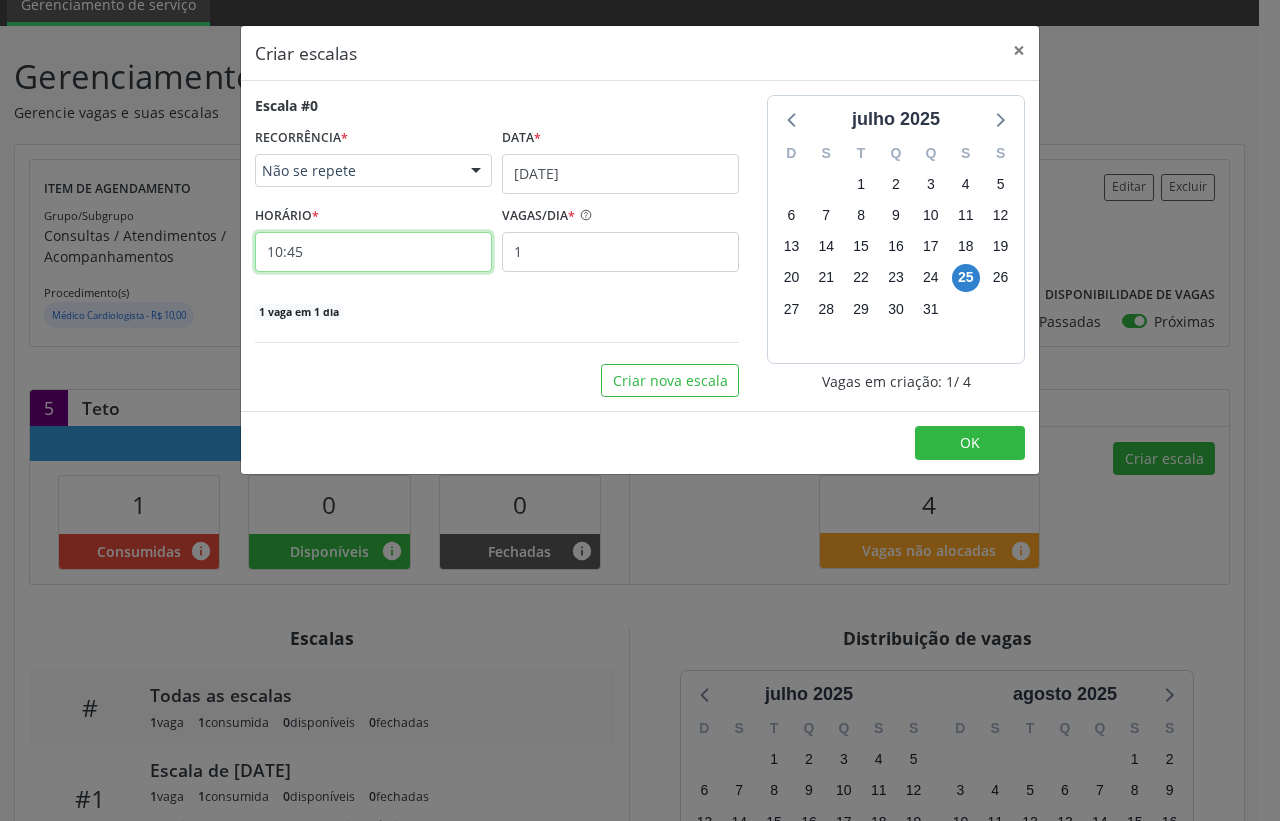 click on "10:45" at bounding box center (373, 252) 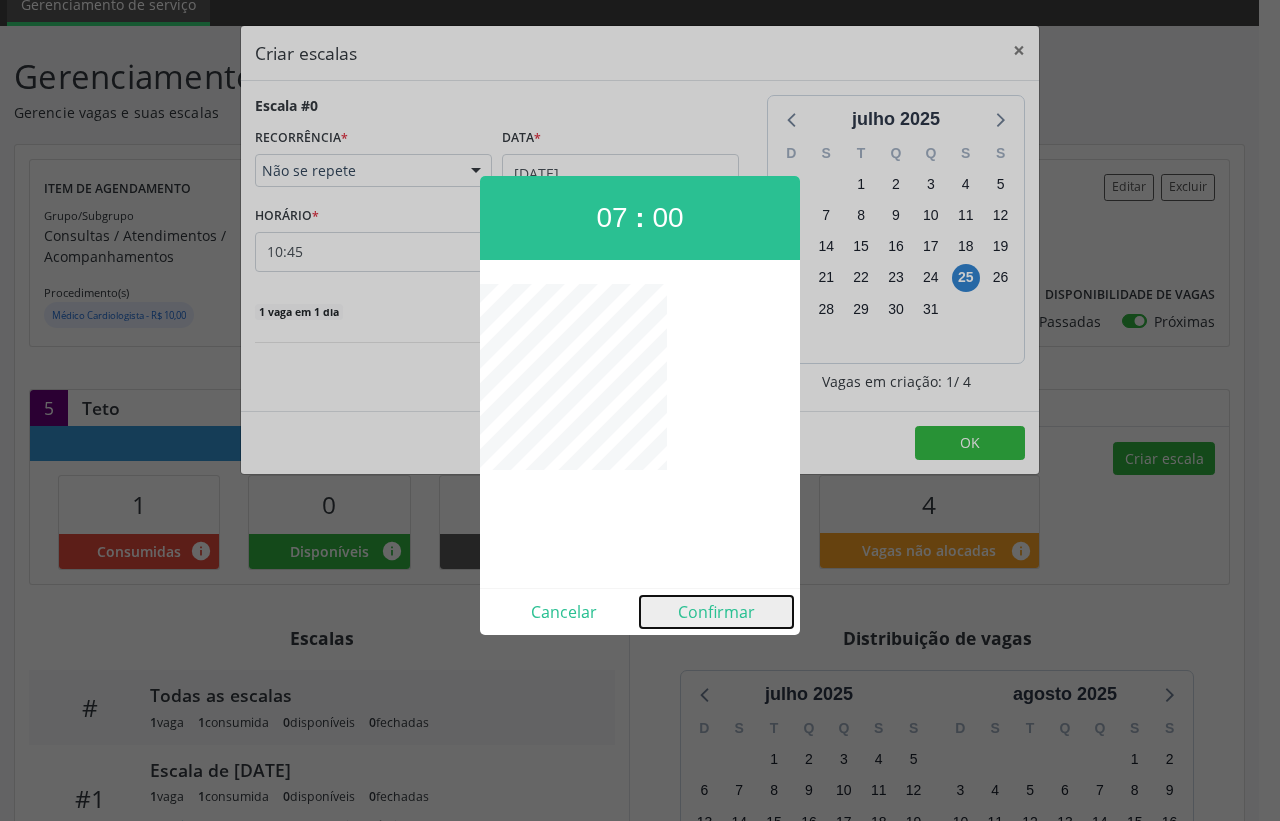 click on "Confirmar" at bounding box center (716, 612) 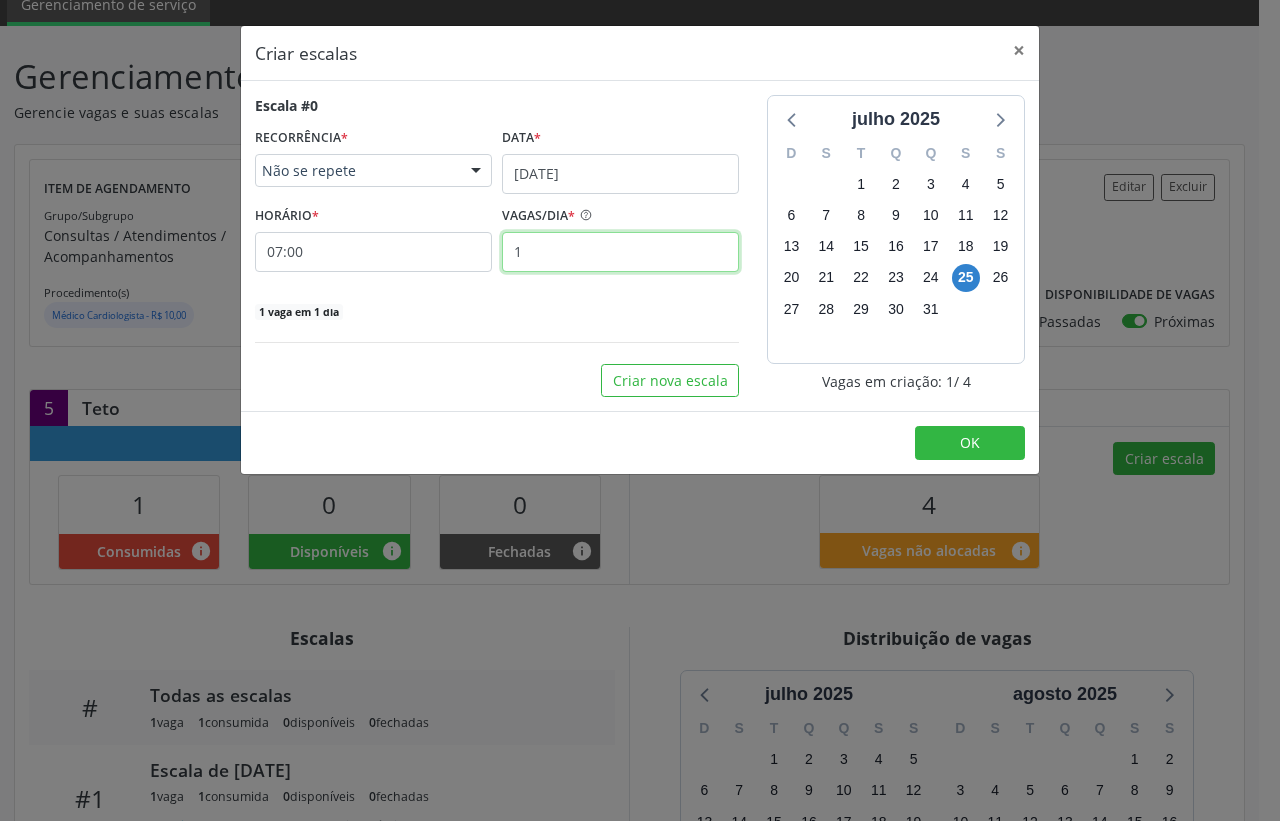 click on "1" at bounding box center (620, 252) 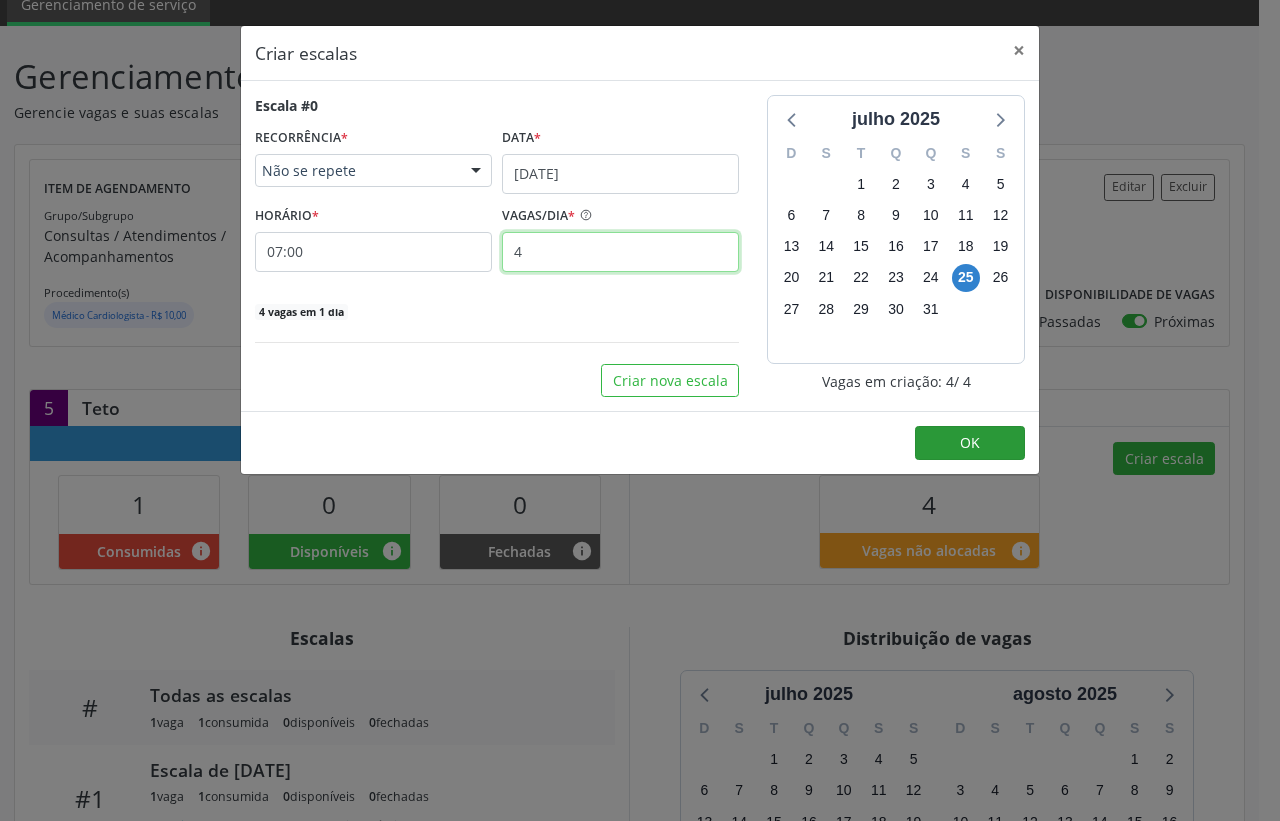 type on "4" 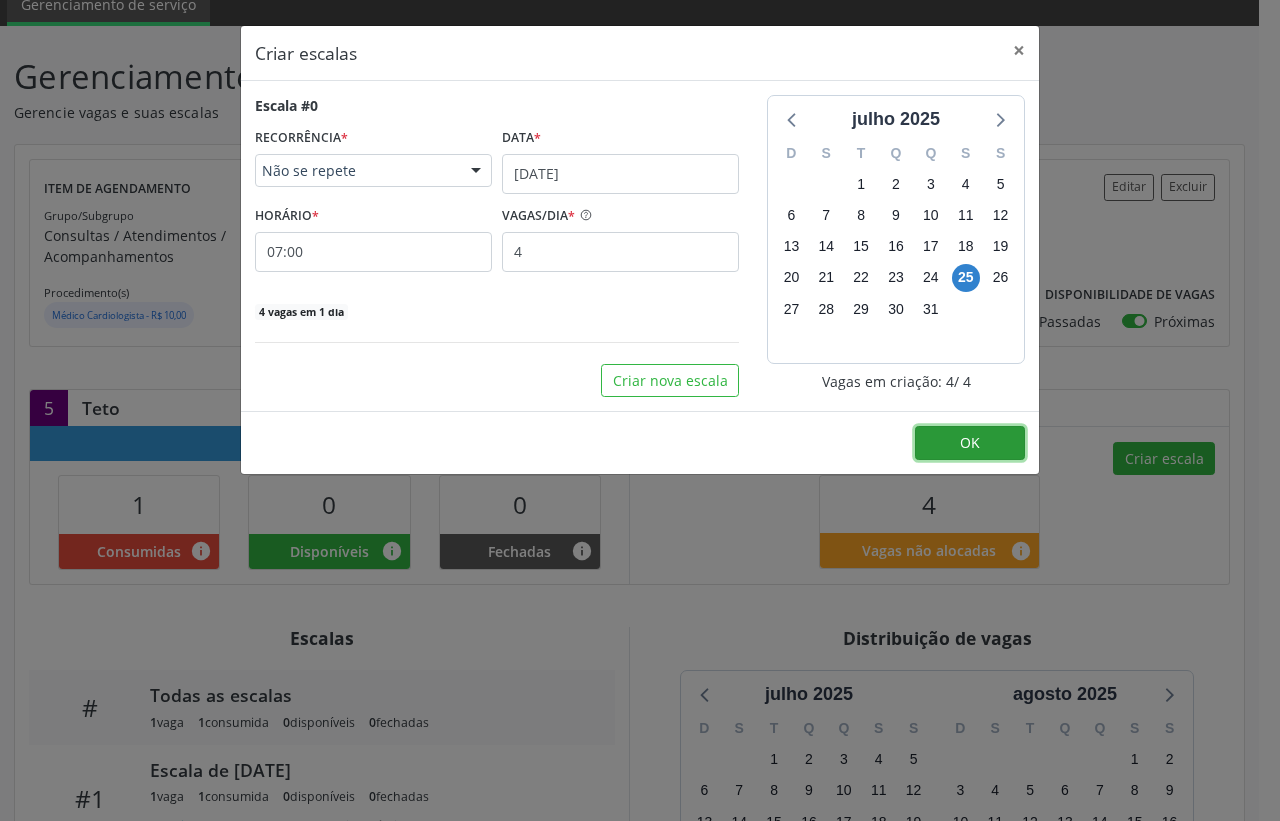 click on "OK" at bounding box center (970, 442) 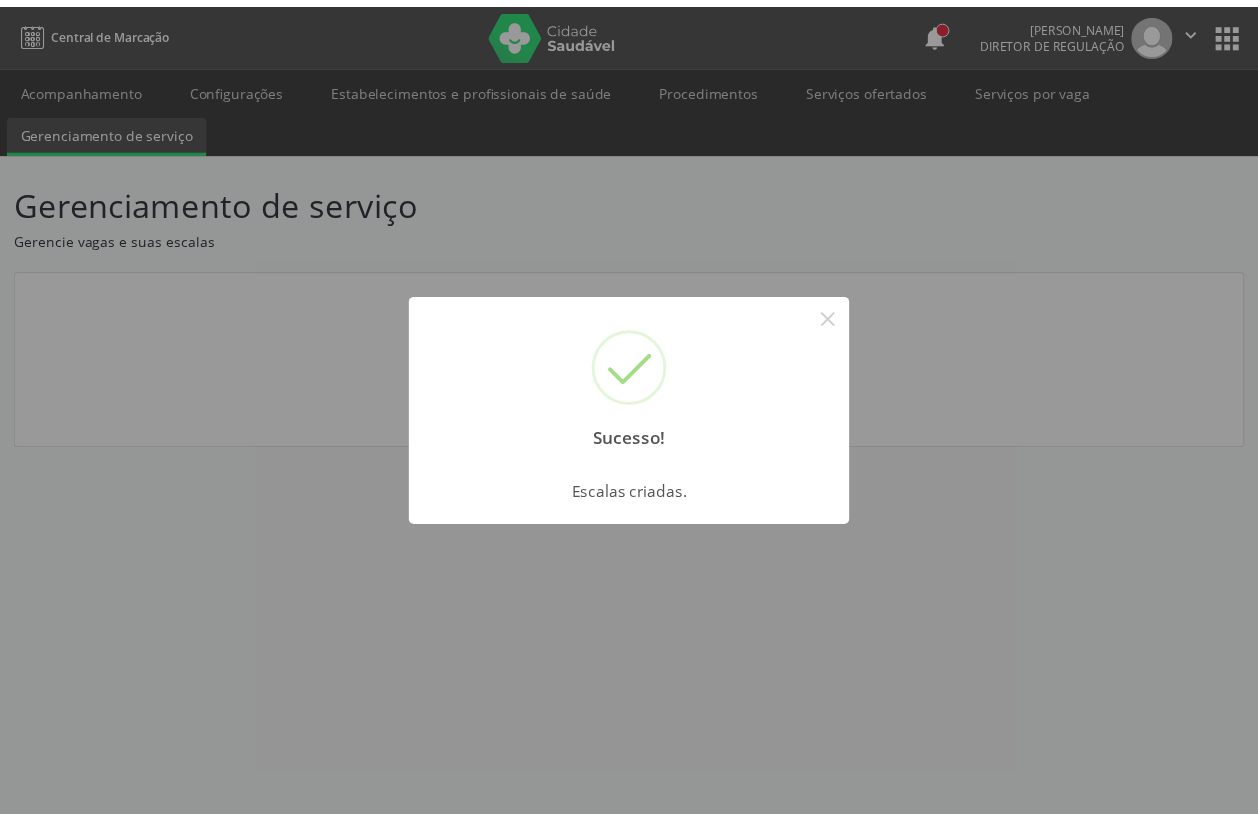 scroll, scrollTop: 0, scrollLeft: 0, axis: both 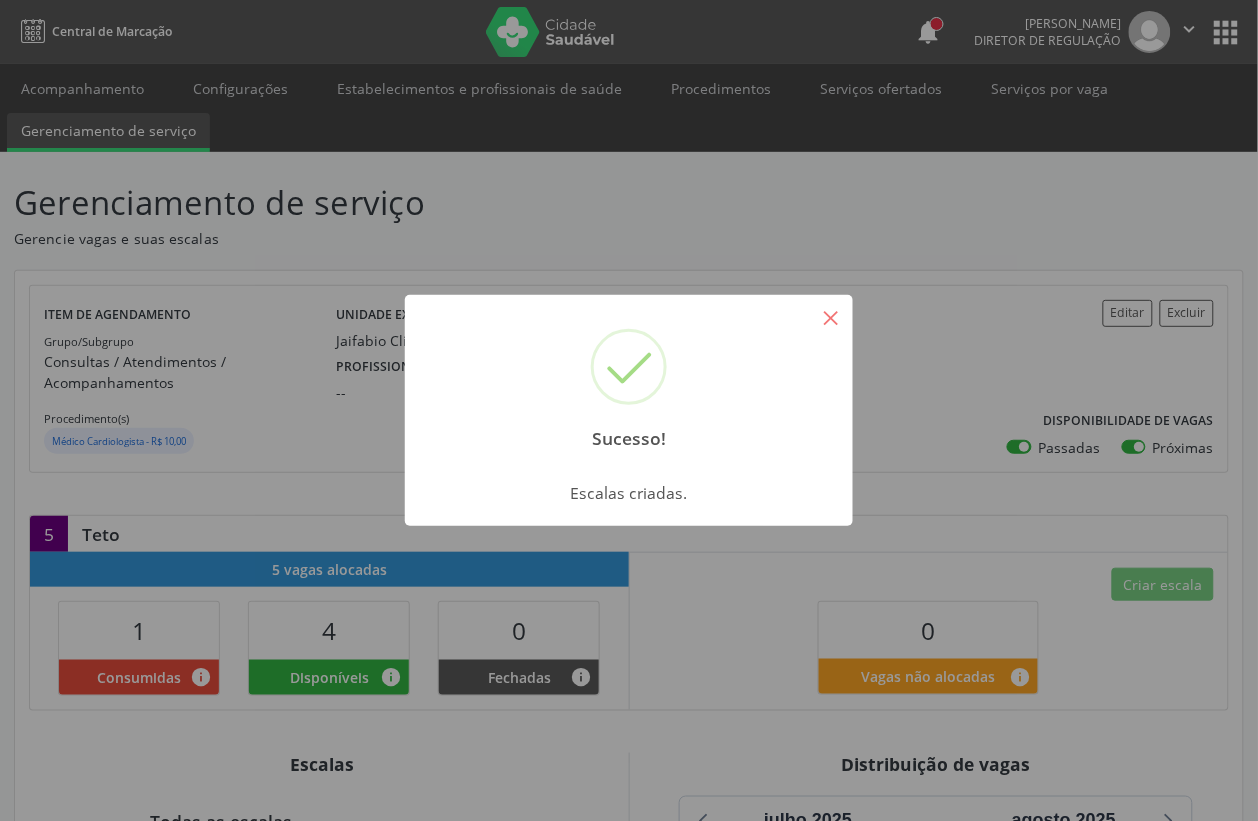 click on "×" at bounding box center [831, 317] 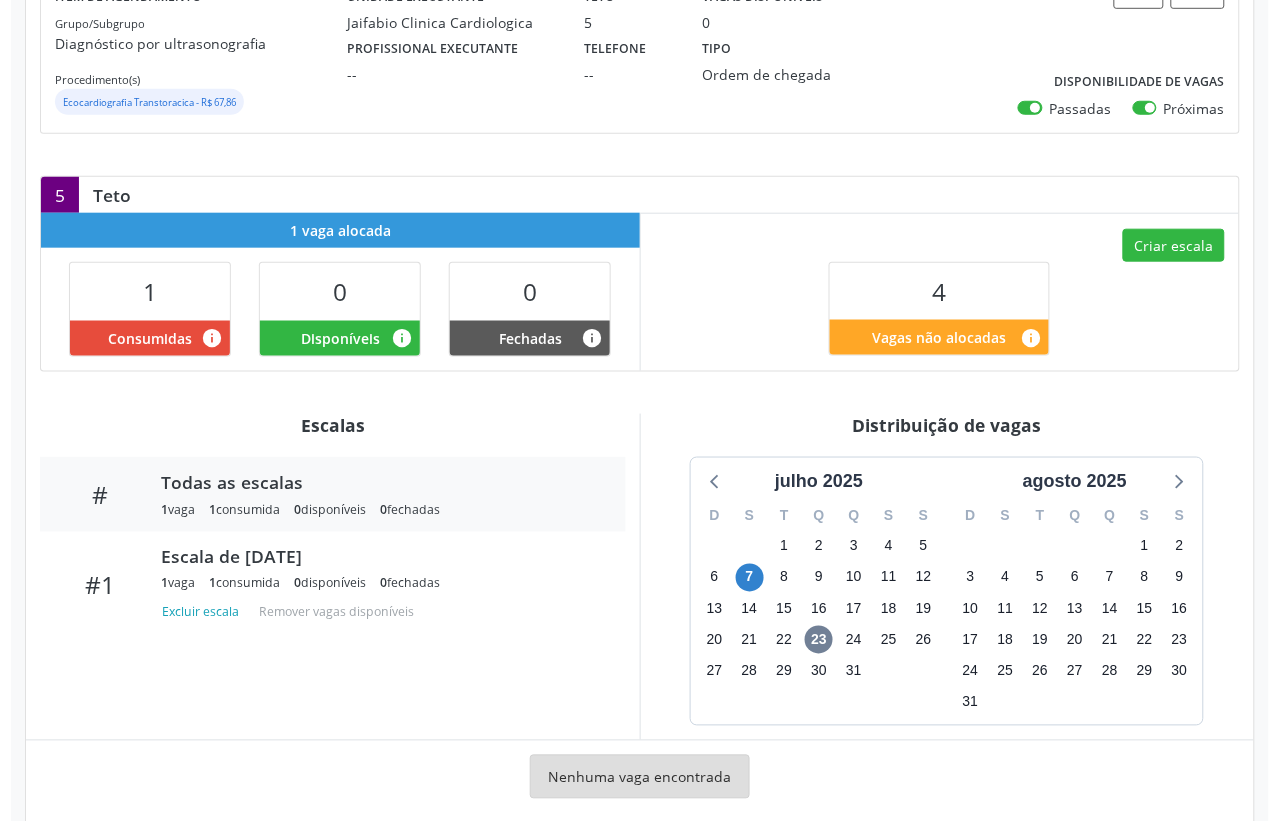 scroll, scrollTop: 356, scrollLeft: 0, axis: vertical 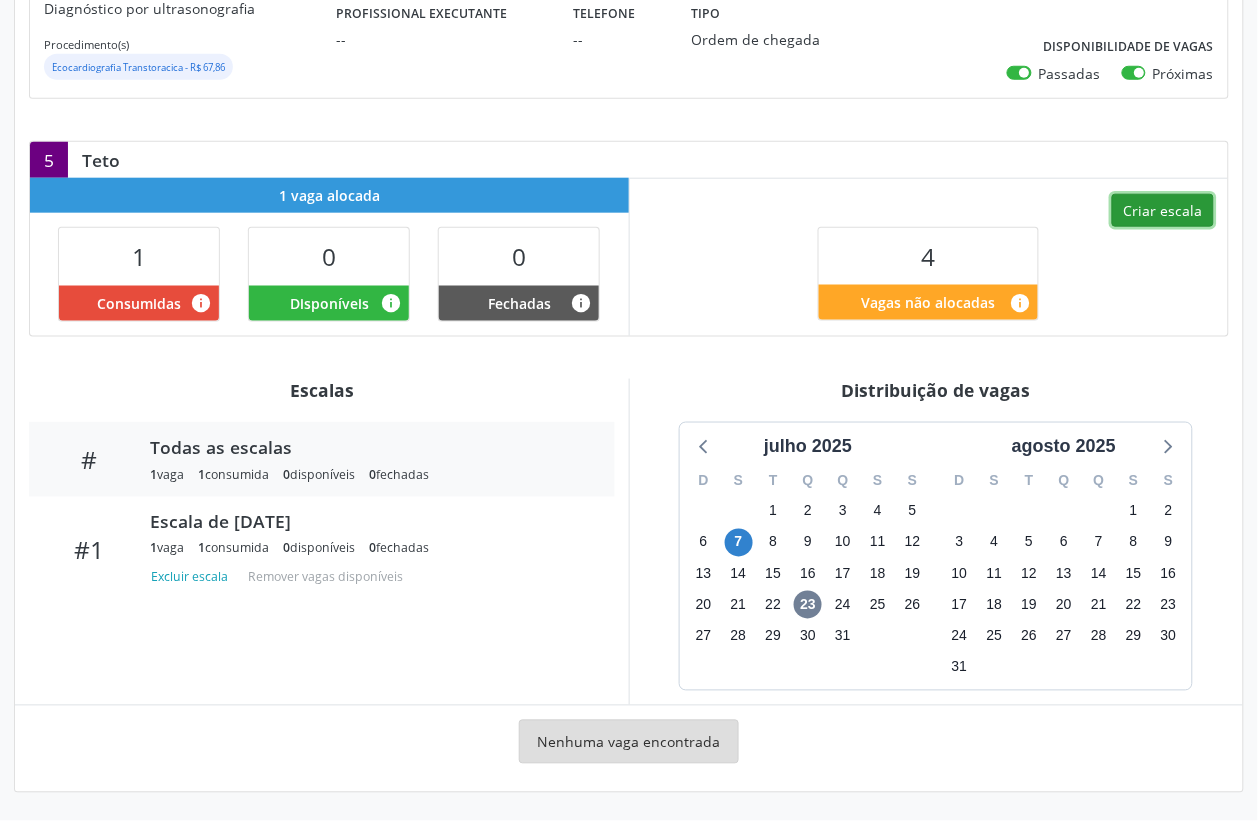 click on "Criar escala" at bounding box center [1163, 211] 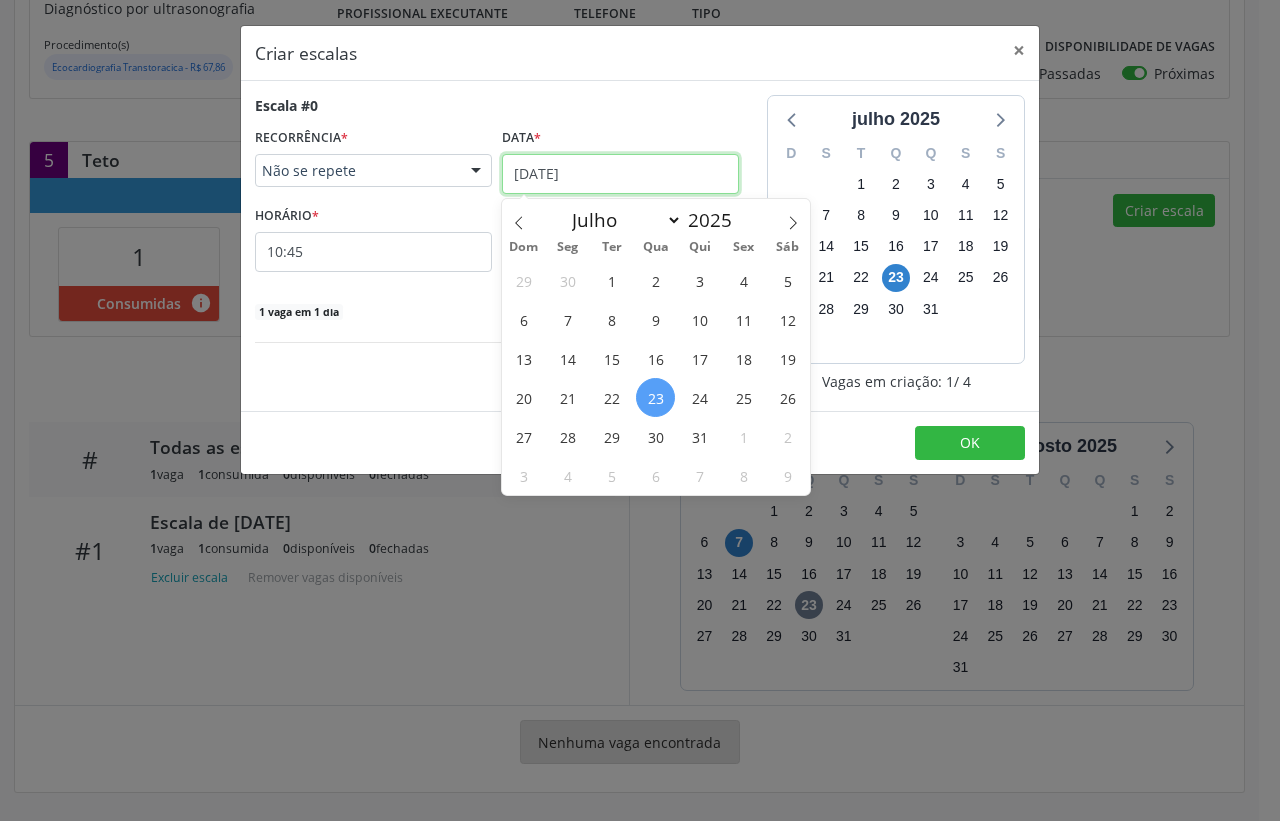 click on "[DATE]" at bounding box center (620, 174) 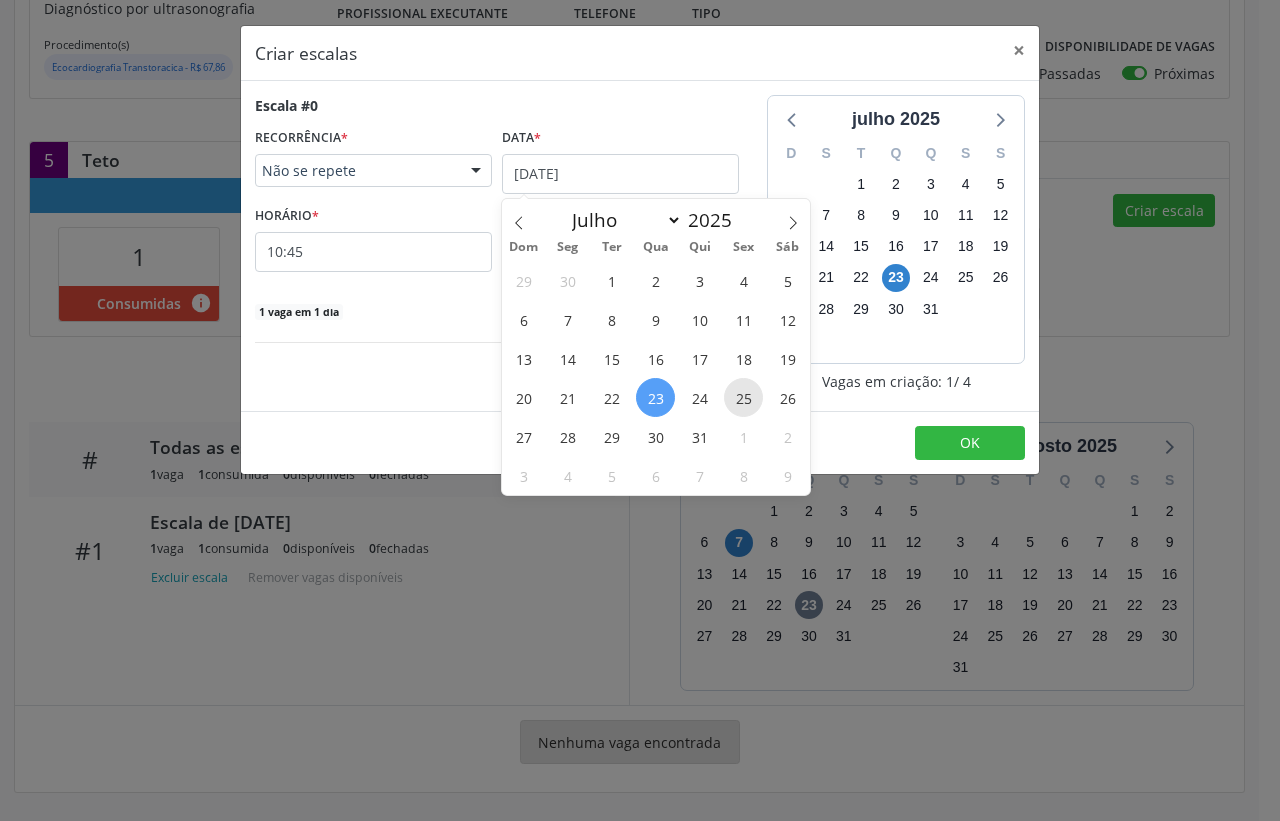 click on "25" at bounding box center (743, 397) 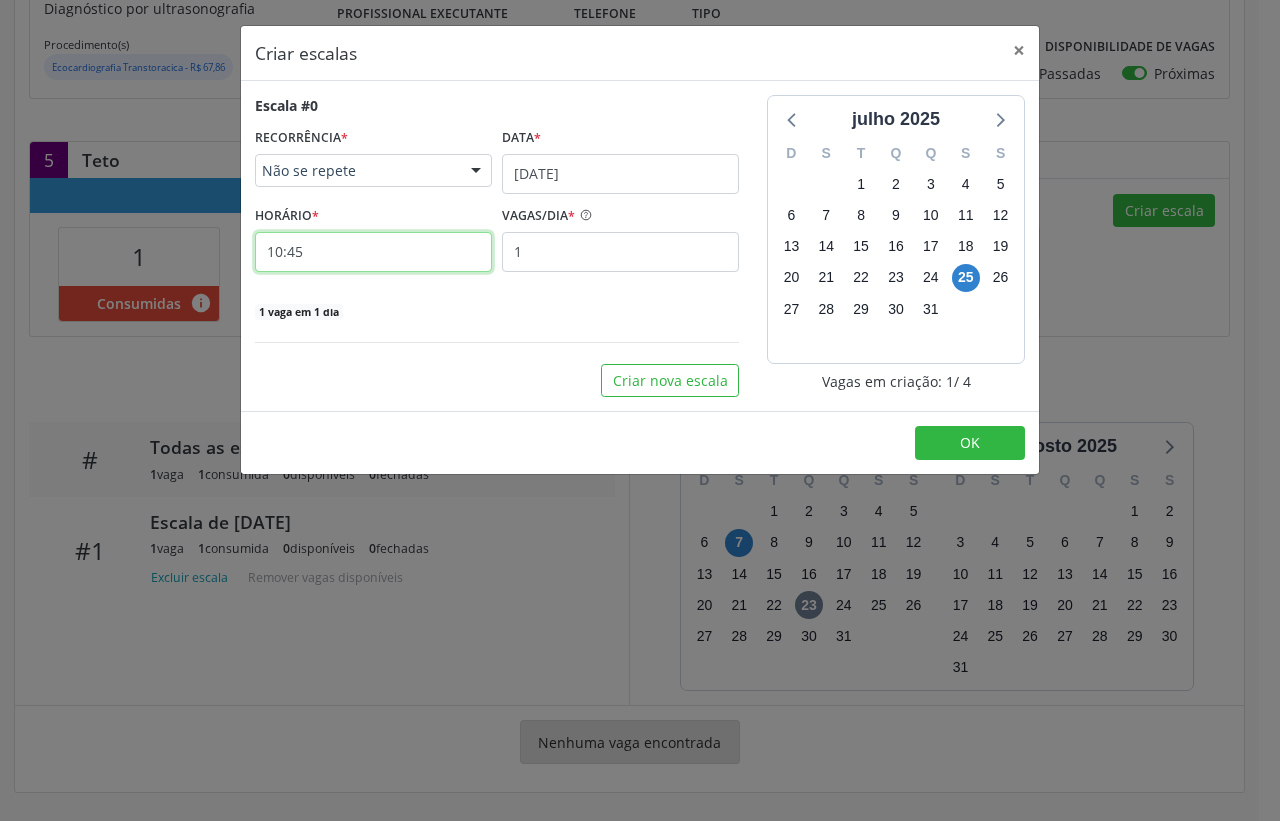 click on "10:45" at bounding box center [373, 252] 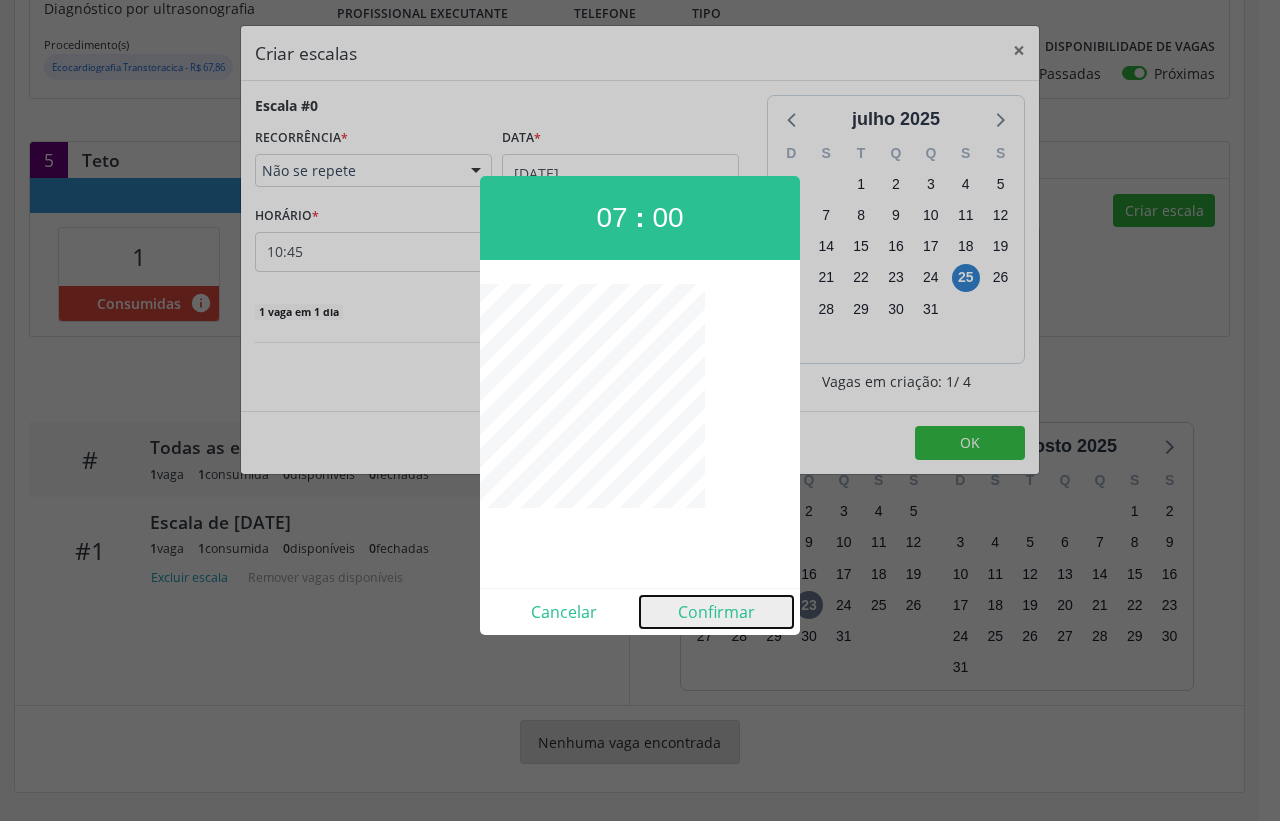 click on "Confirmar" at bounding box center (716, 612) 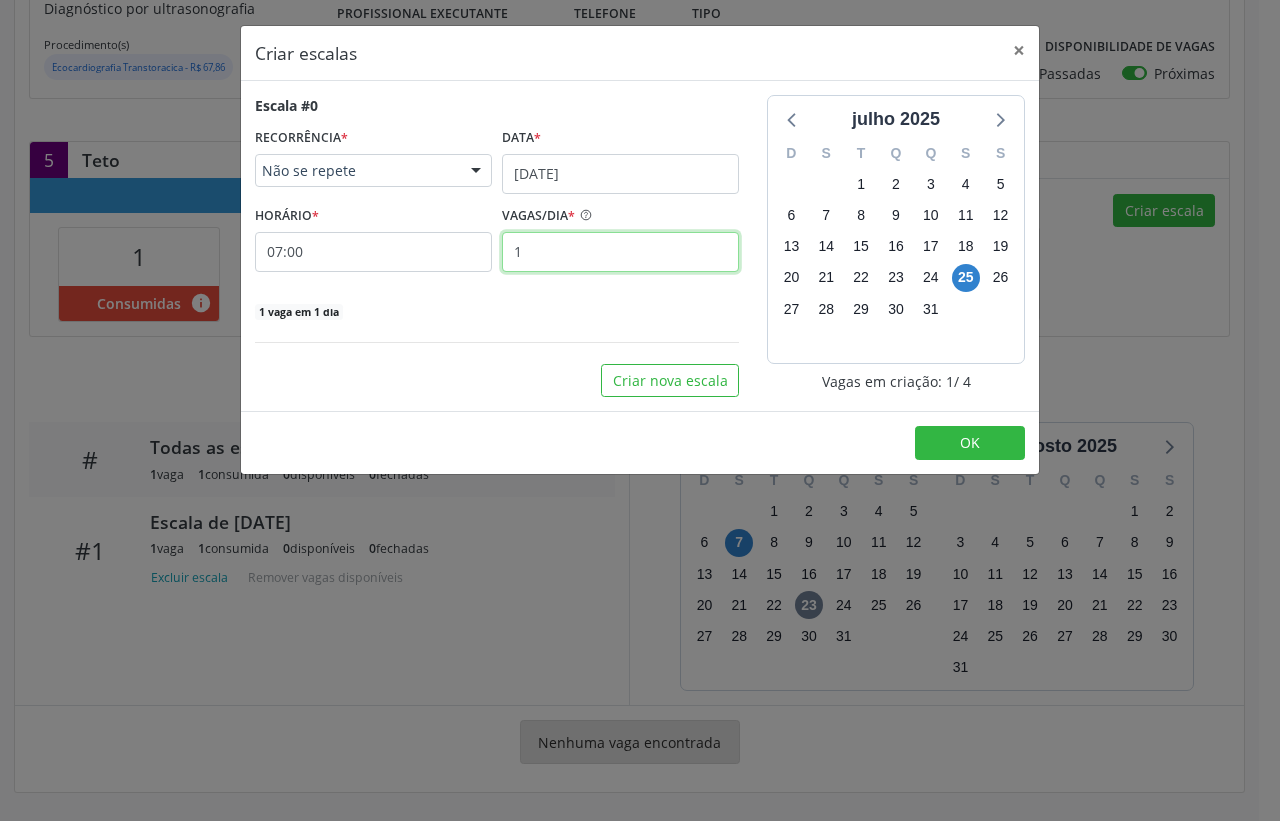 click on "1" at bounding box center (620, 252) 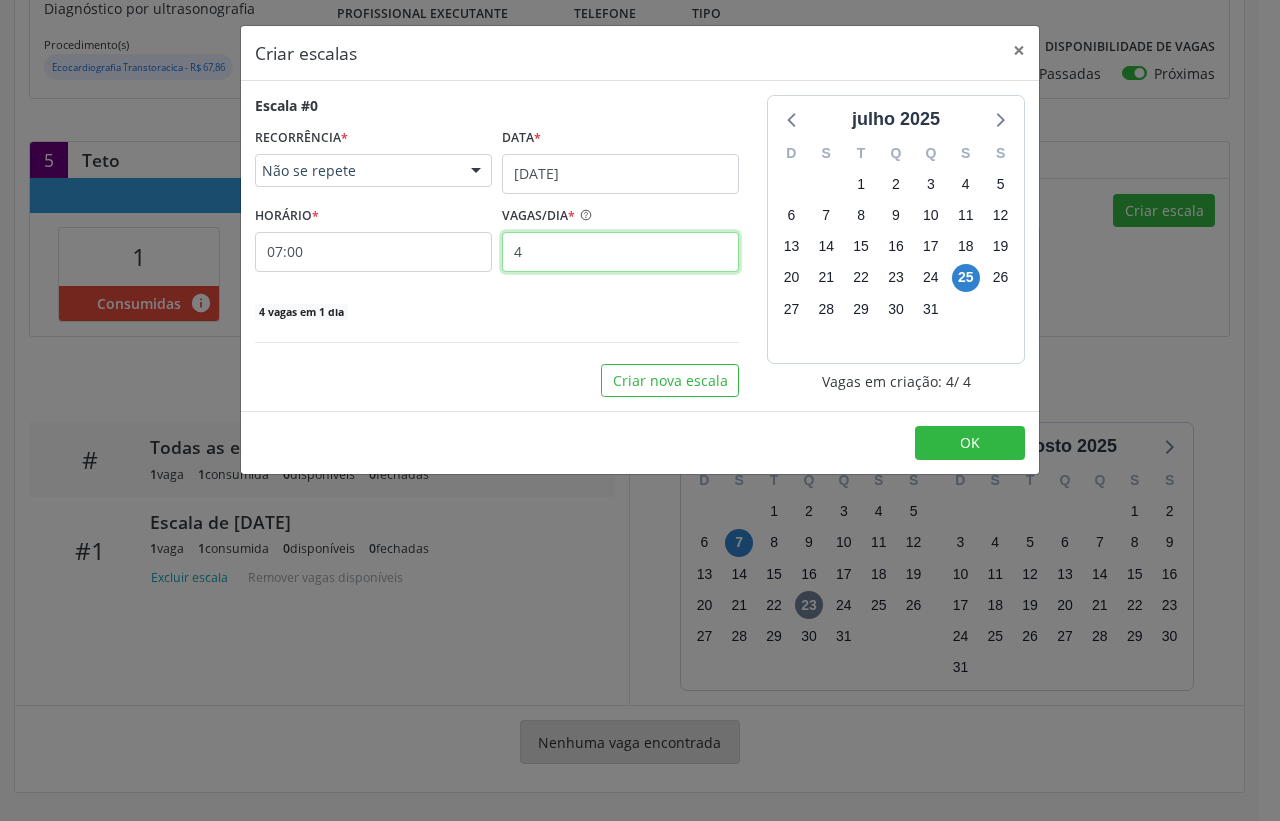type on "4" 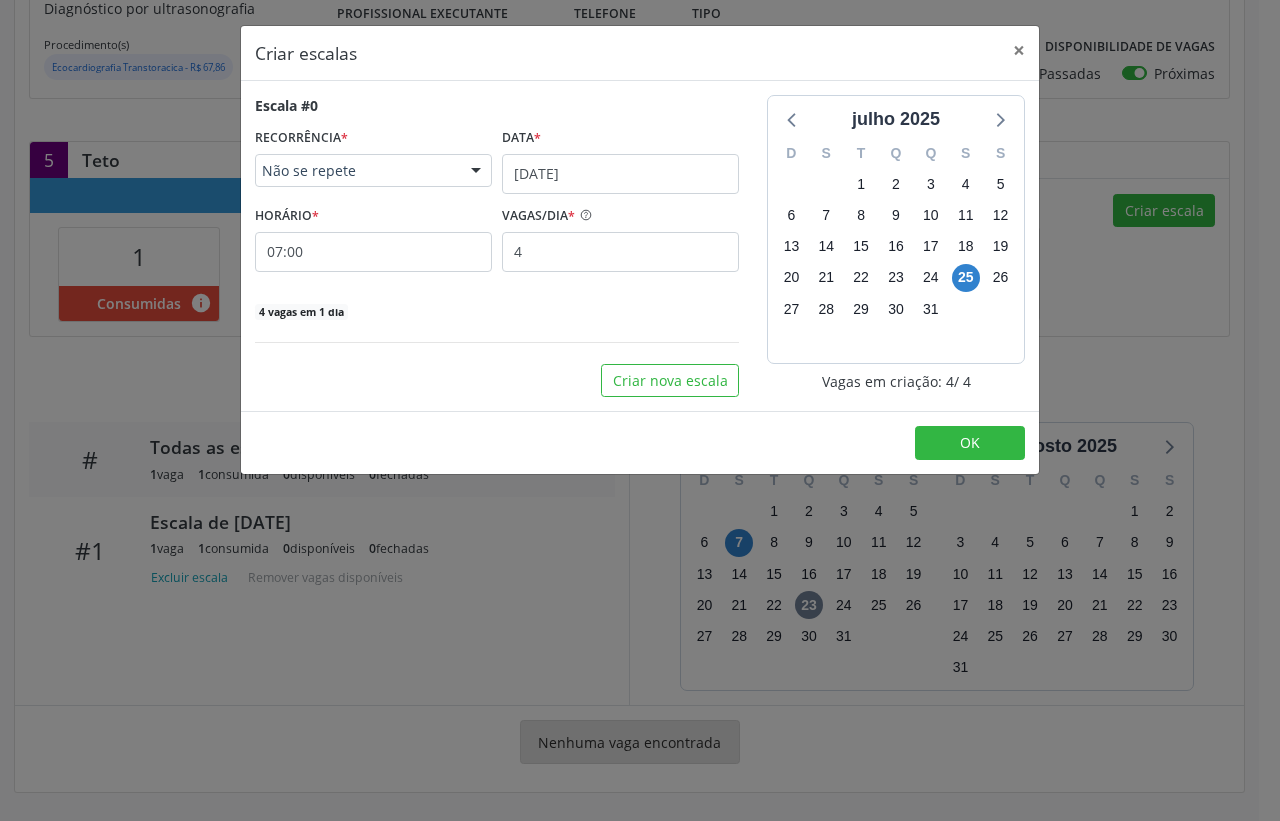 click on "4 vagas em 1 dia" at bounding box center (497, 310) 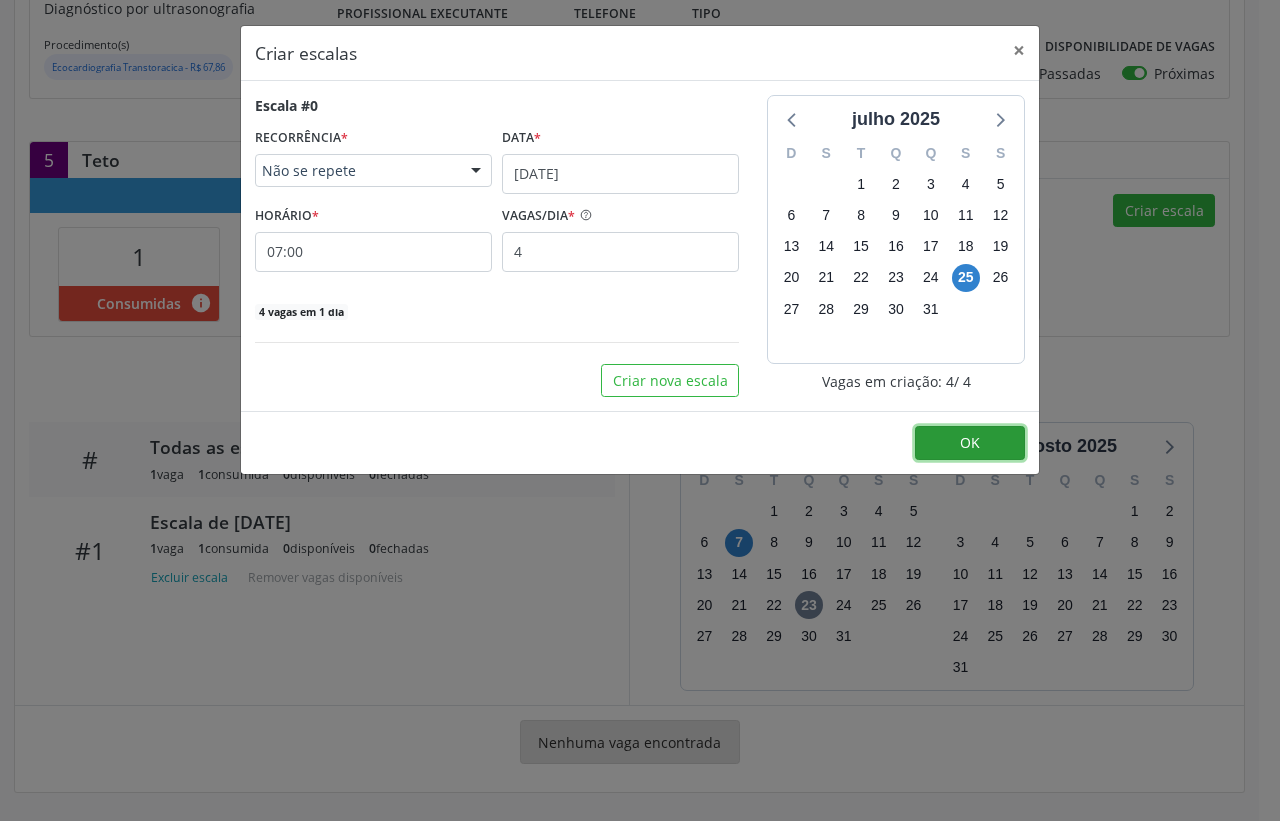 click on "OK" at bounding box center [970, 443] 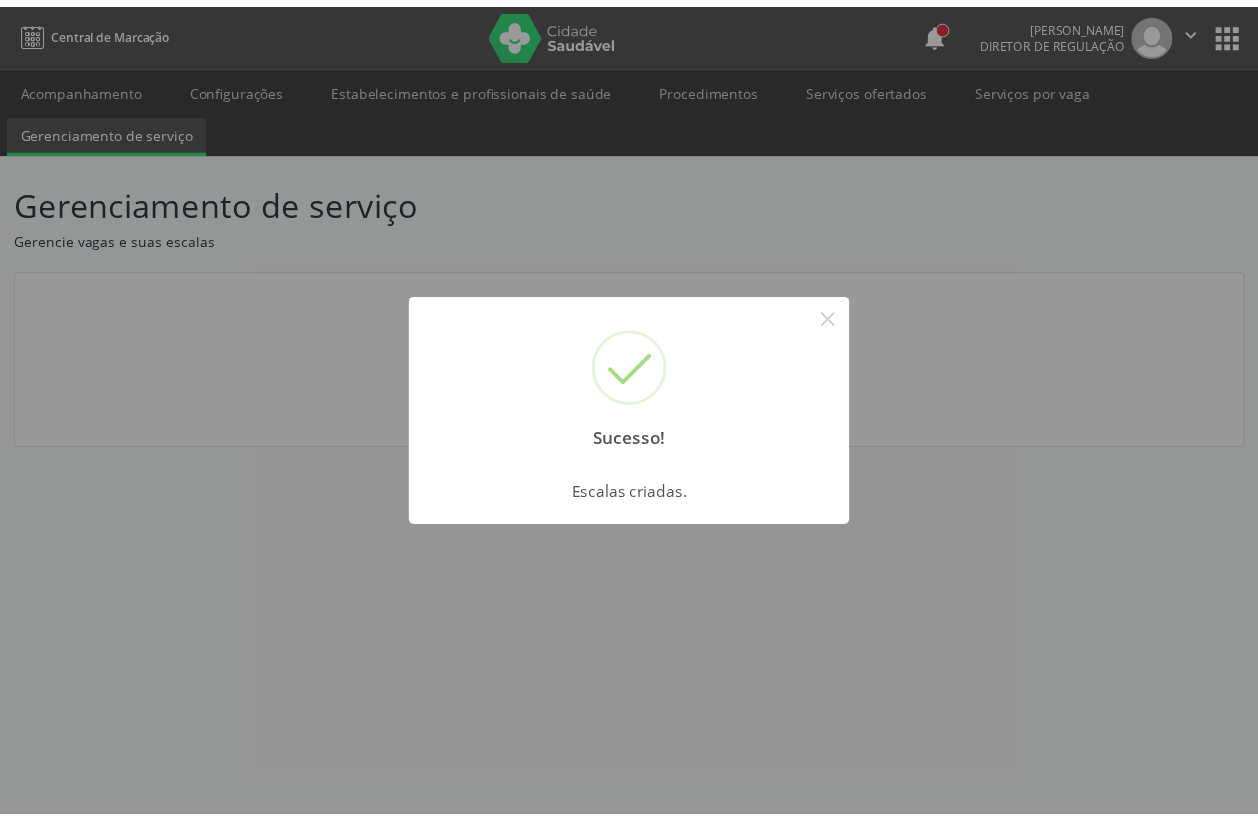 scroll, scrollTop: 0, scrollLeft: 0, axis: both 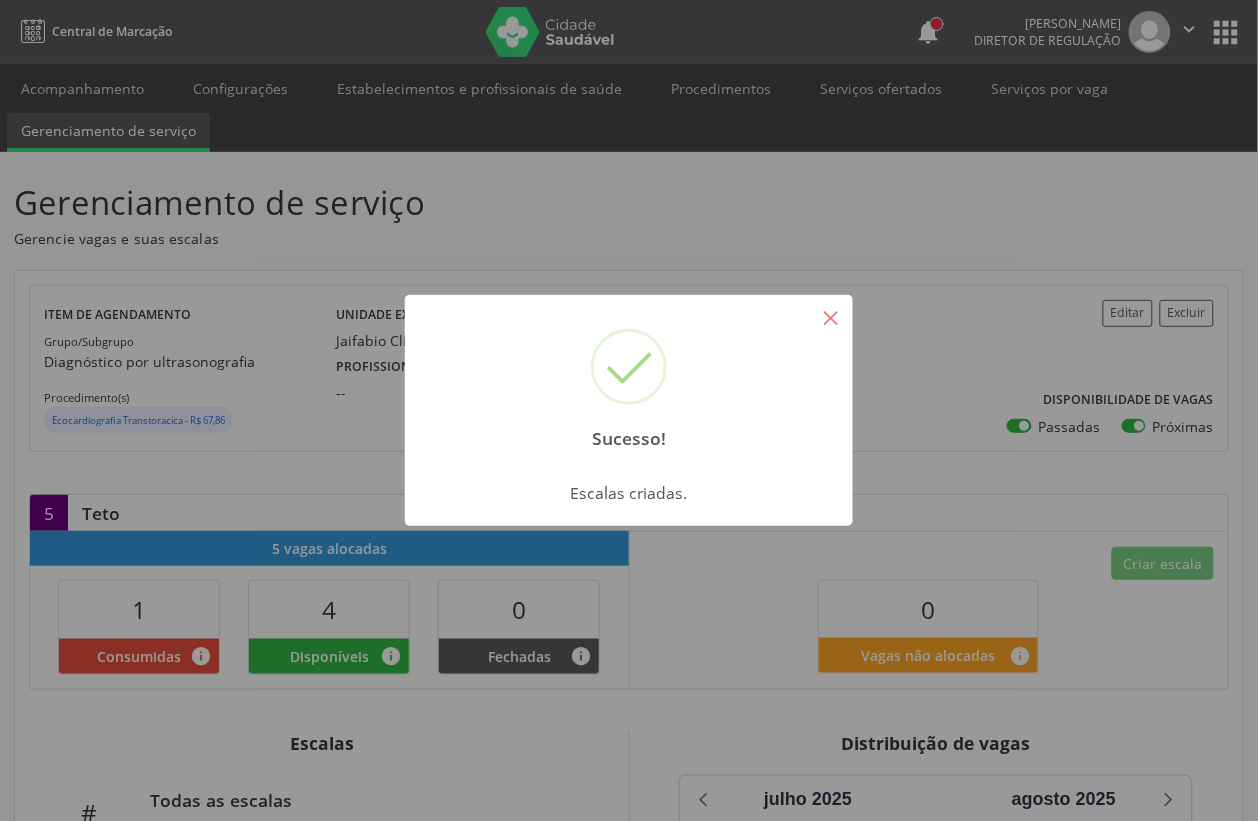 click on "×" at bounding box center (831, 317) 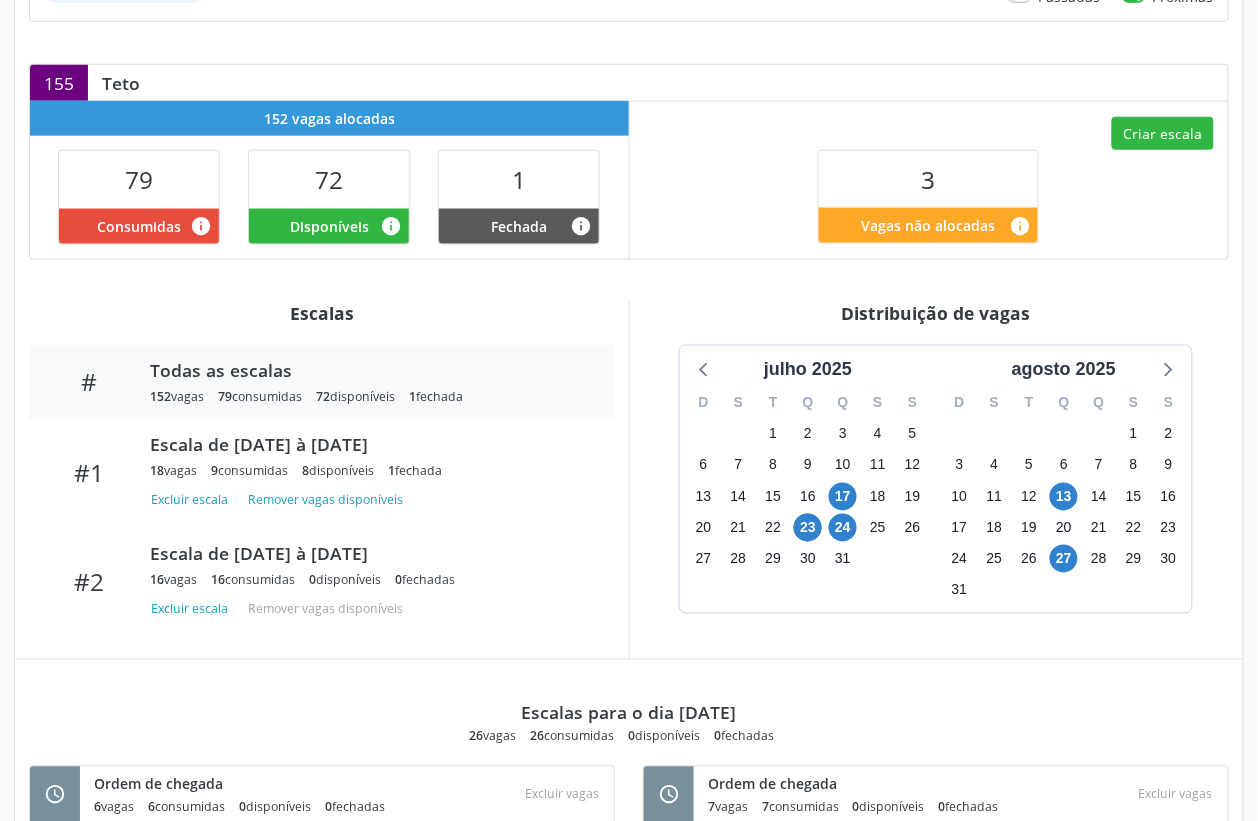 scroll, scrollTop: 500, scrollLeft: 0, axis: vertical 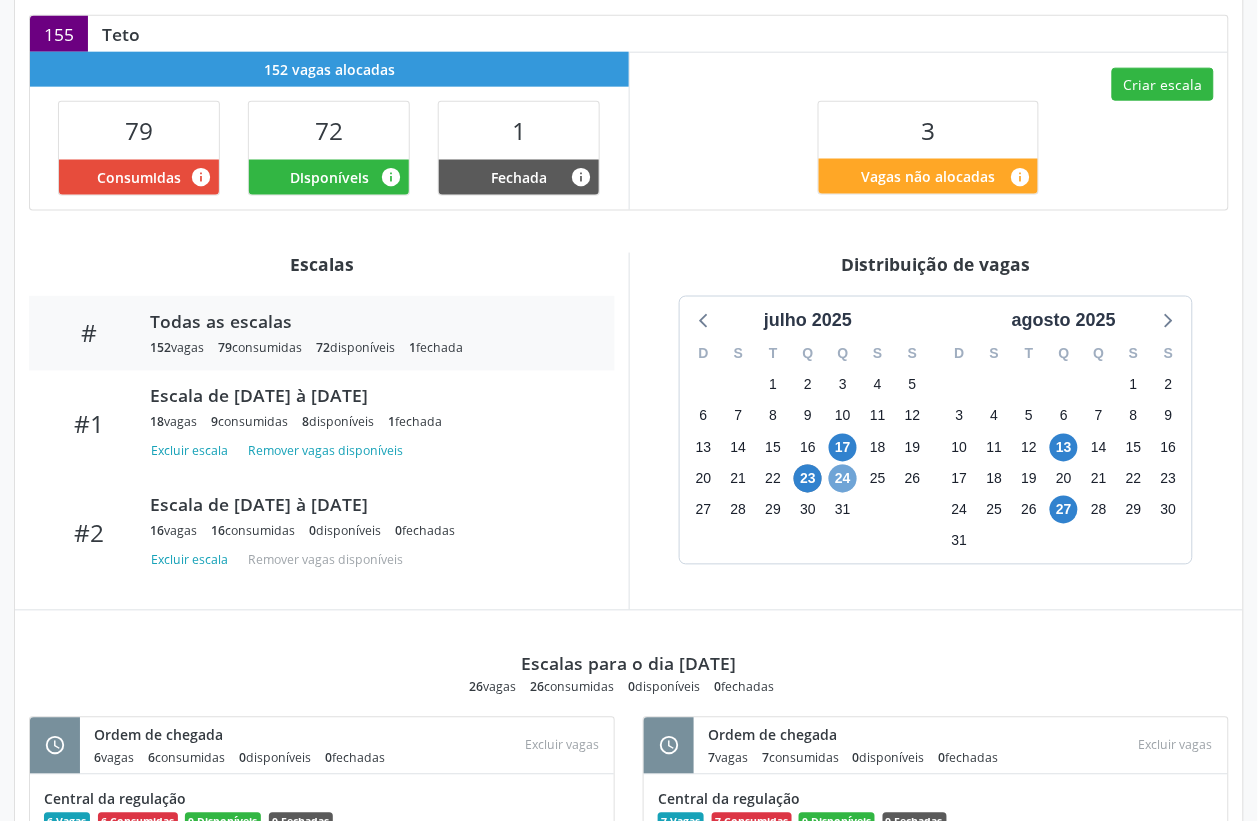 click on "24" at bounding box center (843, 479) 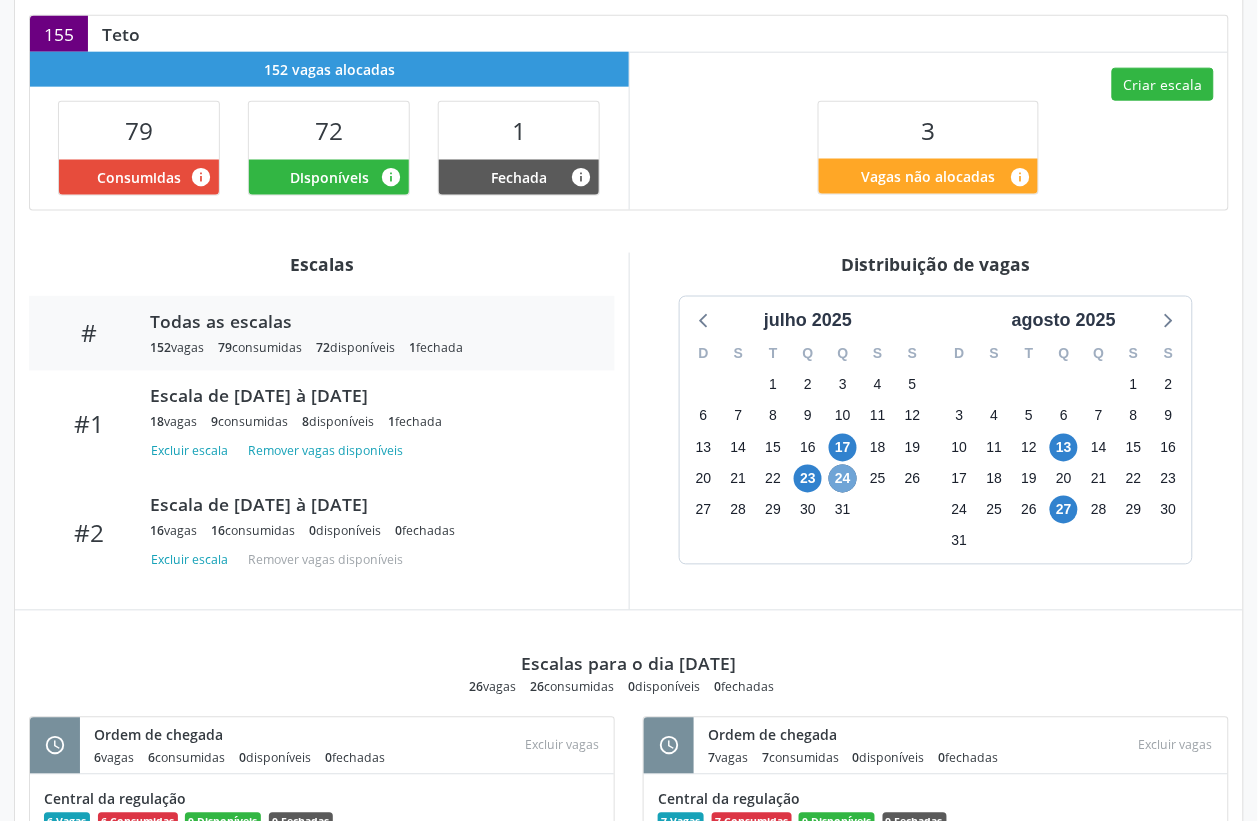 click on "24" at bounding box center (843, 479) 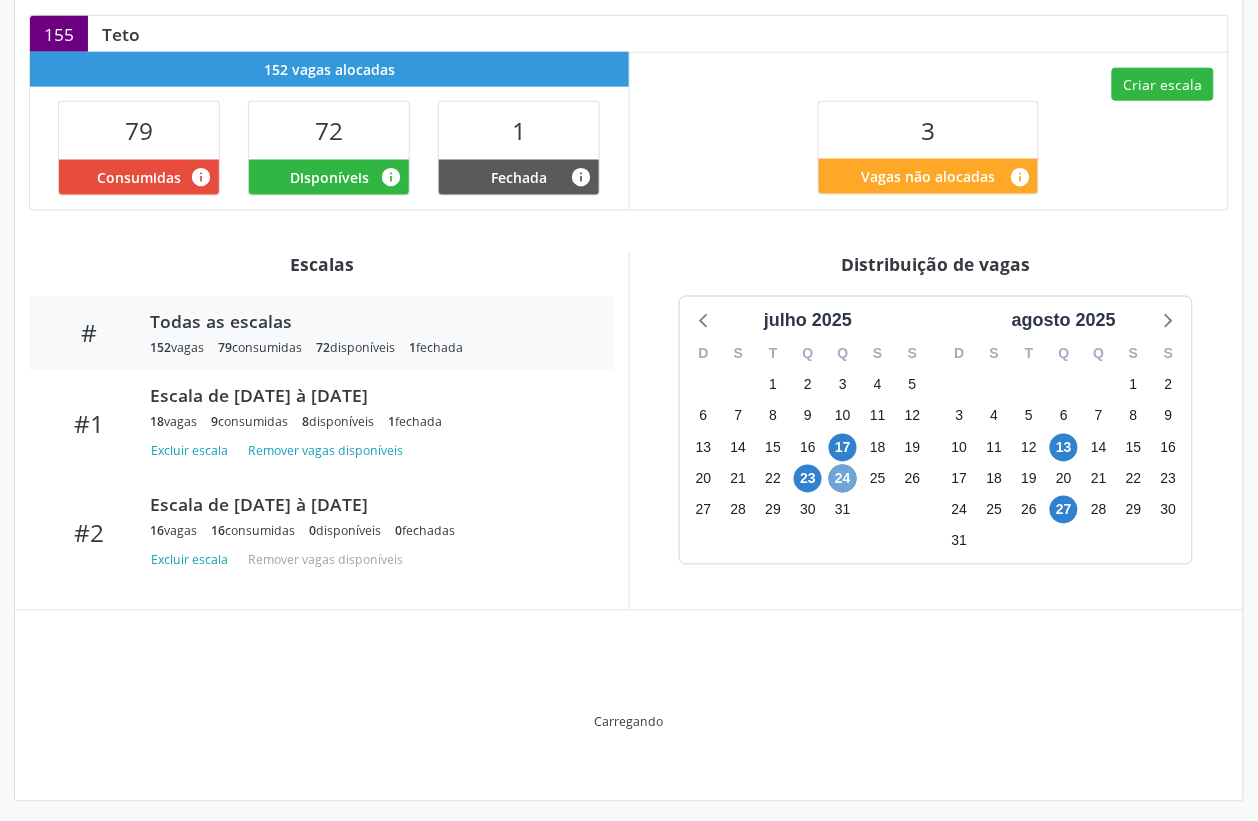 click on "24" at bounding box center [843, 479] 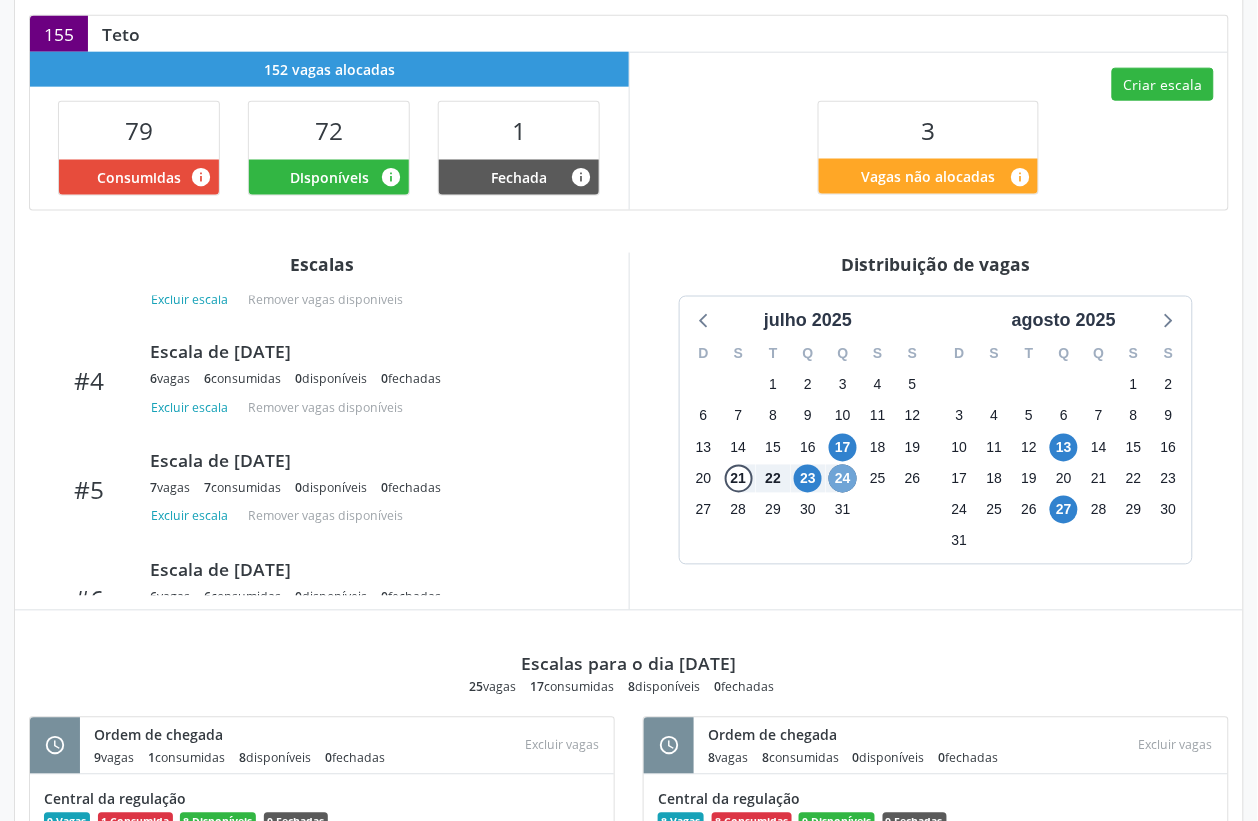 scroll, scrollTop: 500, scrollLeft: 0, axis: vertical 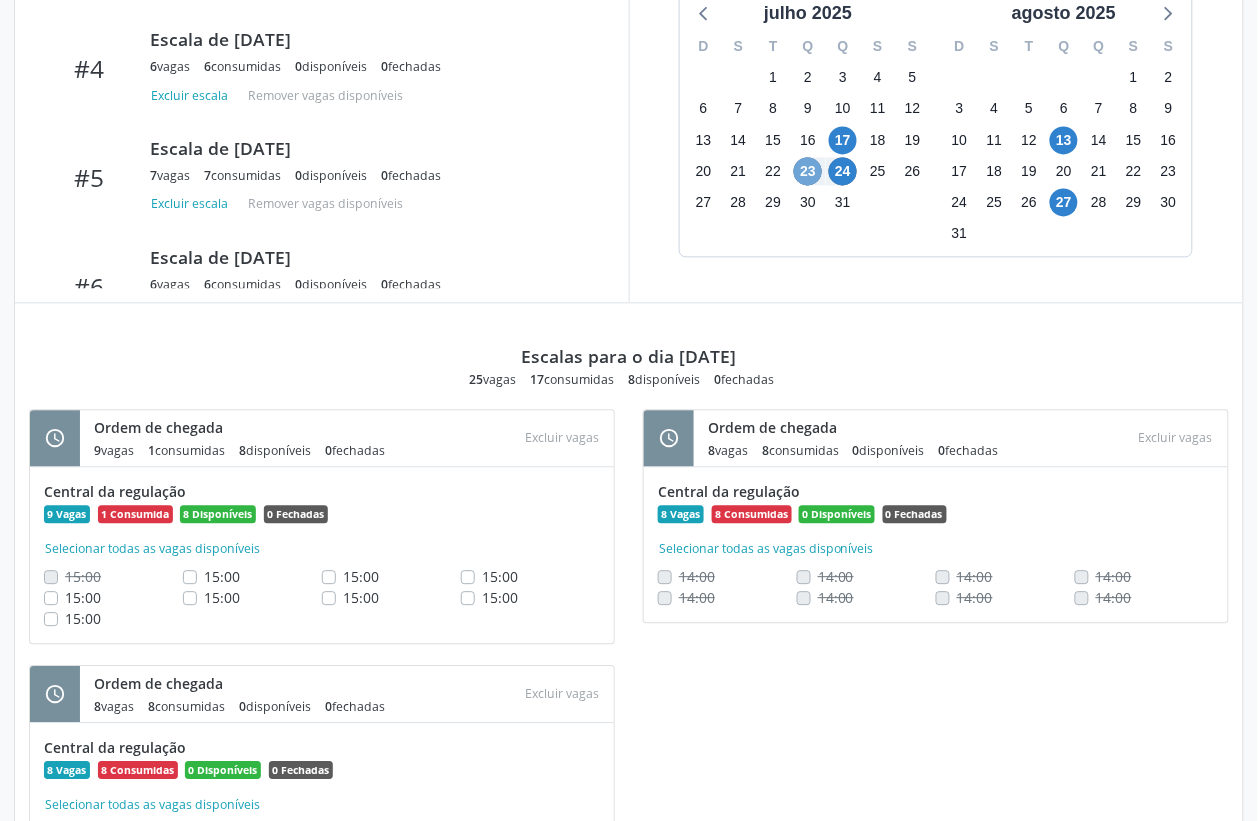 click on "23" at bounding box center (808, 172) 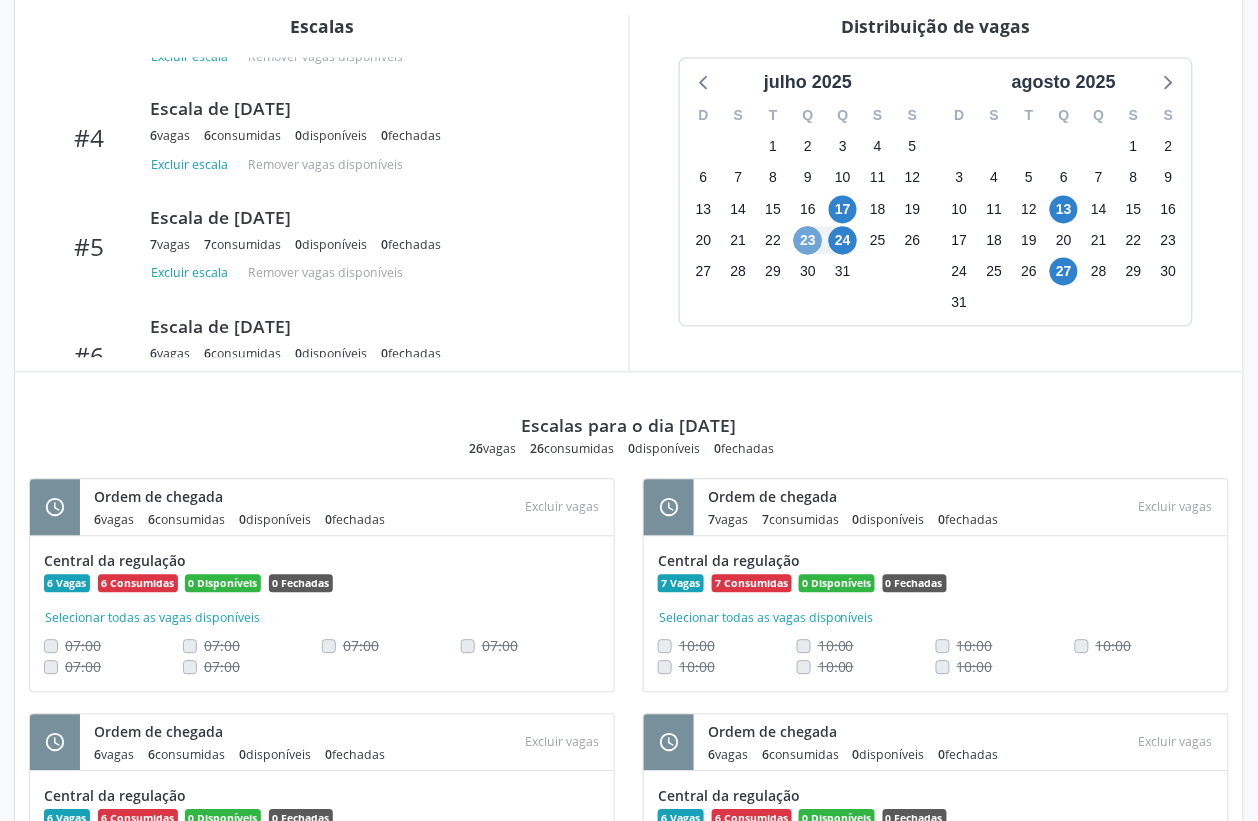 scroll, scrollTop: 682, scrollLeft: 0, axis: vertical 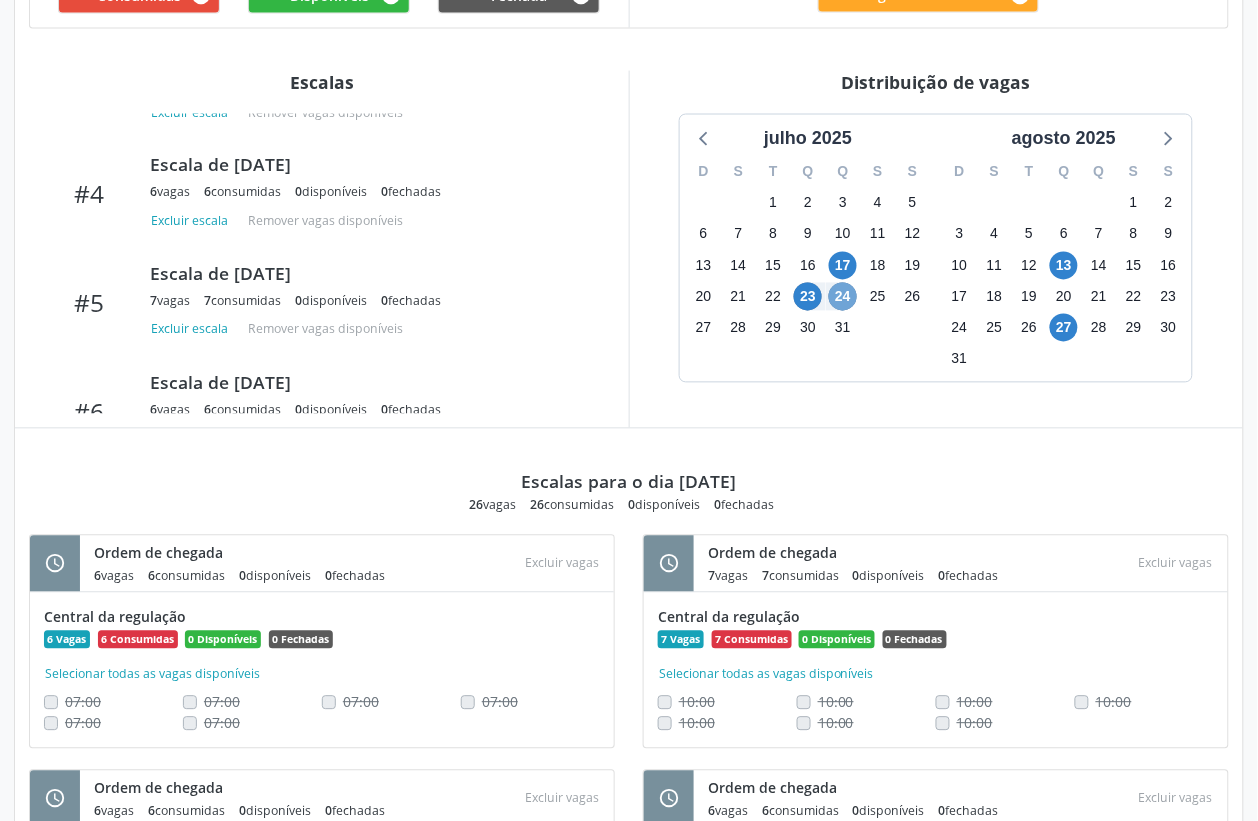 click on "24" at bounding box center [843, 297] 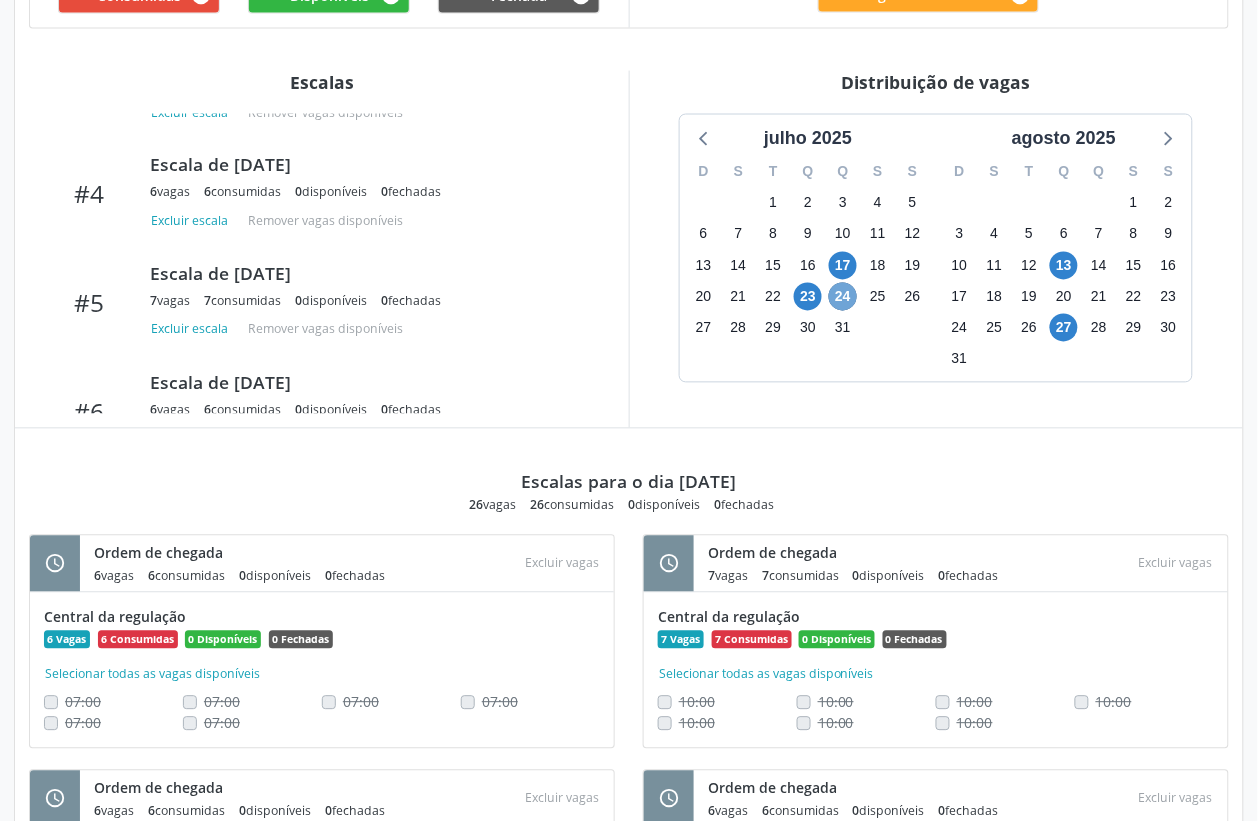 click on "24" at bounding box center [843, 297] 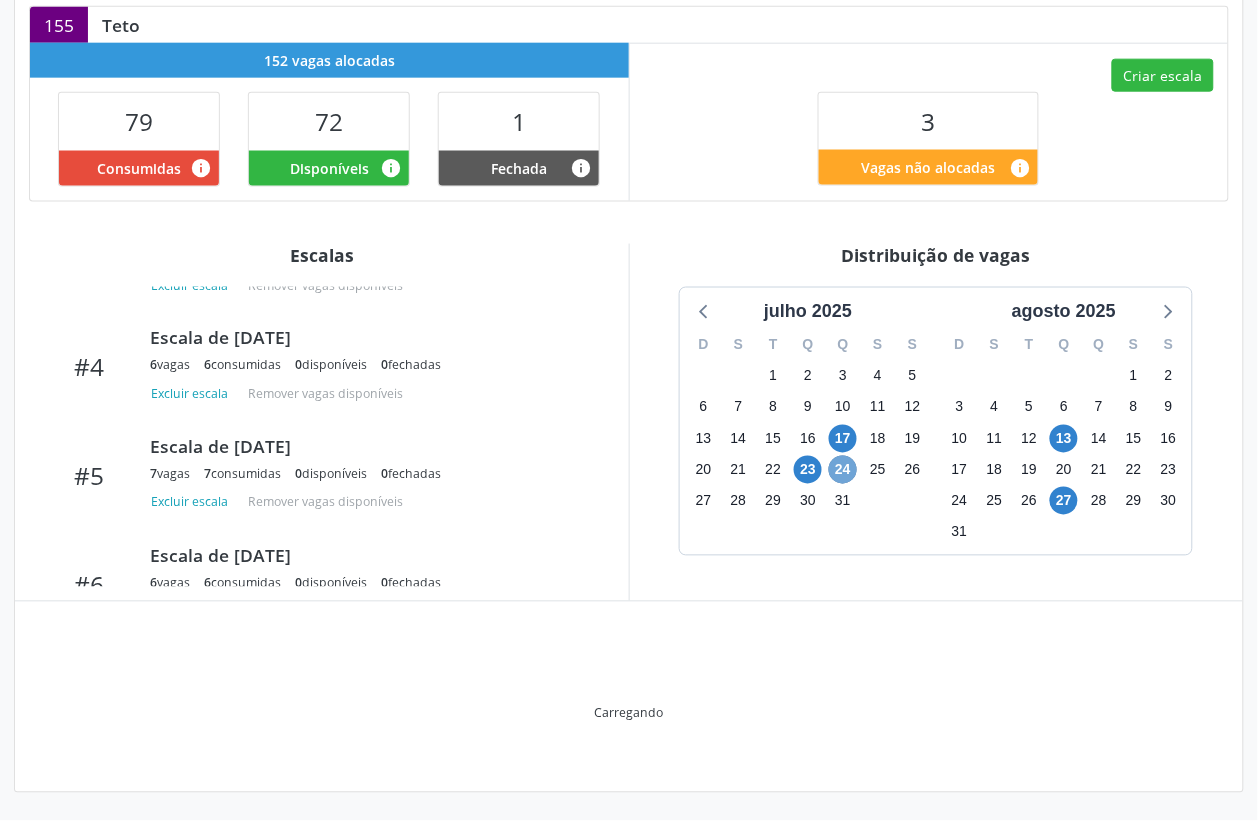 scroll, scrollTop: 682, scrollLeft: 0, axis: vertical 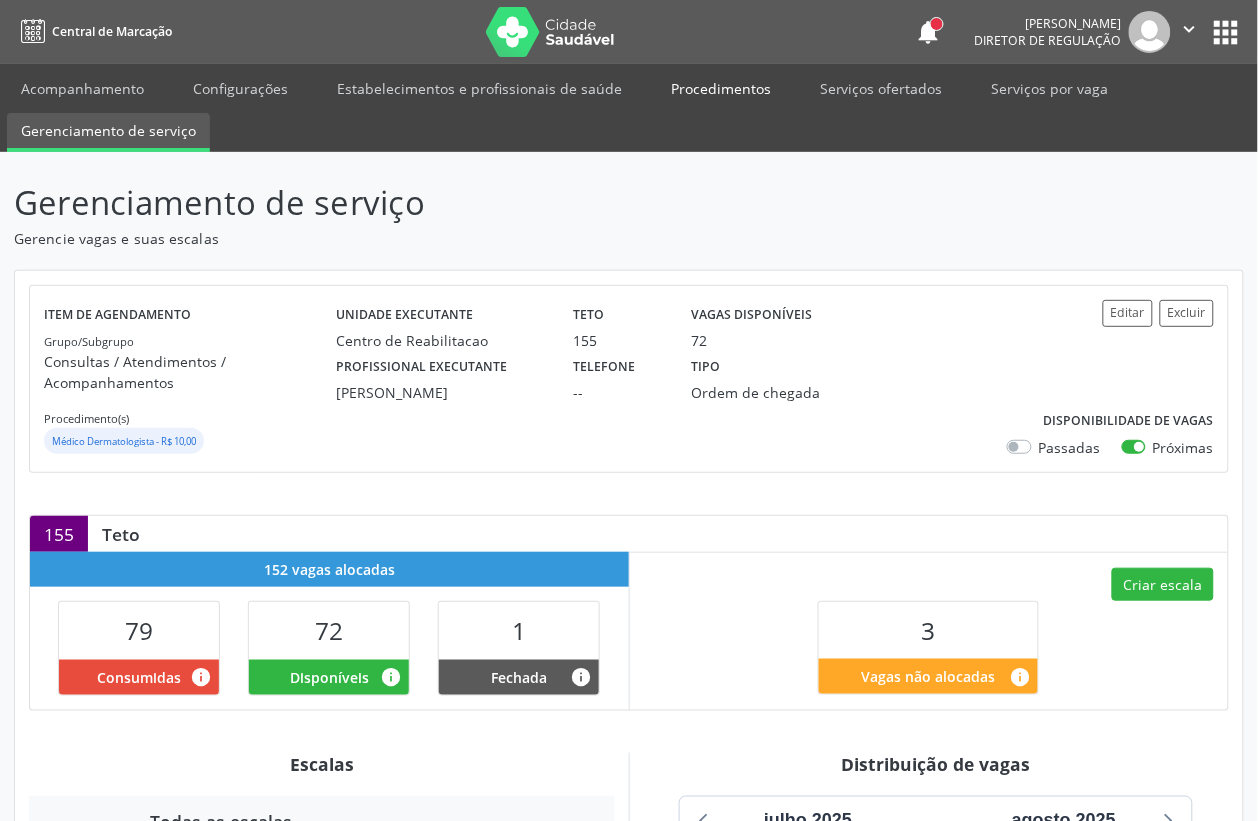 click on "Procedimentos" at bounding box center (721, 88) 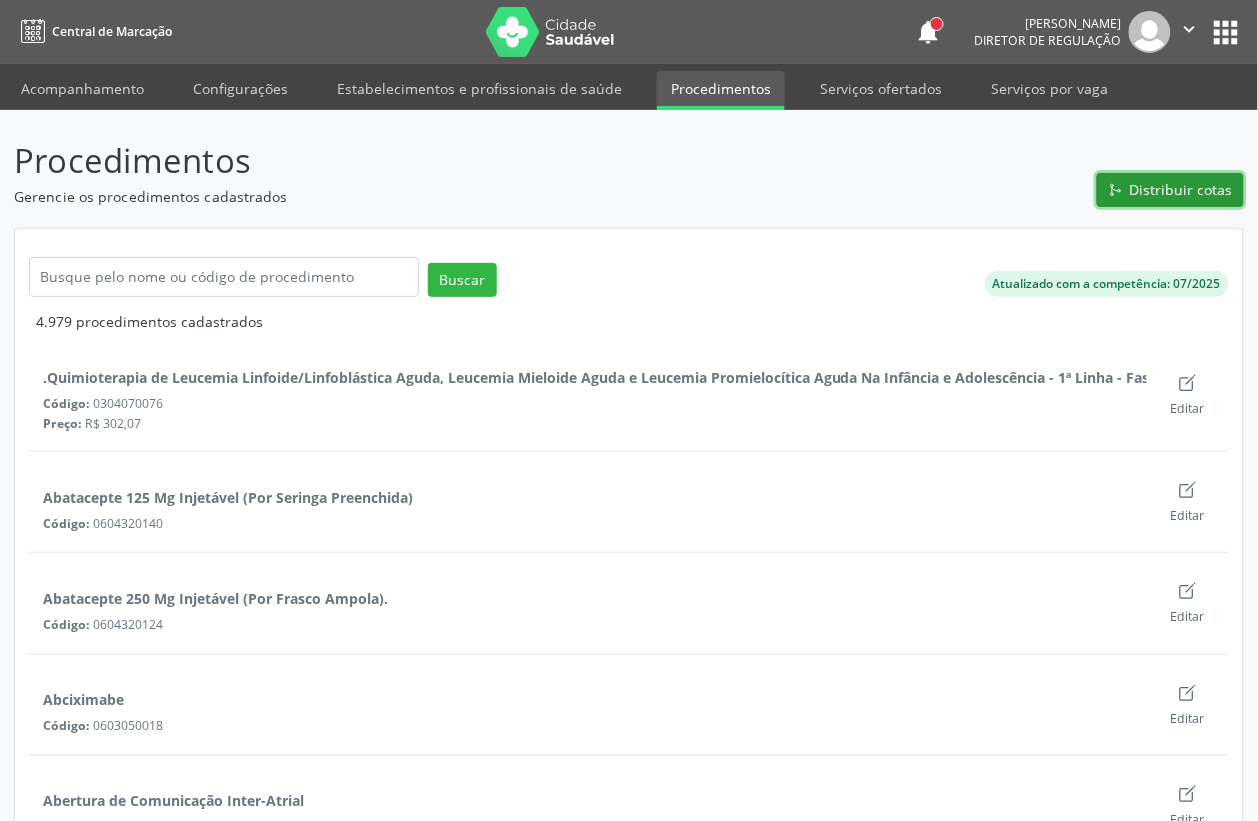 click on "Distribuir cotas" at bounding box center [1181, 189] 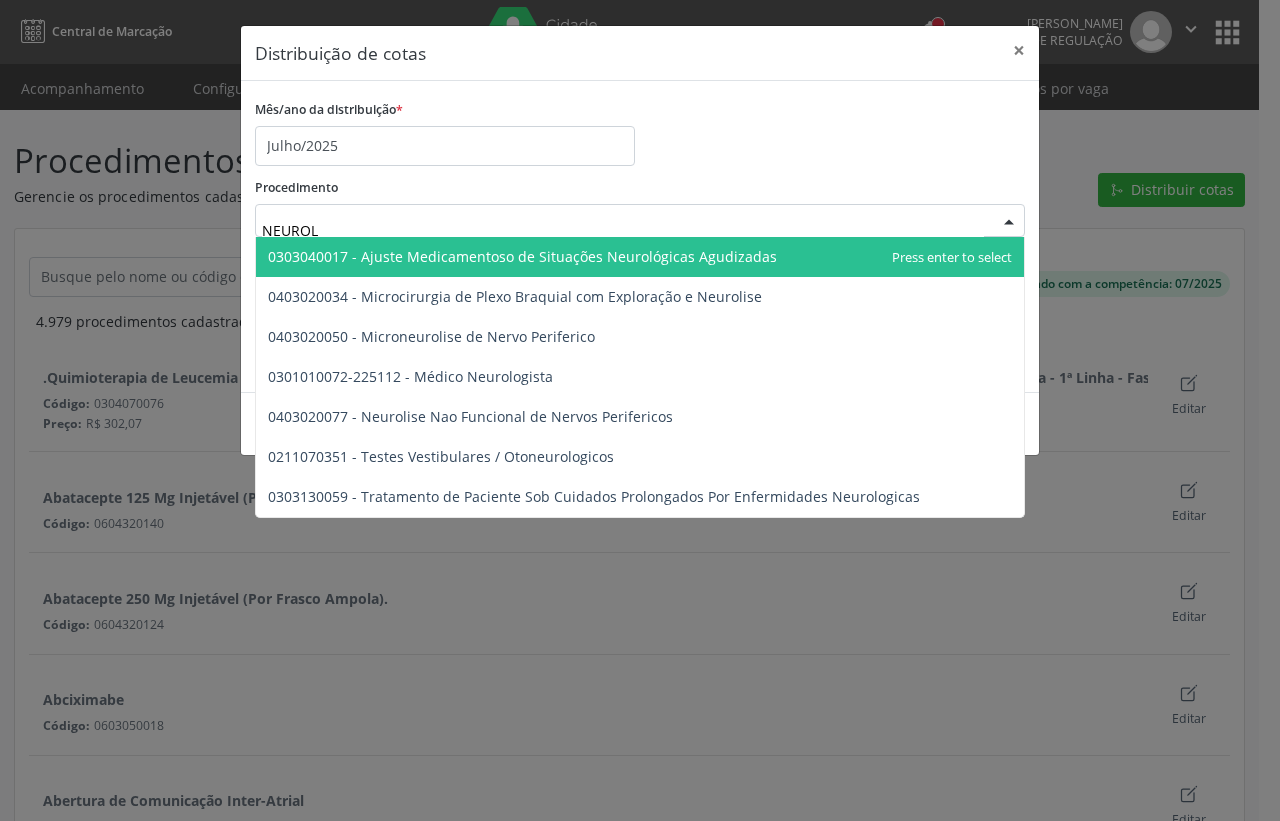 type on "NEUROLO" 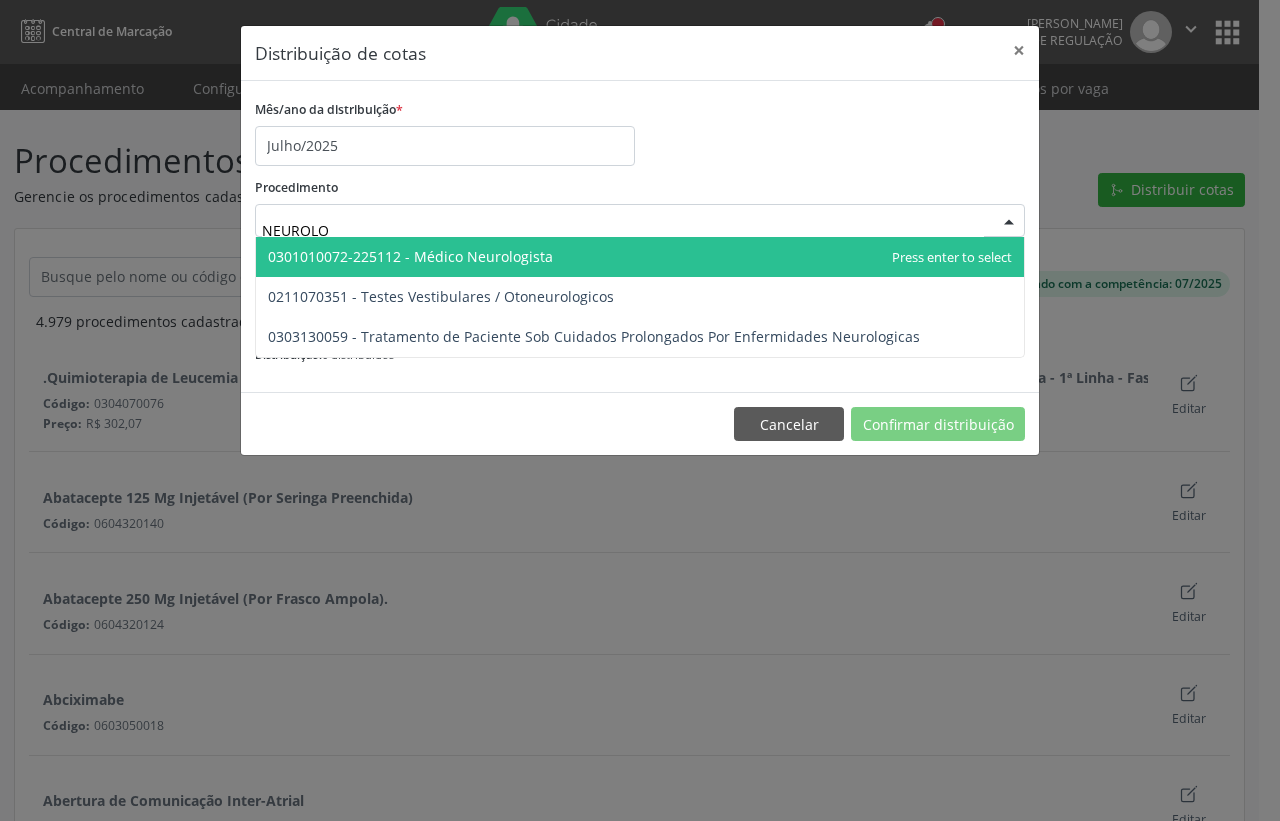 click on "0301010072-225112 - Médico Neurologista" at bounding box center [640, 257] 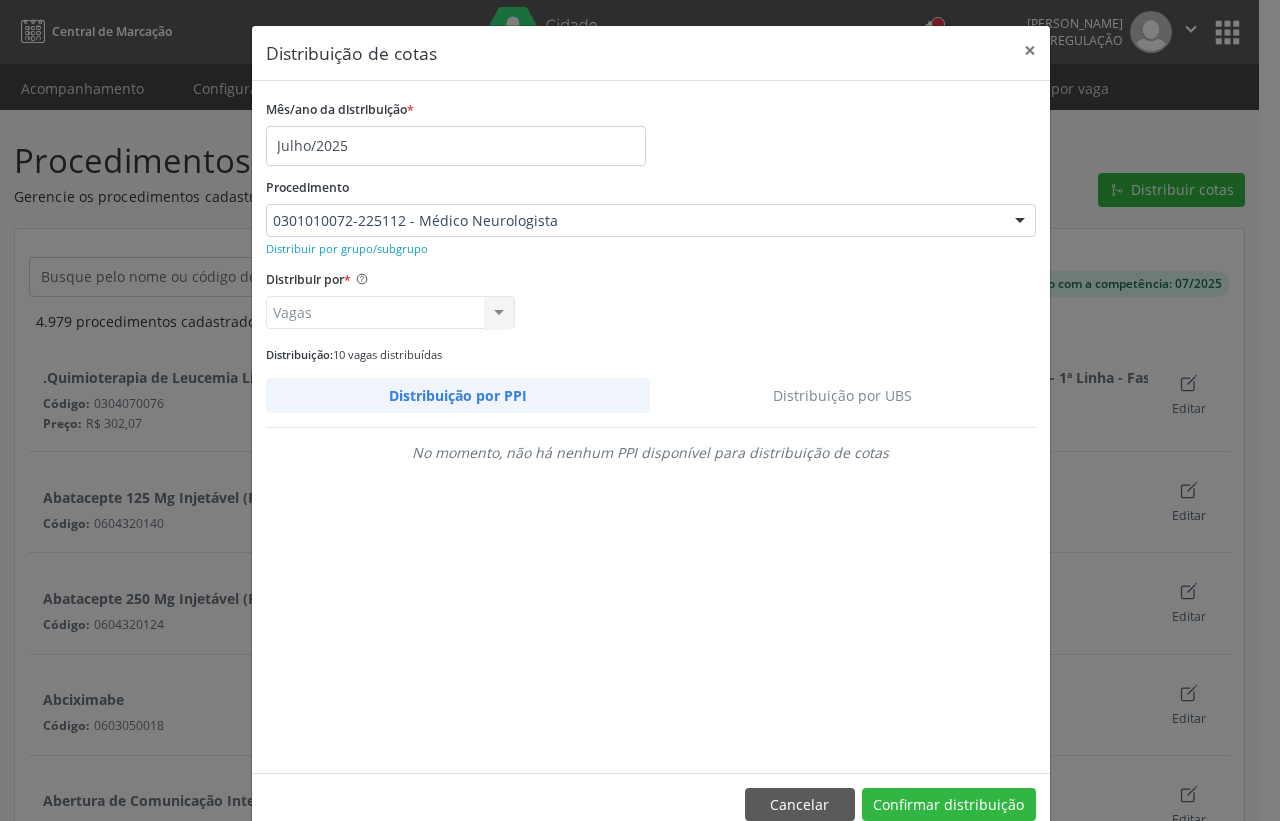 click on "Distribuição por UBS" at bounding box center (843, 395) 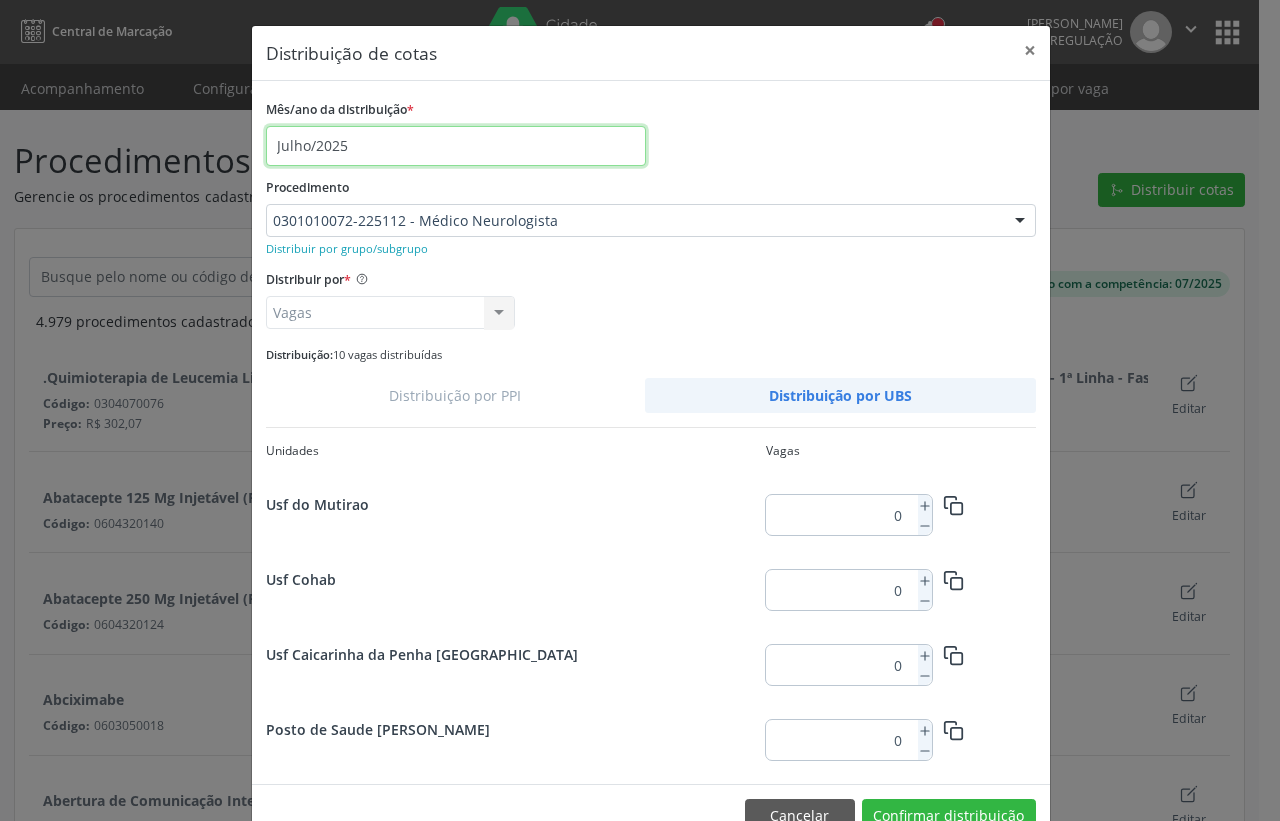 click on "Julho/2025" at bounding box center (456, 146) 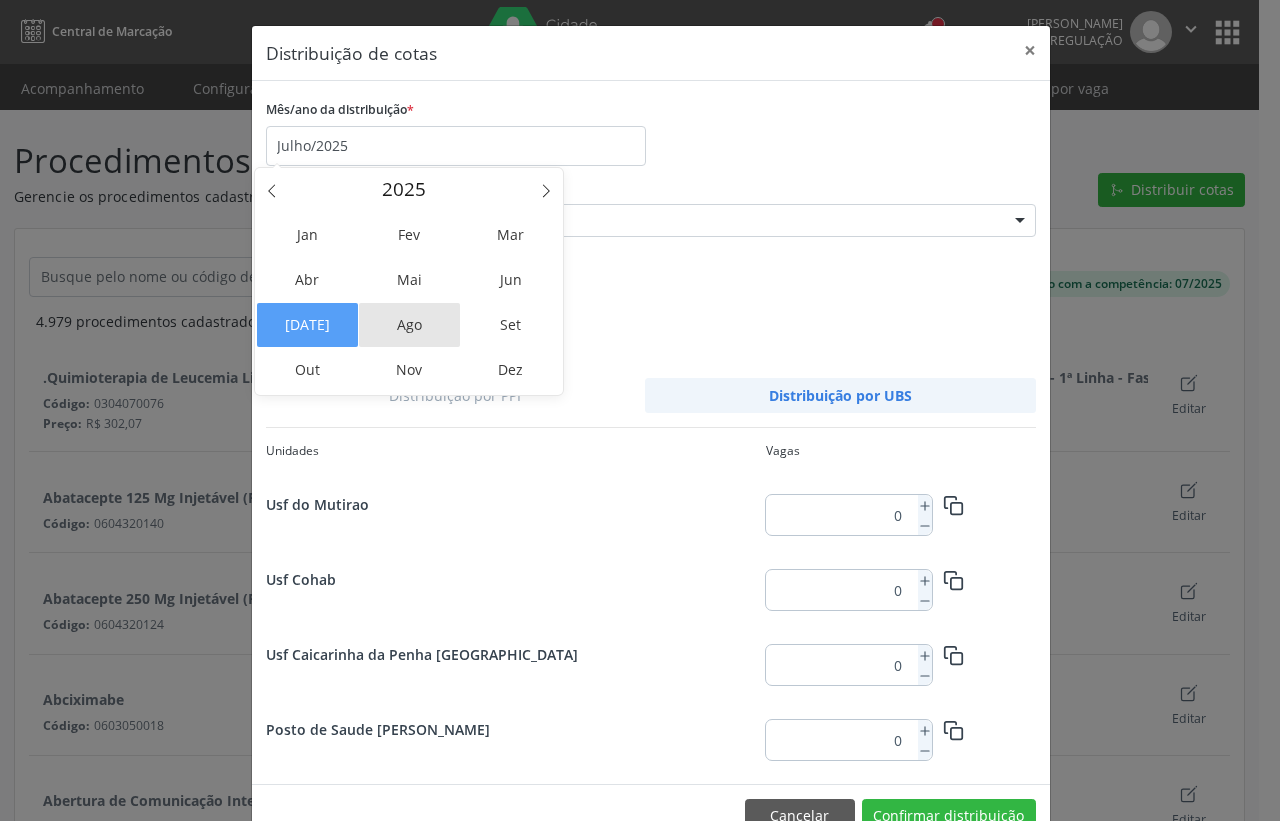 click on "Ago" at bounding box center [409, 325] 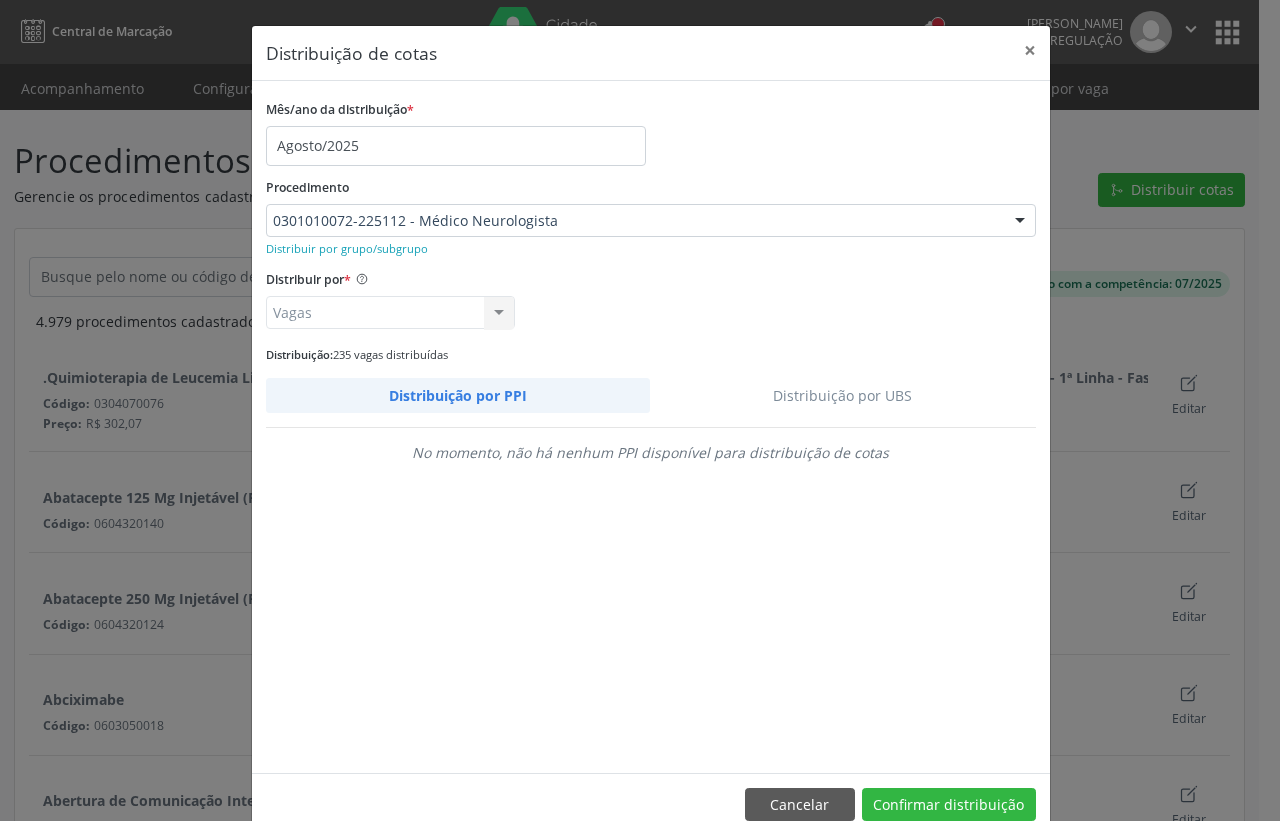 click on "Distribuição por UBS" at bounding box center (843, 395) 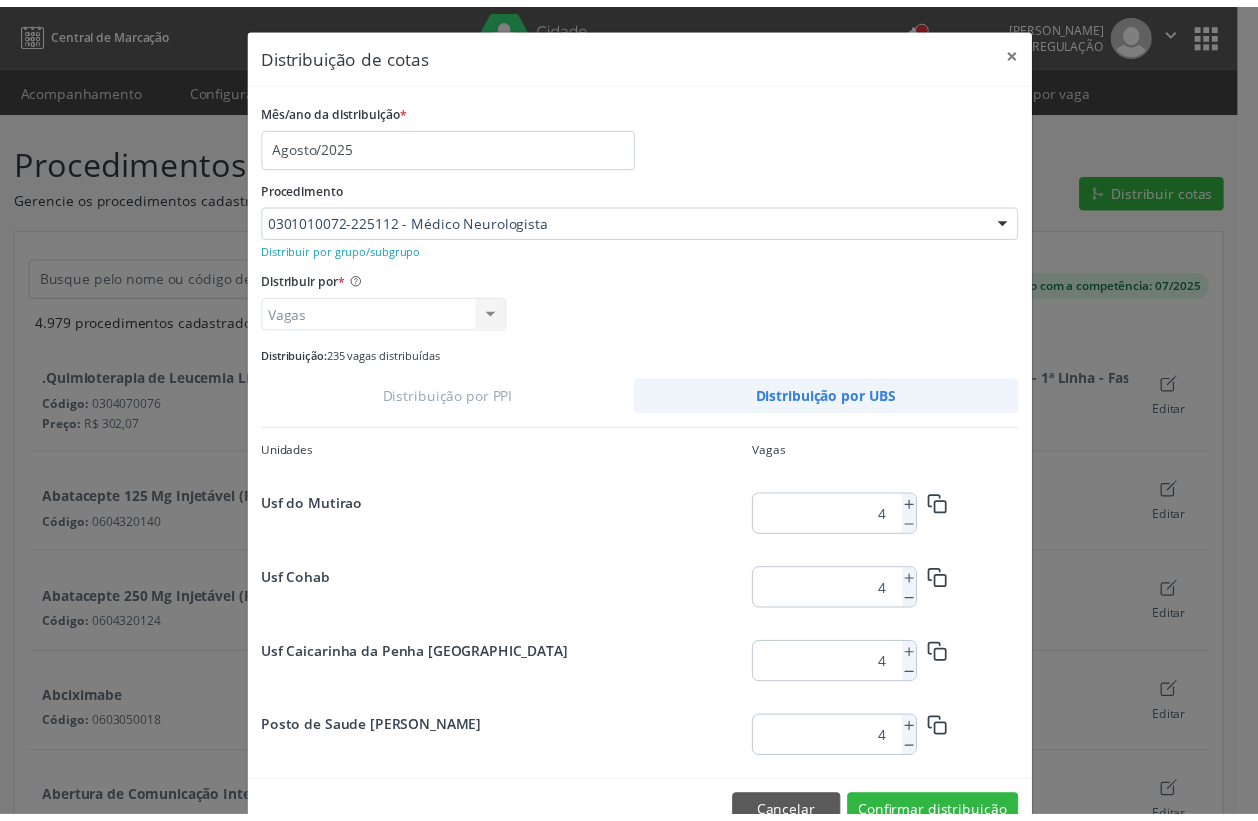 scroll, scrollTop: 181, scrollLeft: 0, axis: vertical 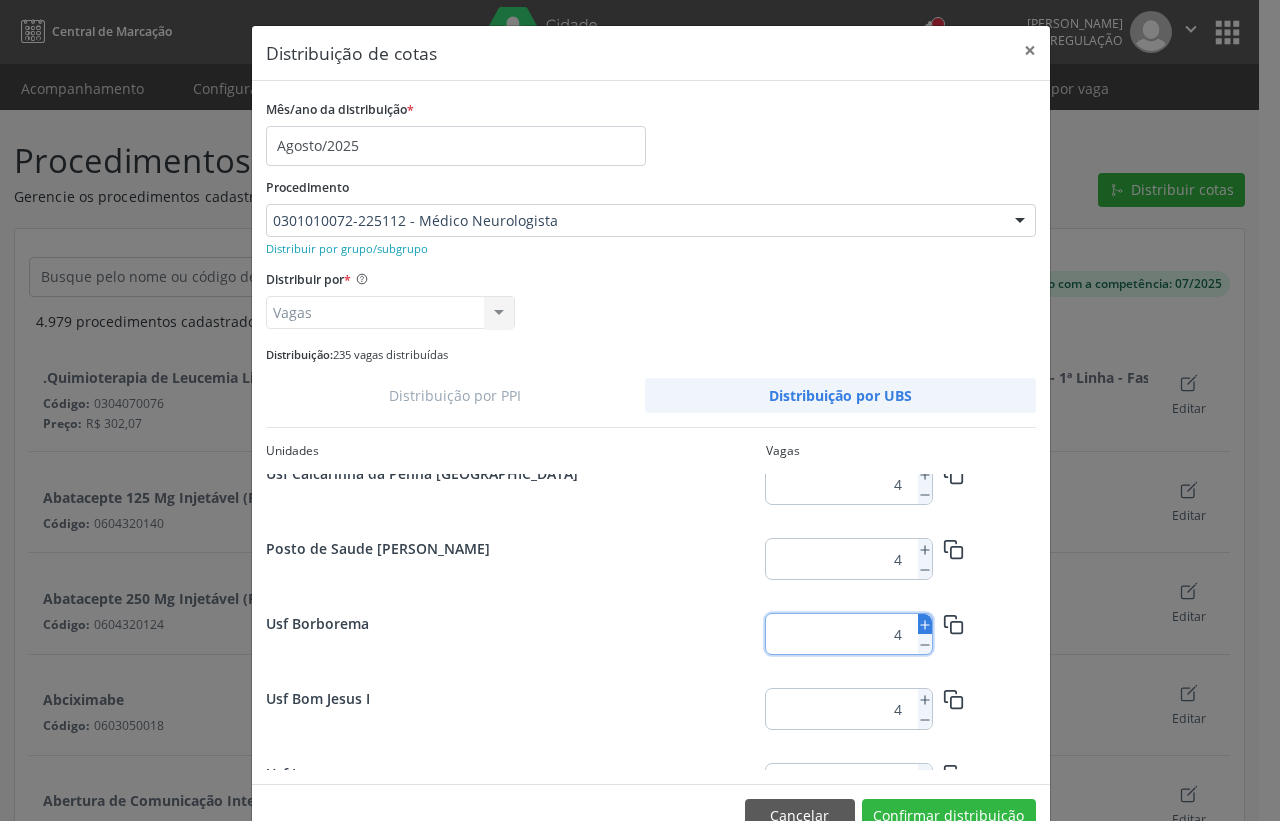 click 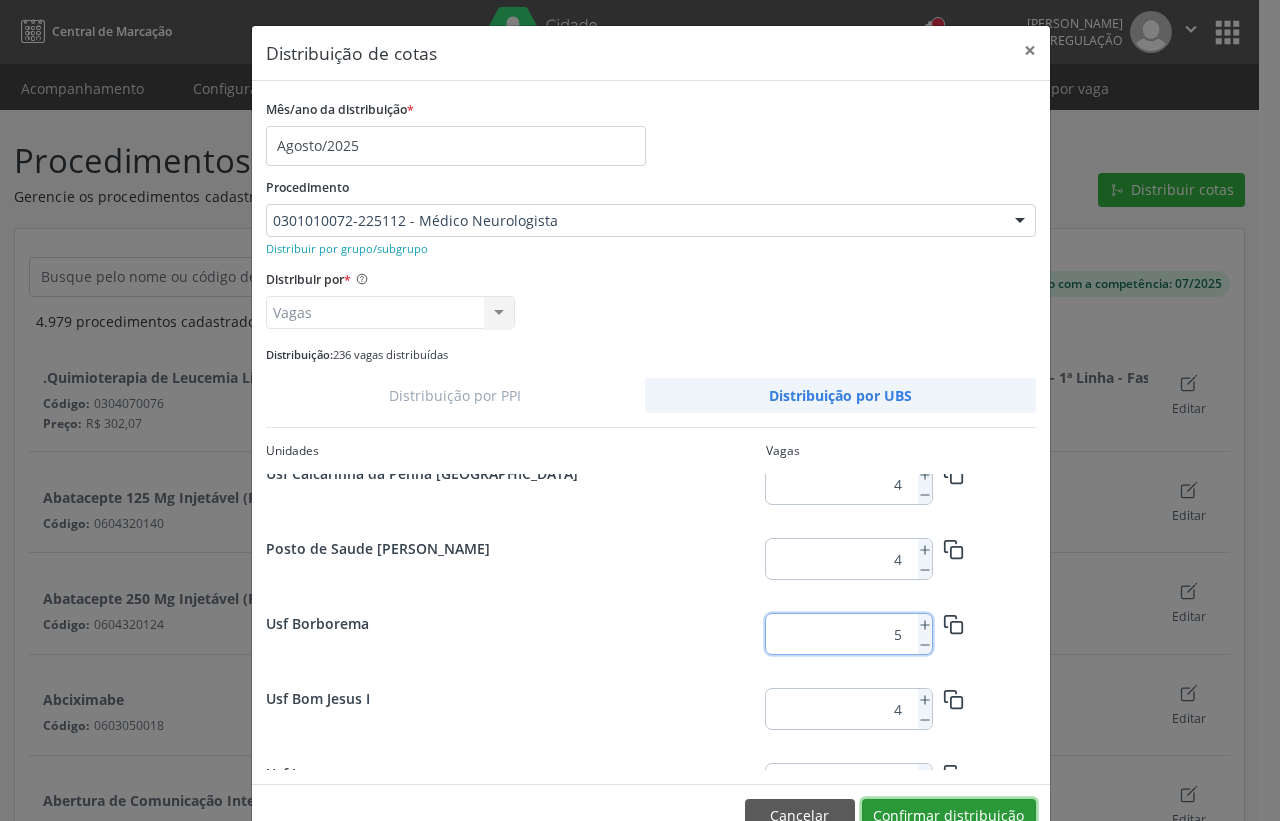 click on "Confirmar distribuição" at bounding box center (949, 816) 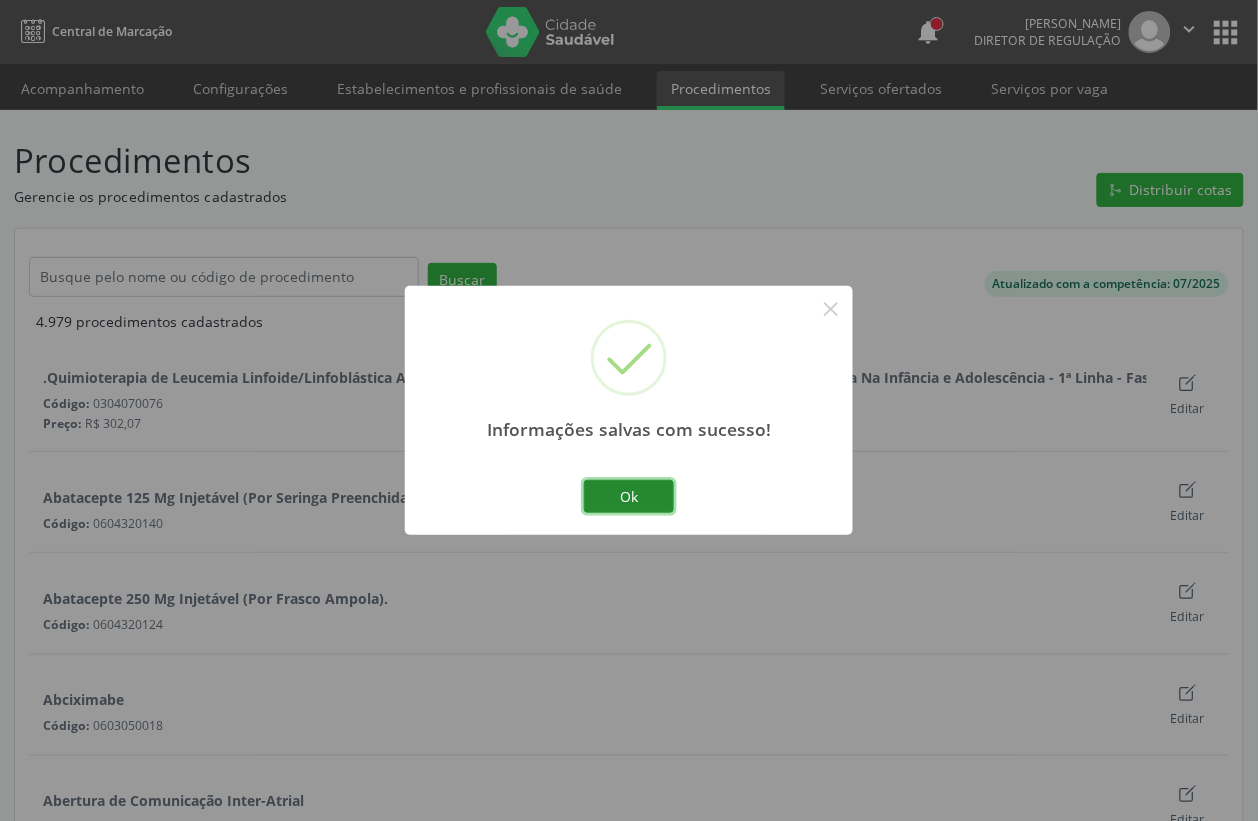 click on "Ok" at bounding box center [629, 497] 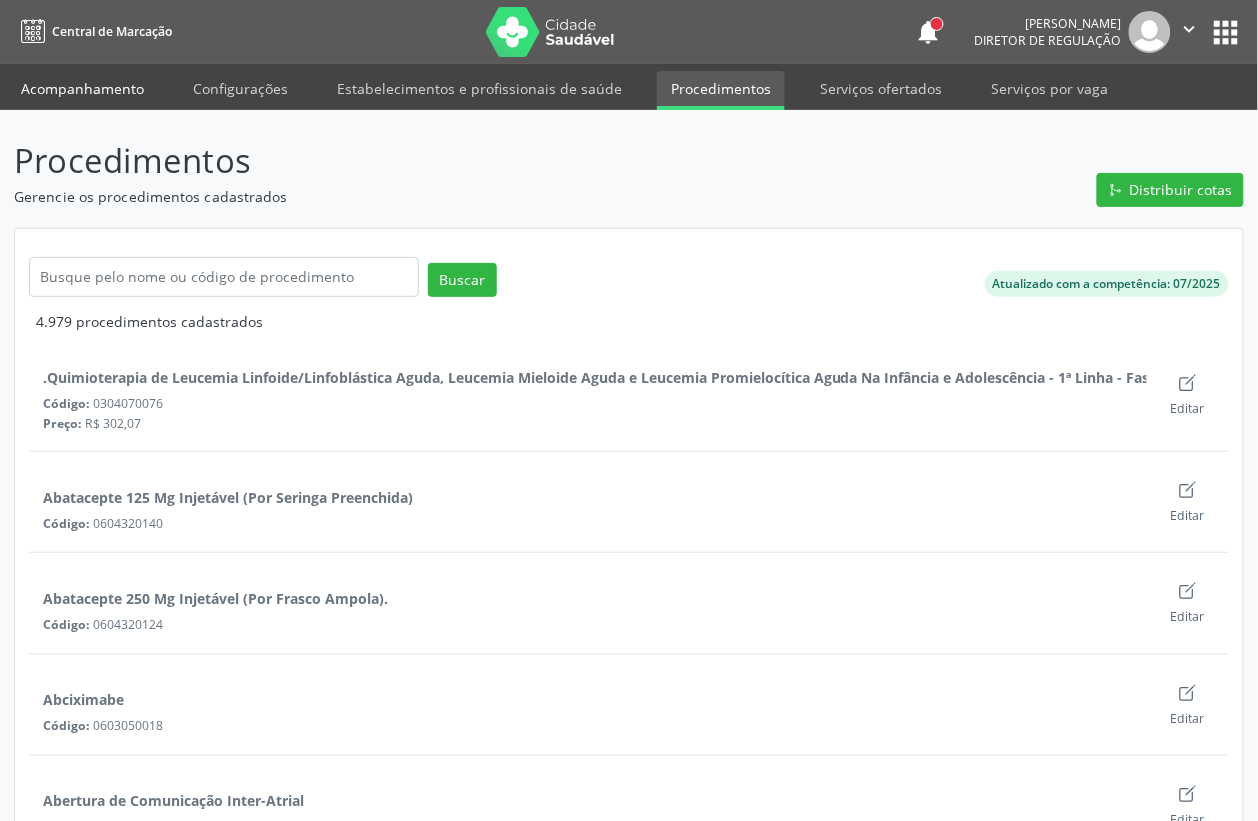 click on "Acompanhamento" at bounding box center (82, 88) 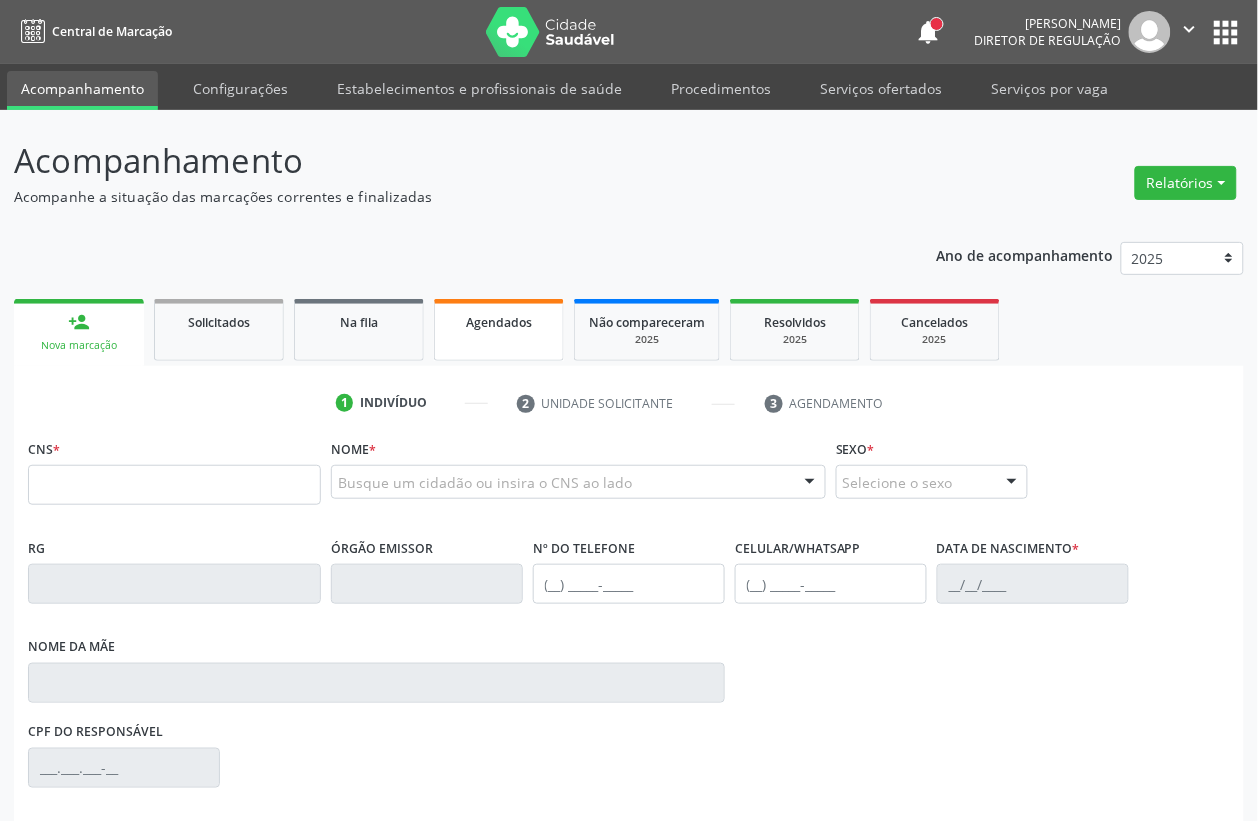 click on "Agendados" at bounding box center (499, 322) 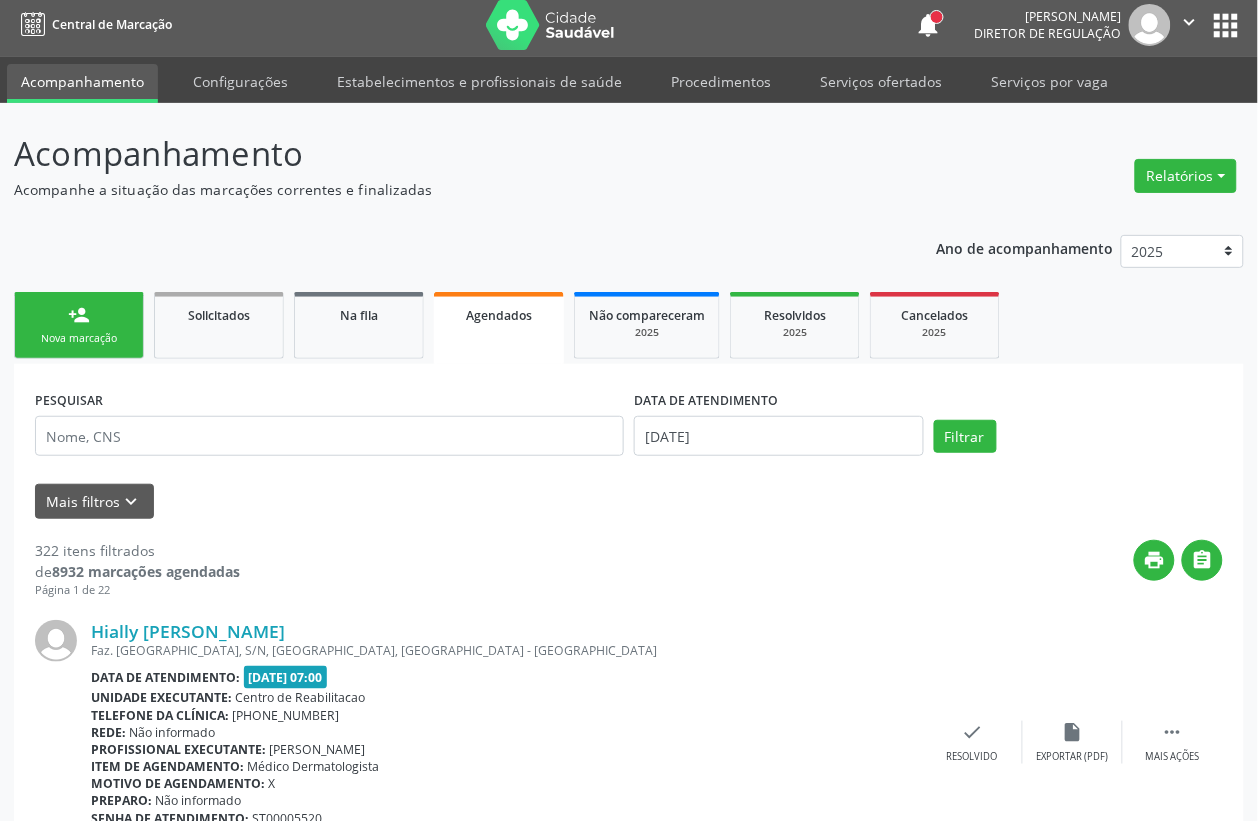 scroll, scrollTop: 125, scrollLeft: 0, axis: vertical 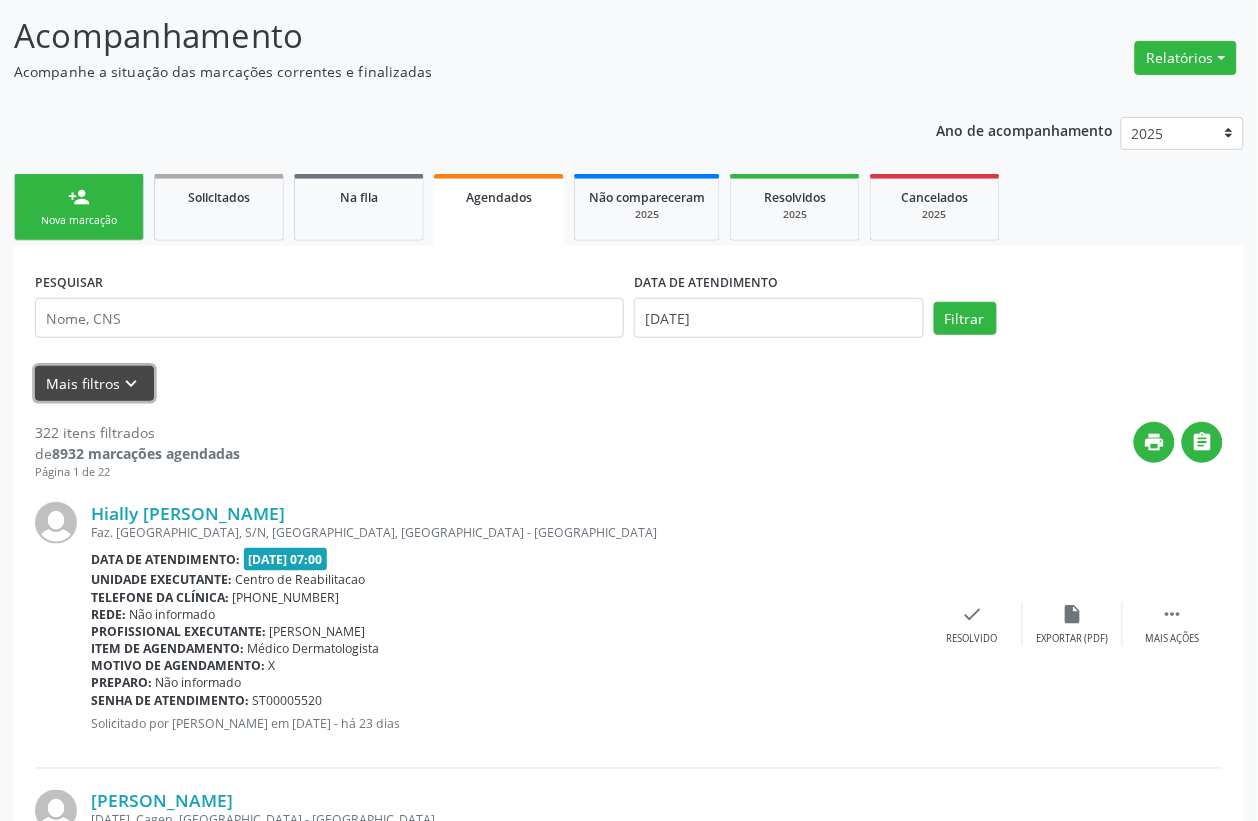 click on "Mais filtros
keyboard_arrow_down" at bounding box center [94, 383] 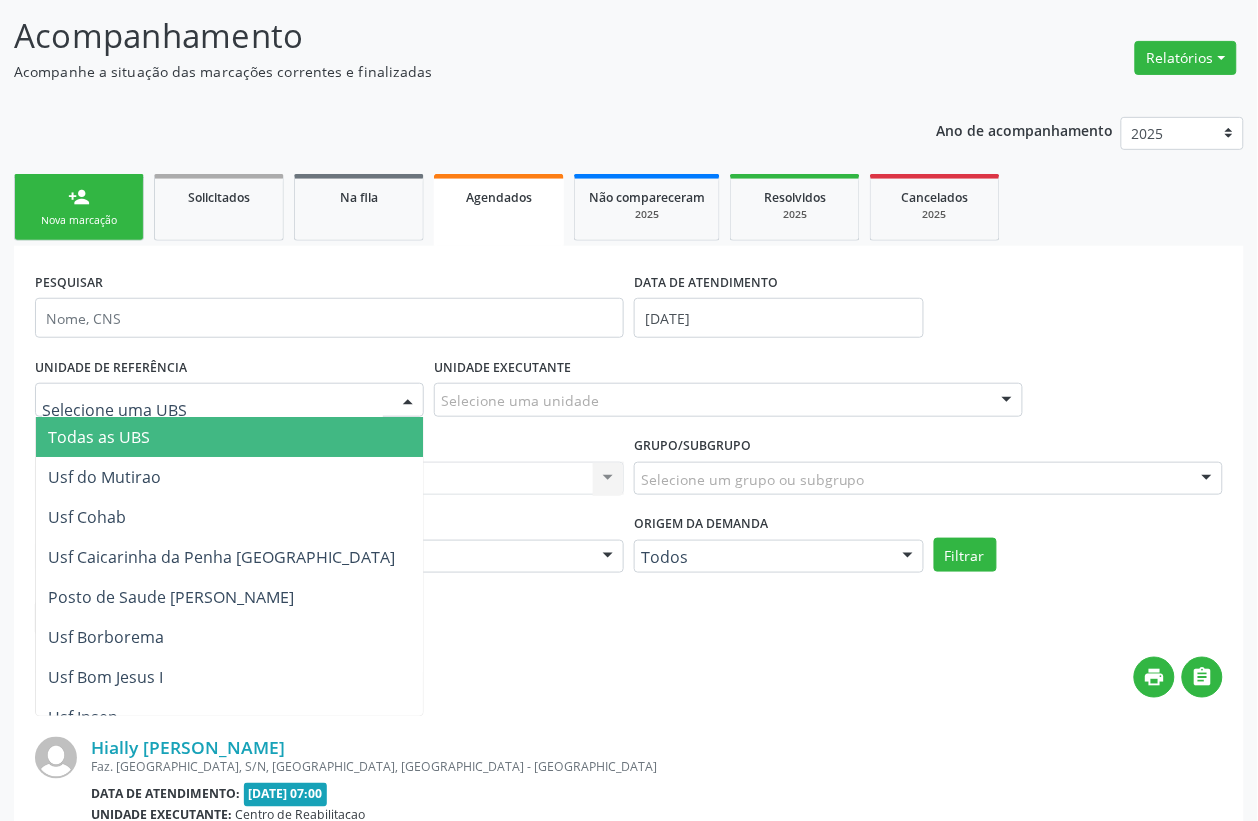 click at bounding box center [229, 400] 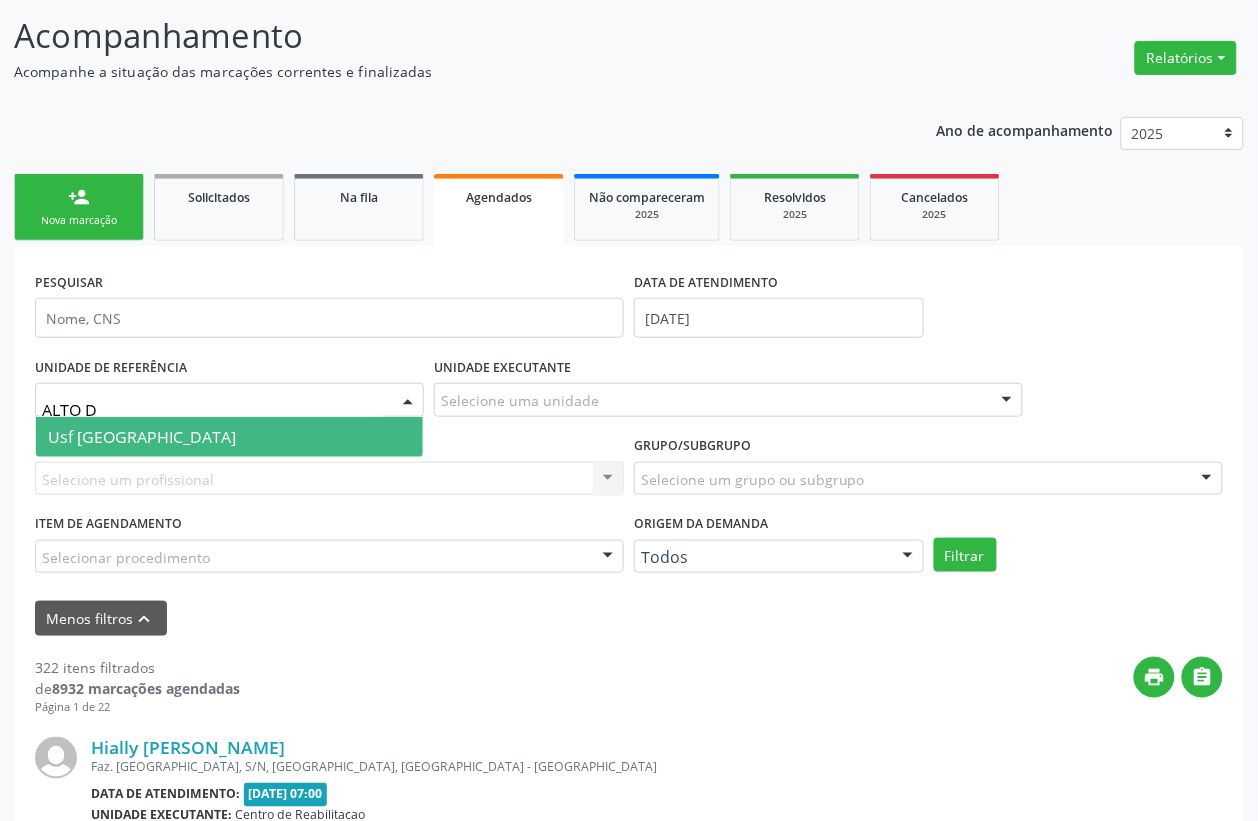 type on "ALTO DA" 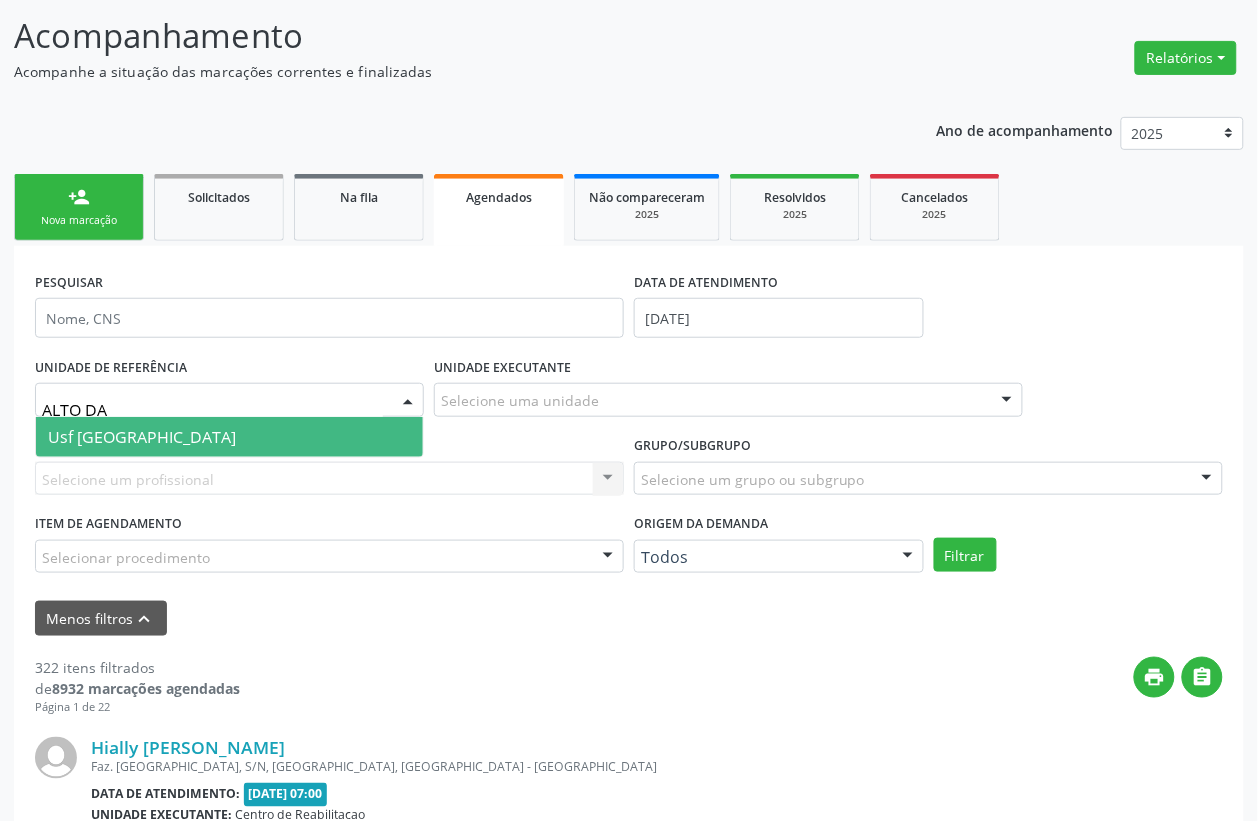 click on "Usf [GEOGRAPHIC_DATA]" at bounding box center [142, 437] 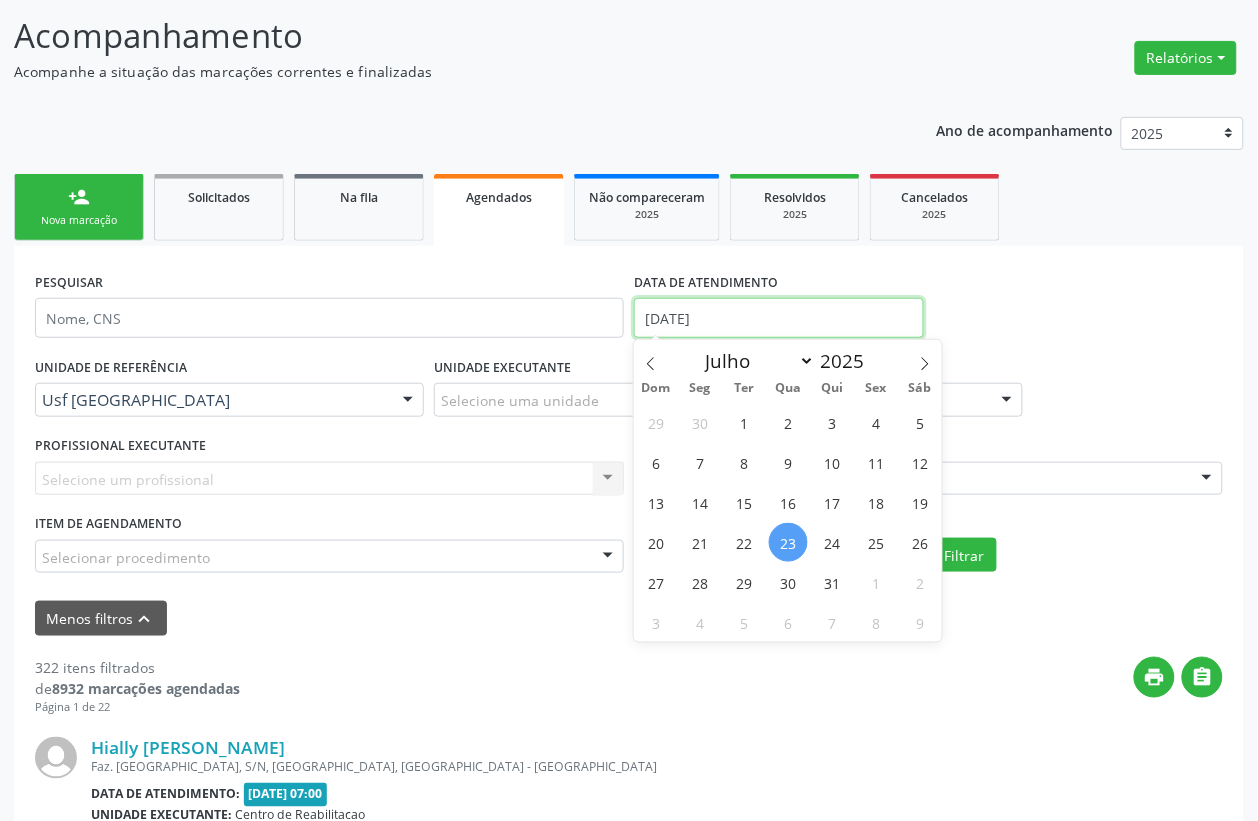 click on "[DATE]" at bounding box center [779, 318] 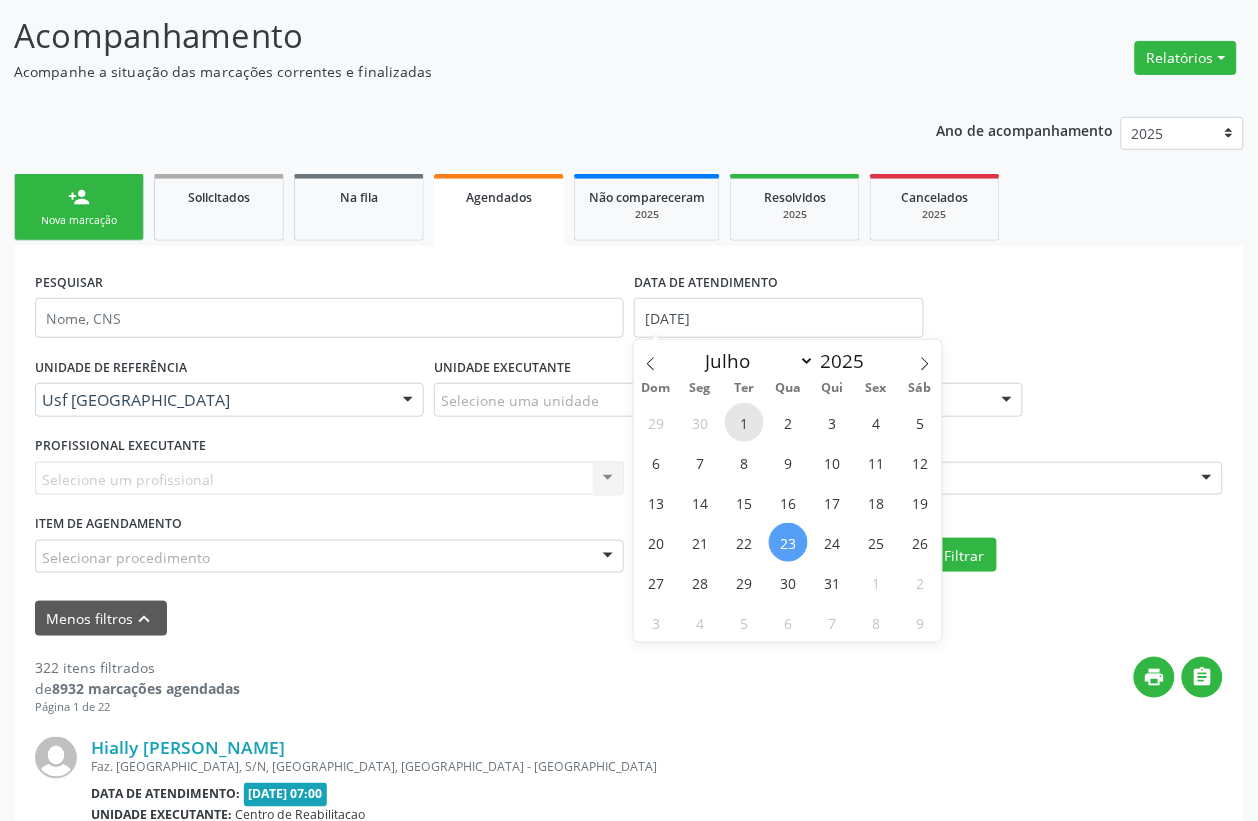 click on "1" at bounding box center [744, 422] 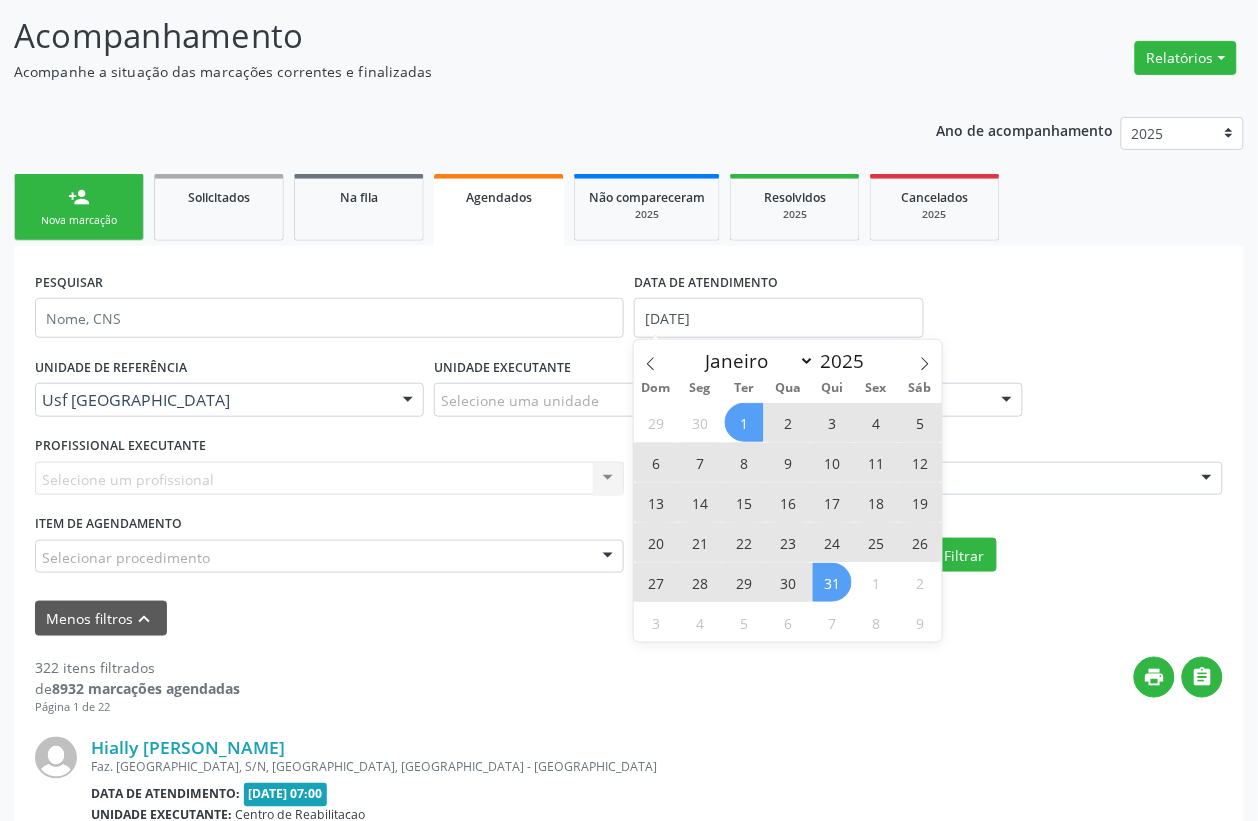 click on "31" at bounding box center (832, 582) 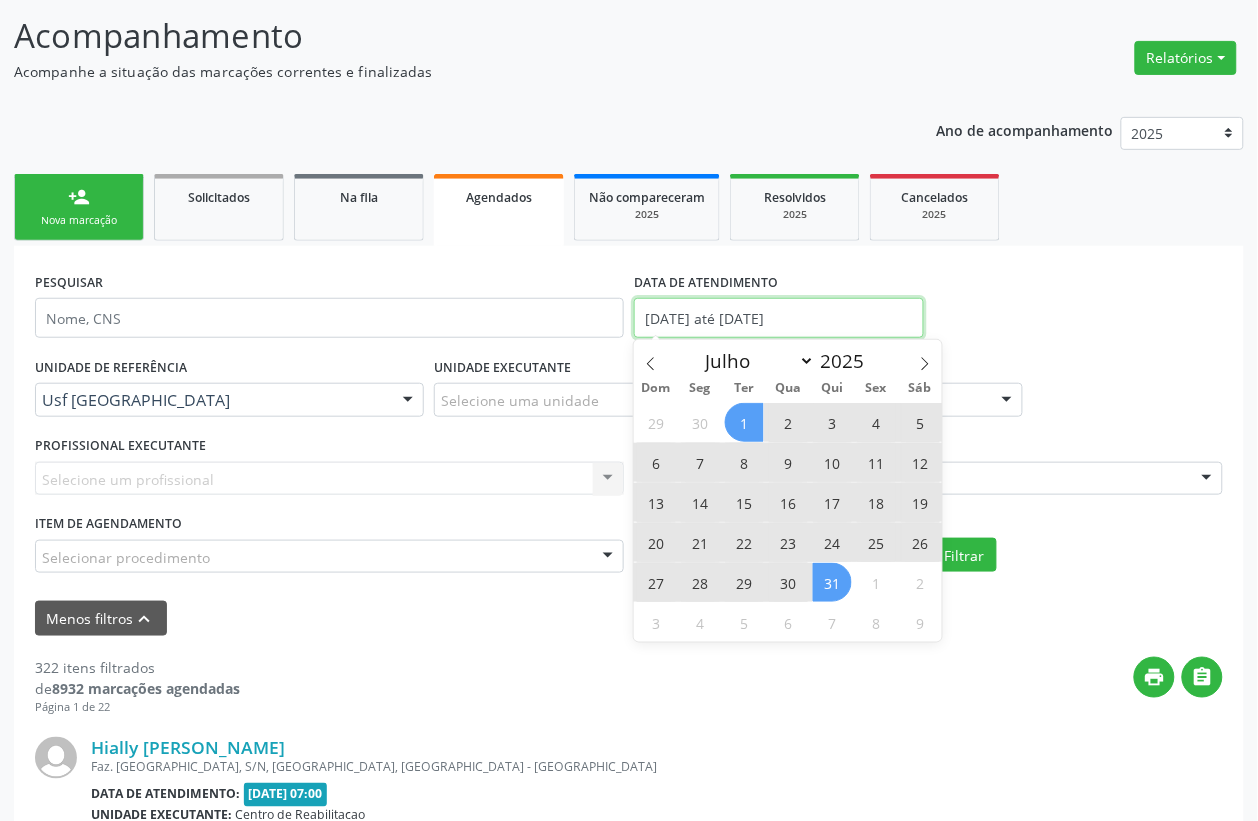click on "[DATE] até [DATE]" at bounding box center [779, 318] 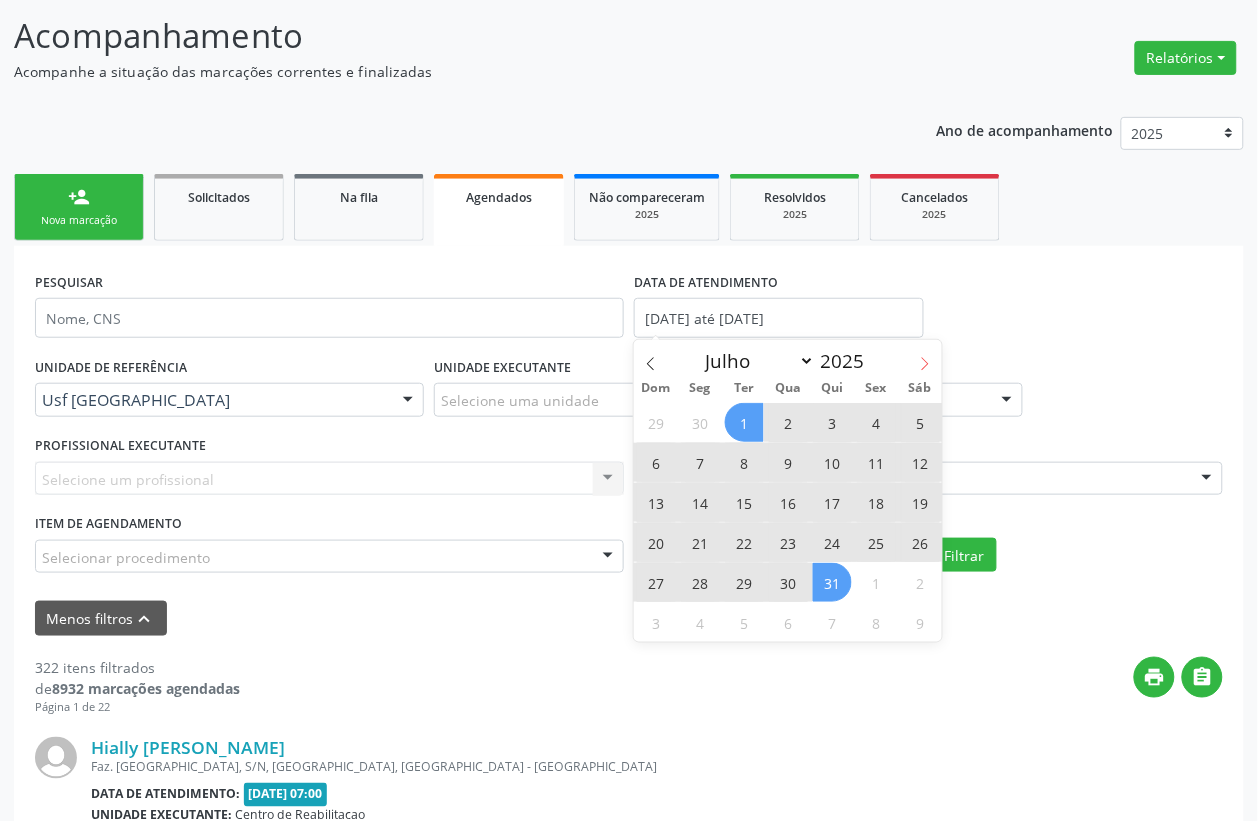 click 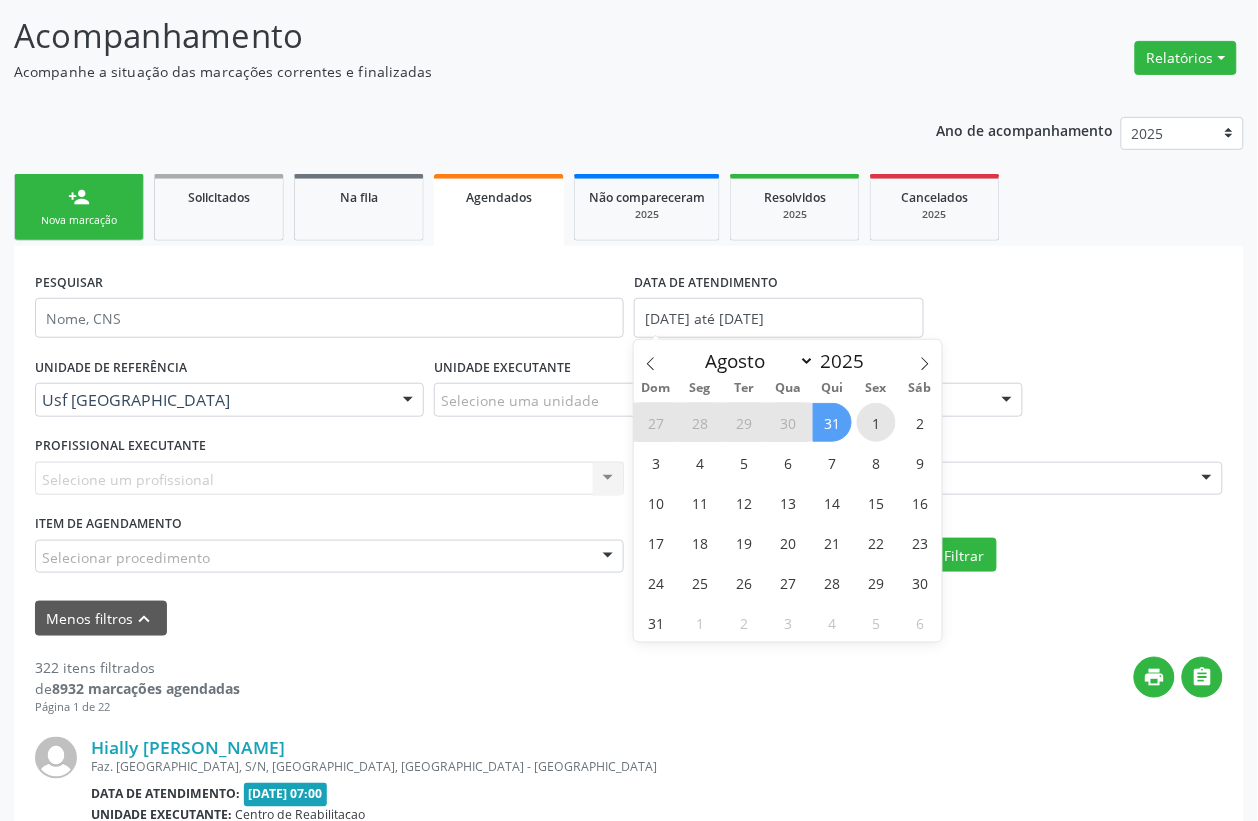 click on "1" at bounding box center [876, 422] 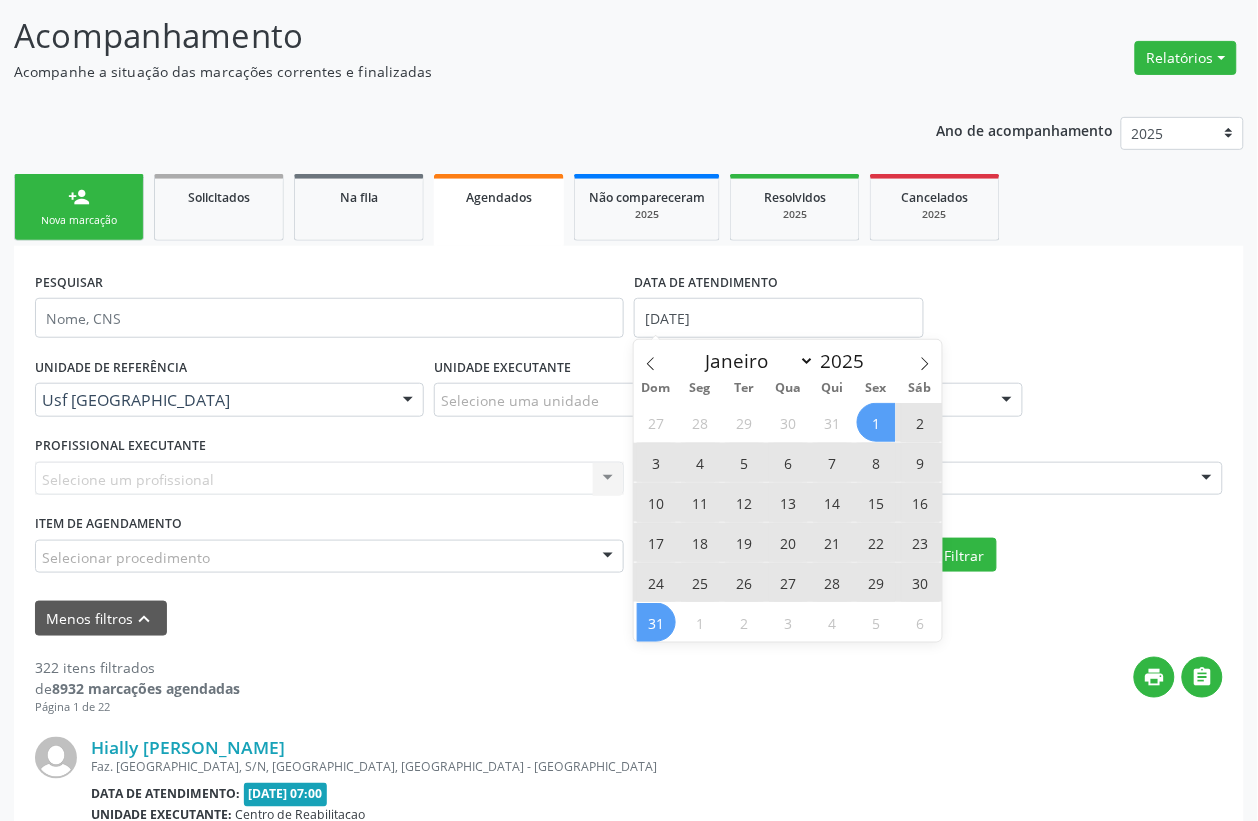 click on "31" at bounding box center (656, 622) 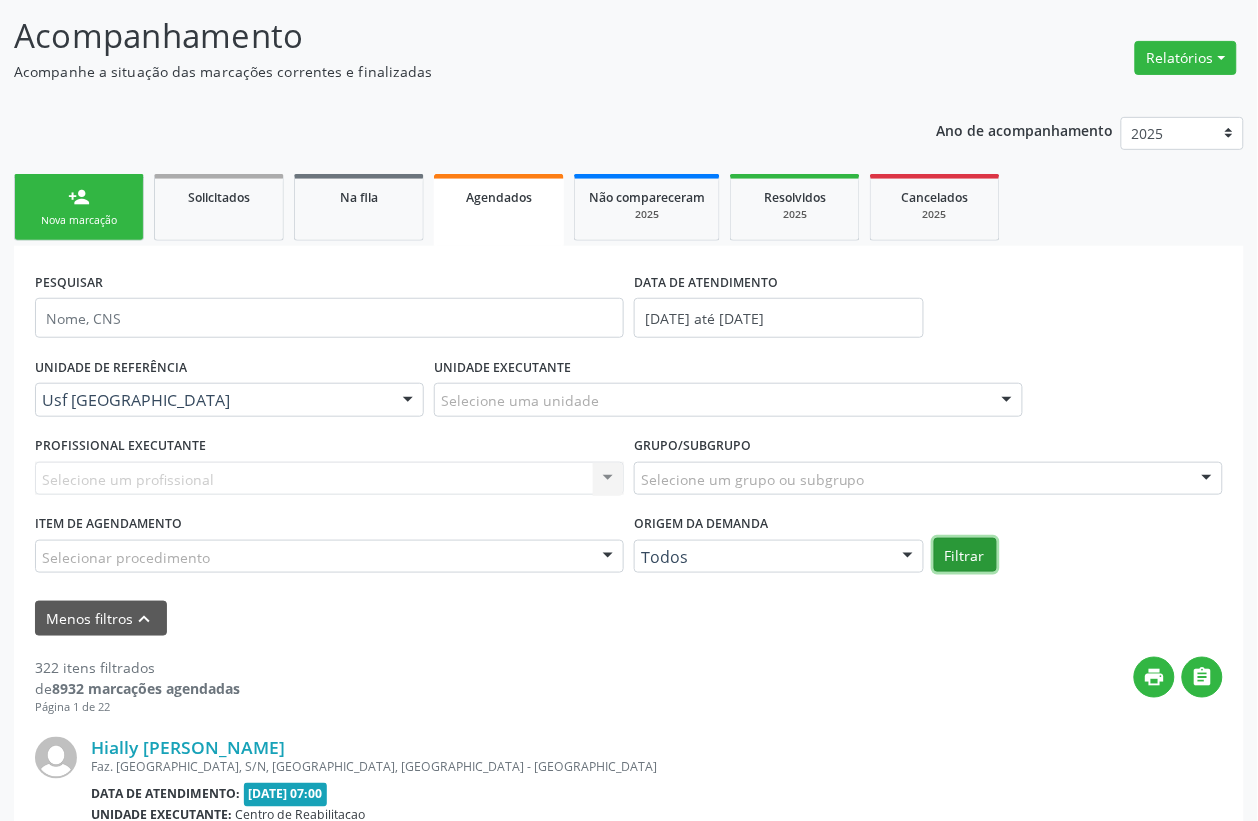 click on "Filtrar" at bounding box center (965, 555) 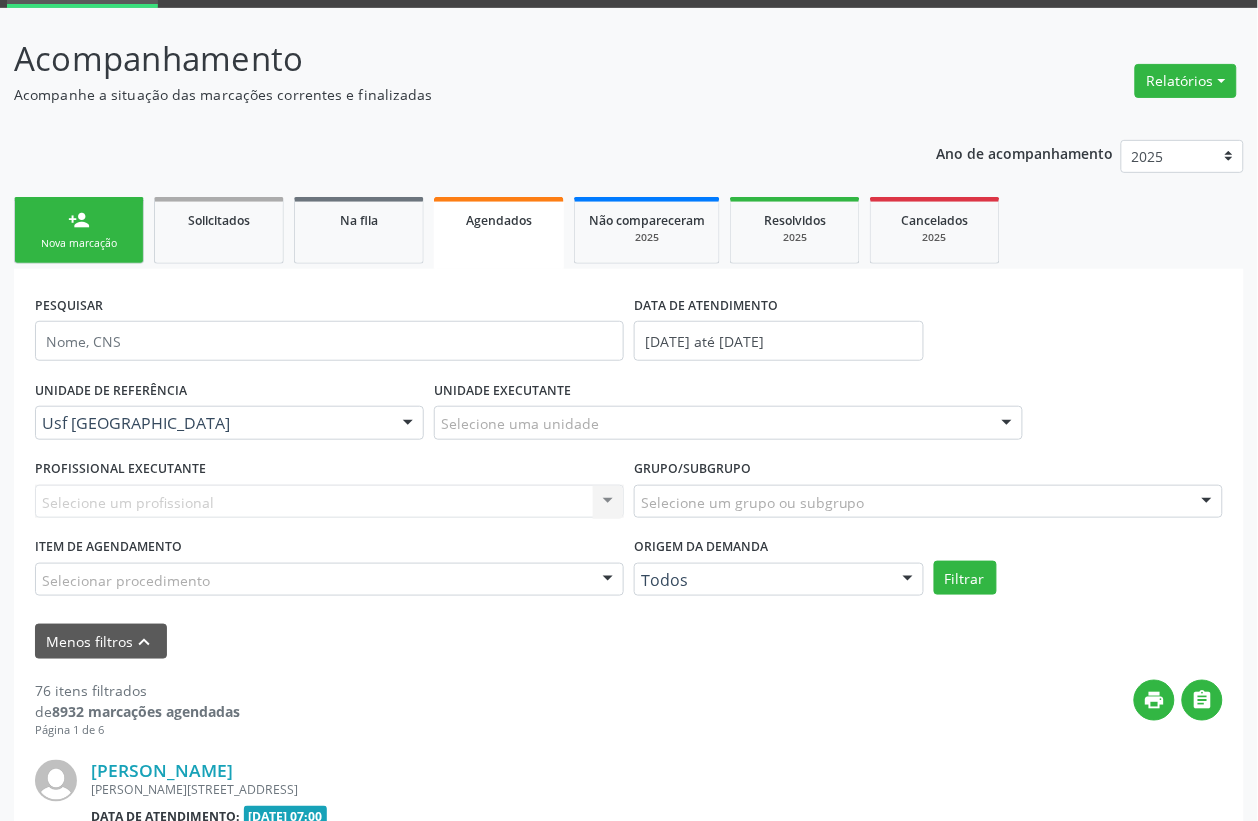 scroll, scrollTop: 125, scrollLeft: 0, axis: vertical 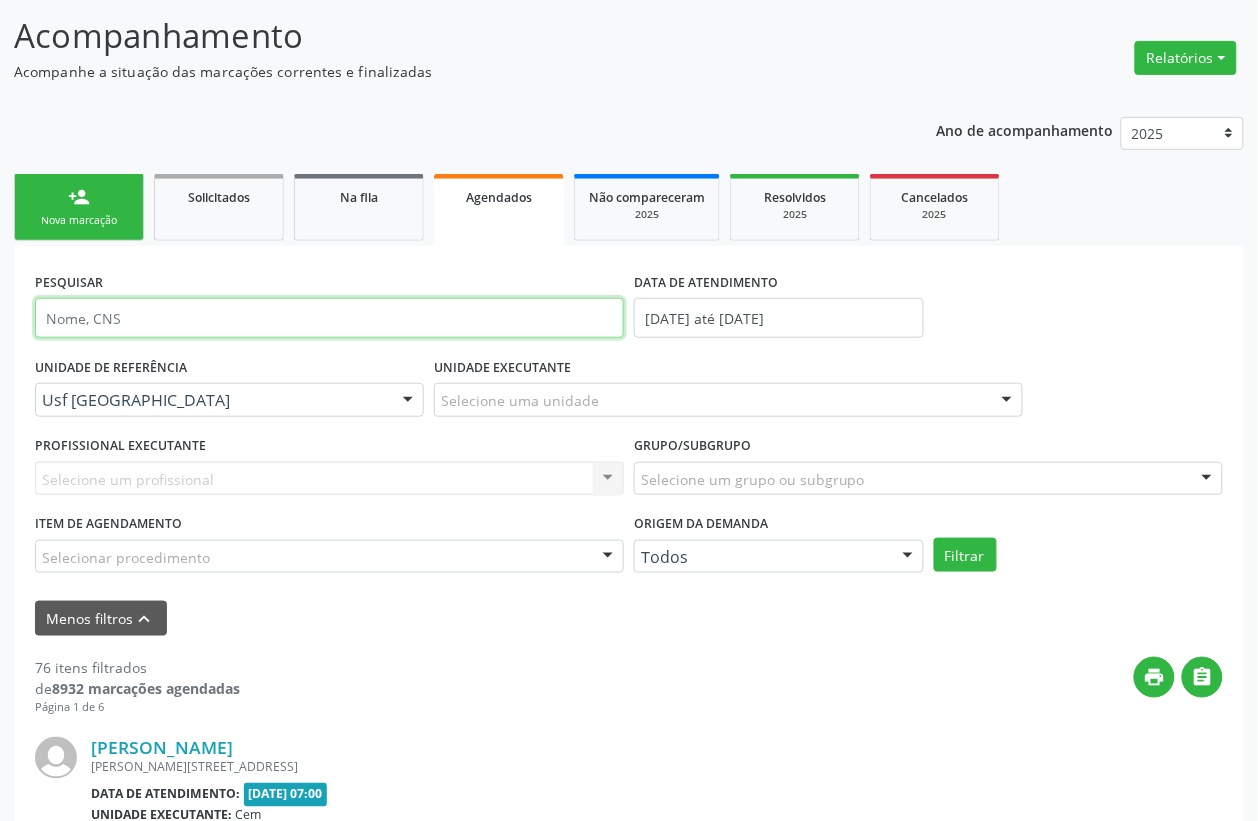 click at bounding box center (329, 318) 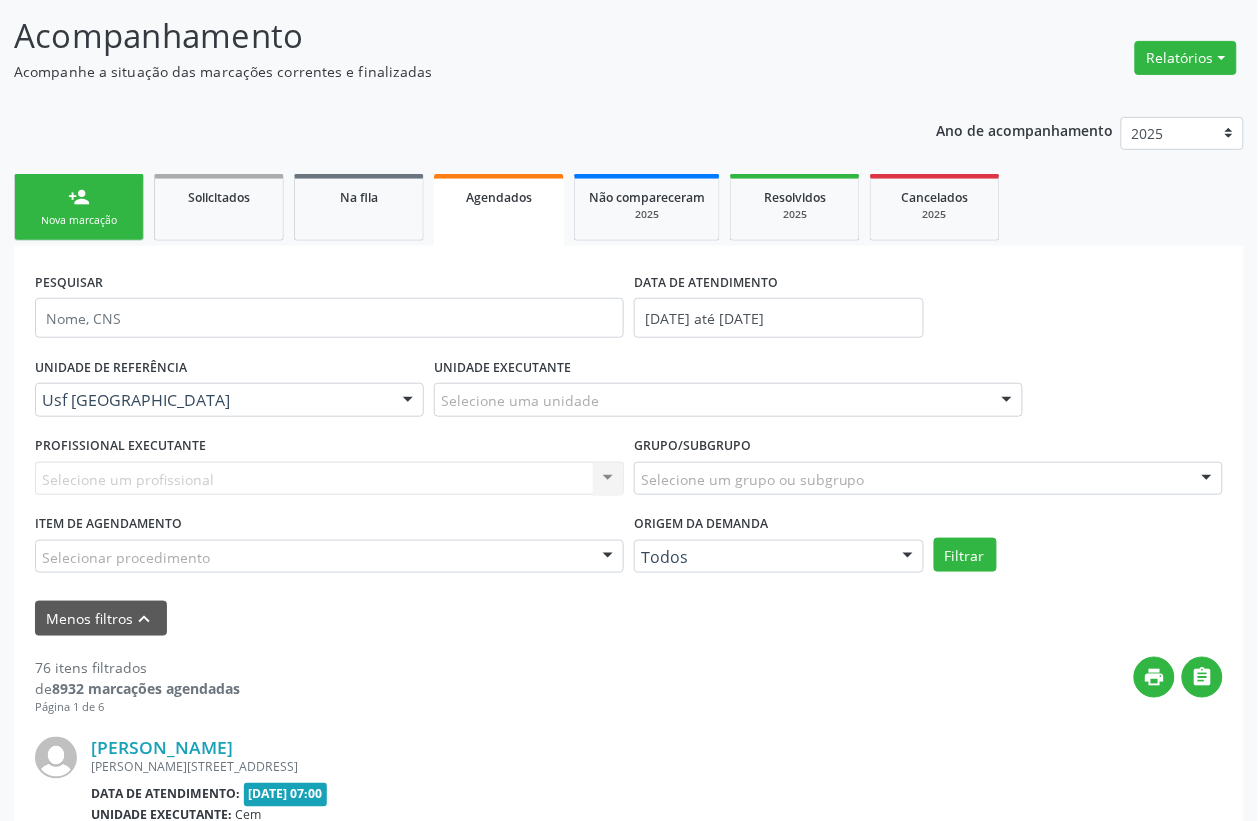 click on "Selecione um profissional
Nenhum resultado encontrado para: "   "
Não há nenhuma opção para ser exibida." at bounding box center (329, 479) 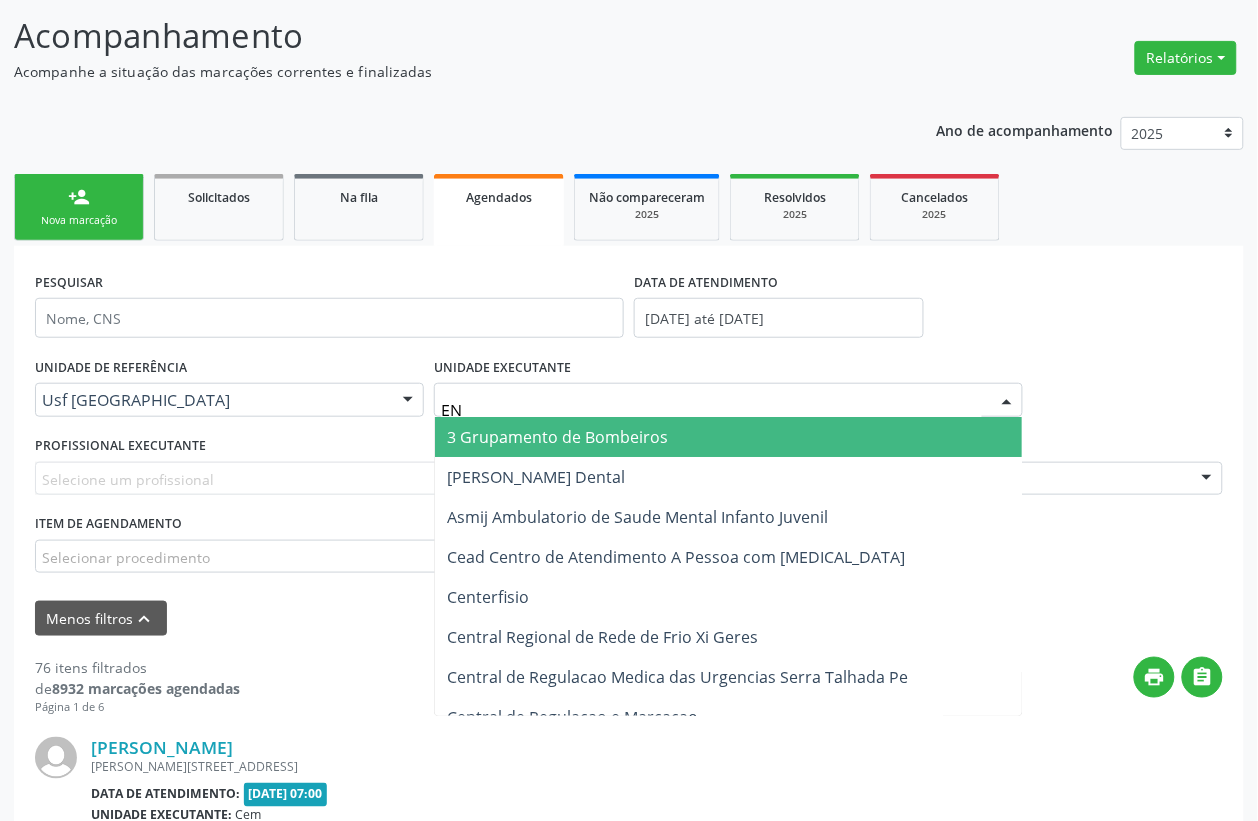 type on "E" 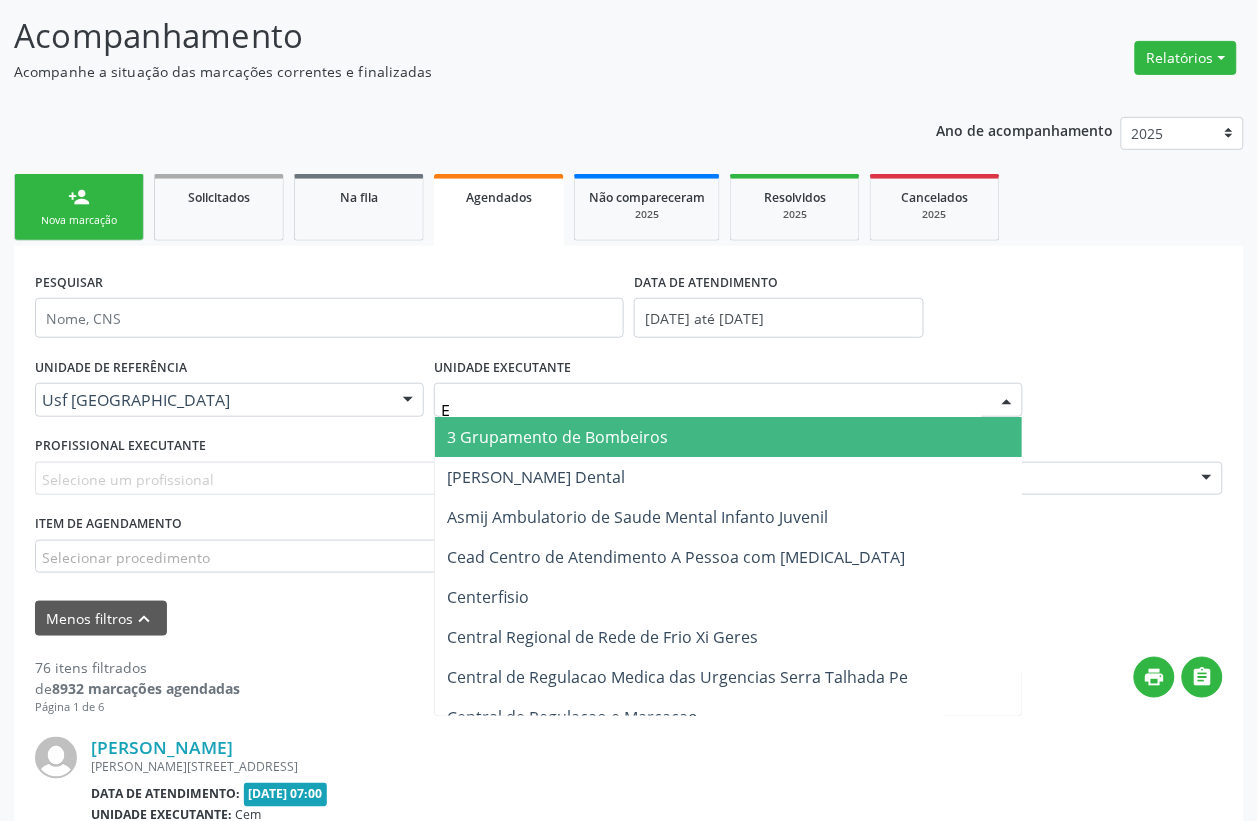 type 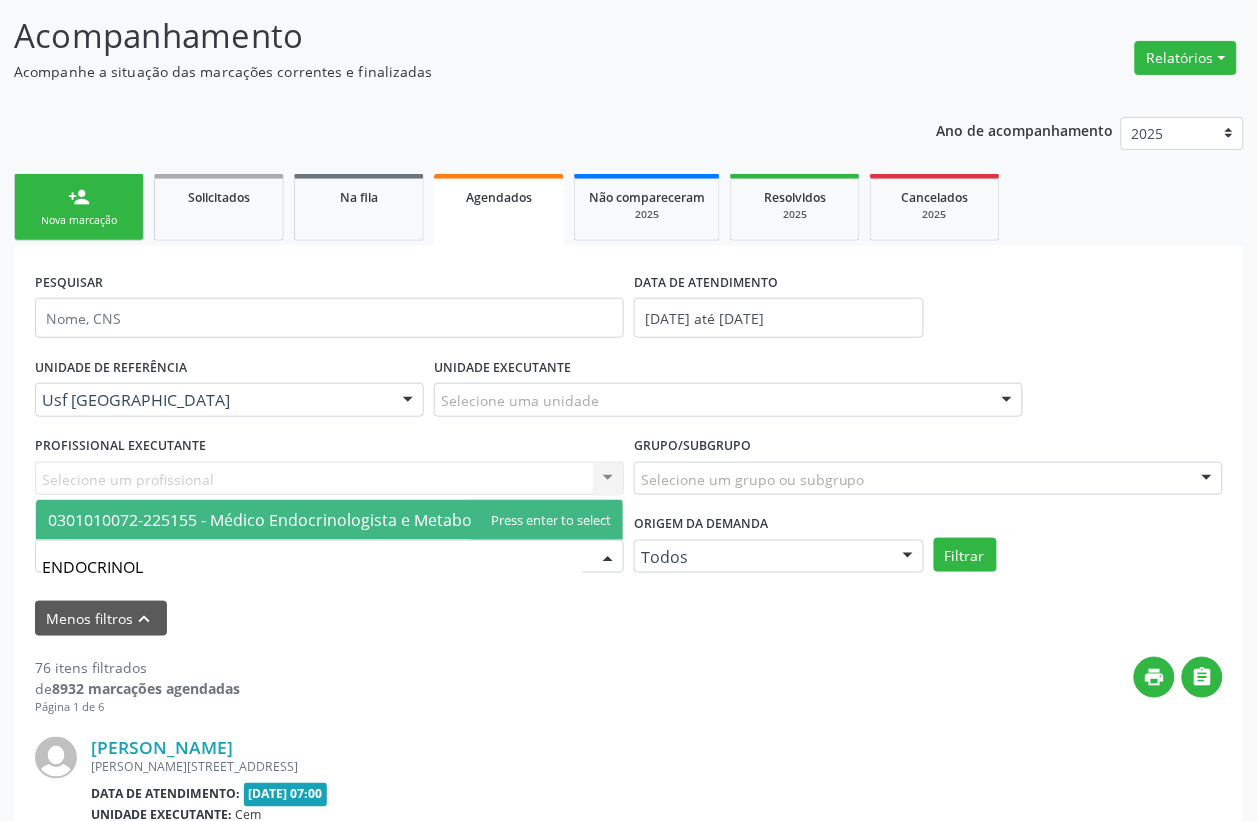 type on "ENDOCRINOLO" 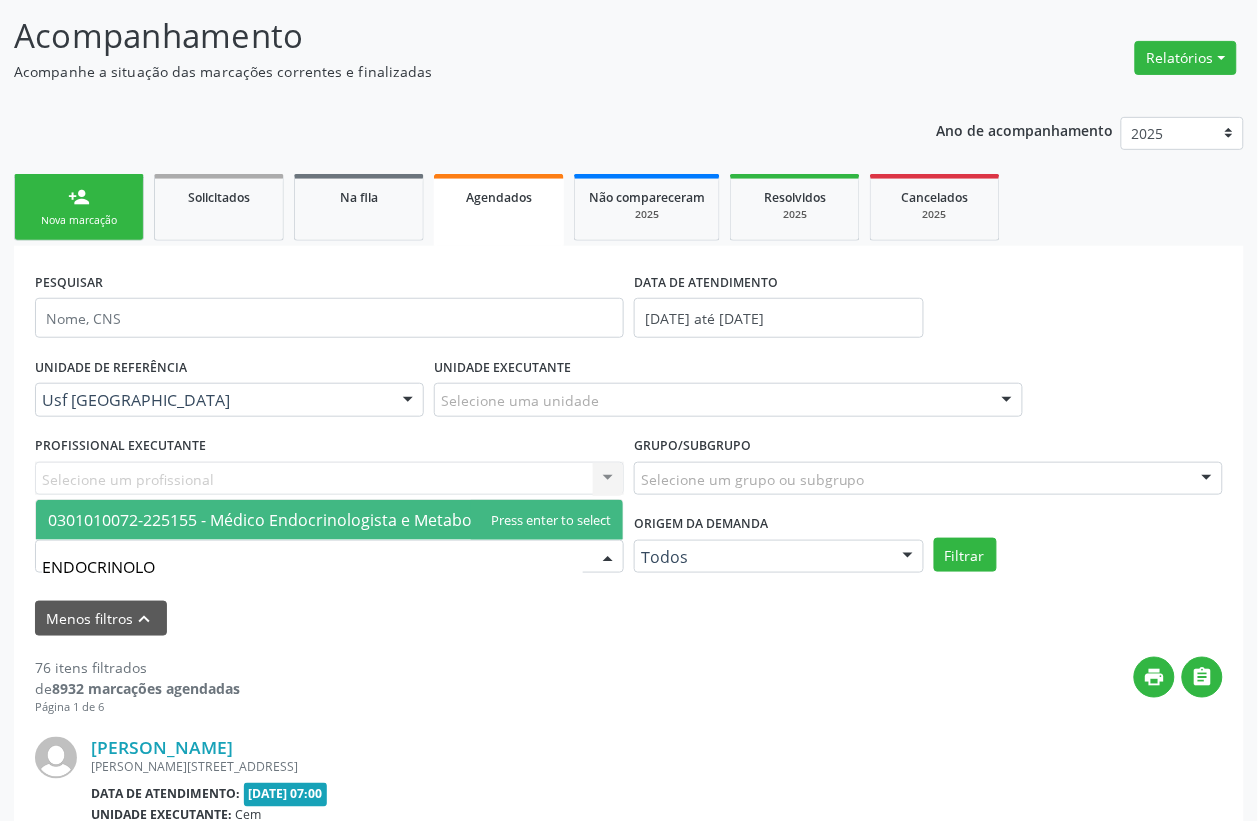 click on "0301010072-225155 - Médico Endocrinologista e Metabologista" at bounding box center [285, 520] 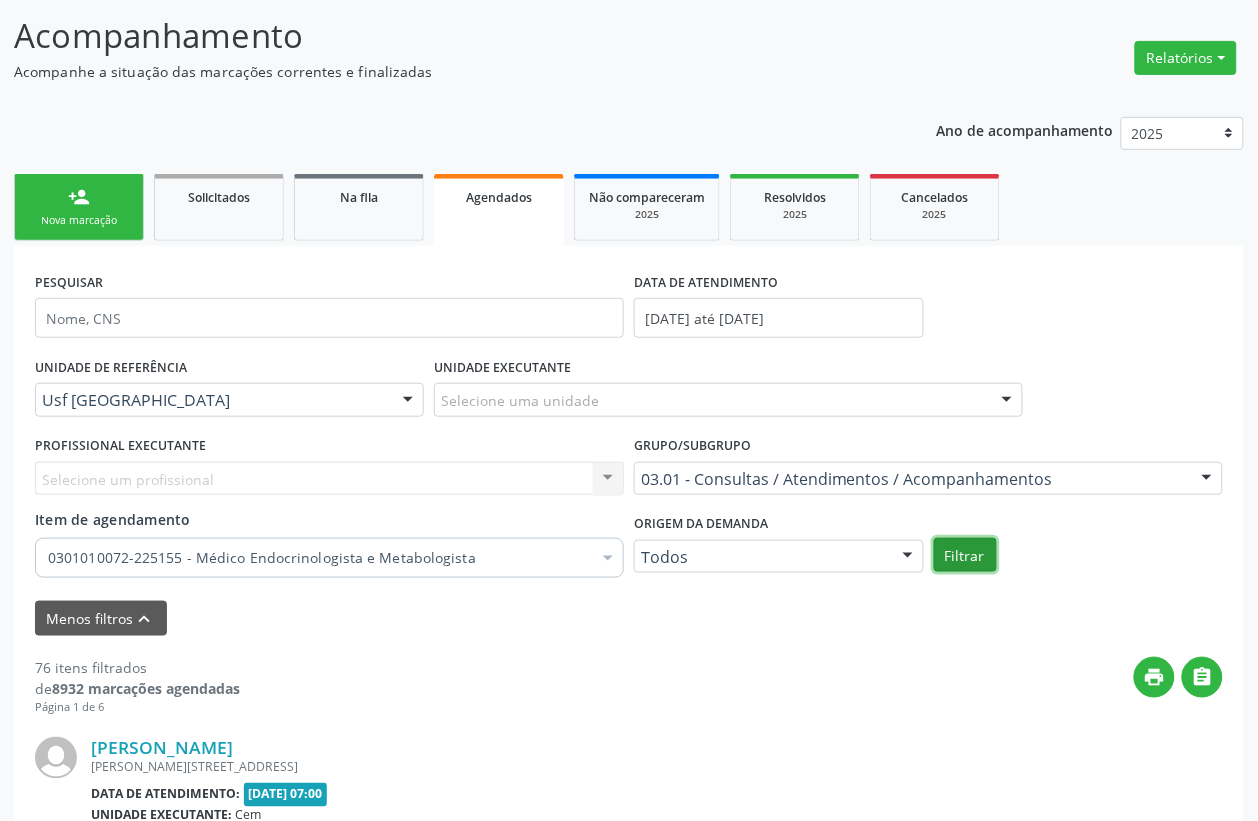 click on "Filtrar" at bounding box center (965, 555) 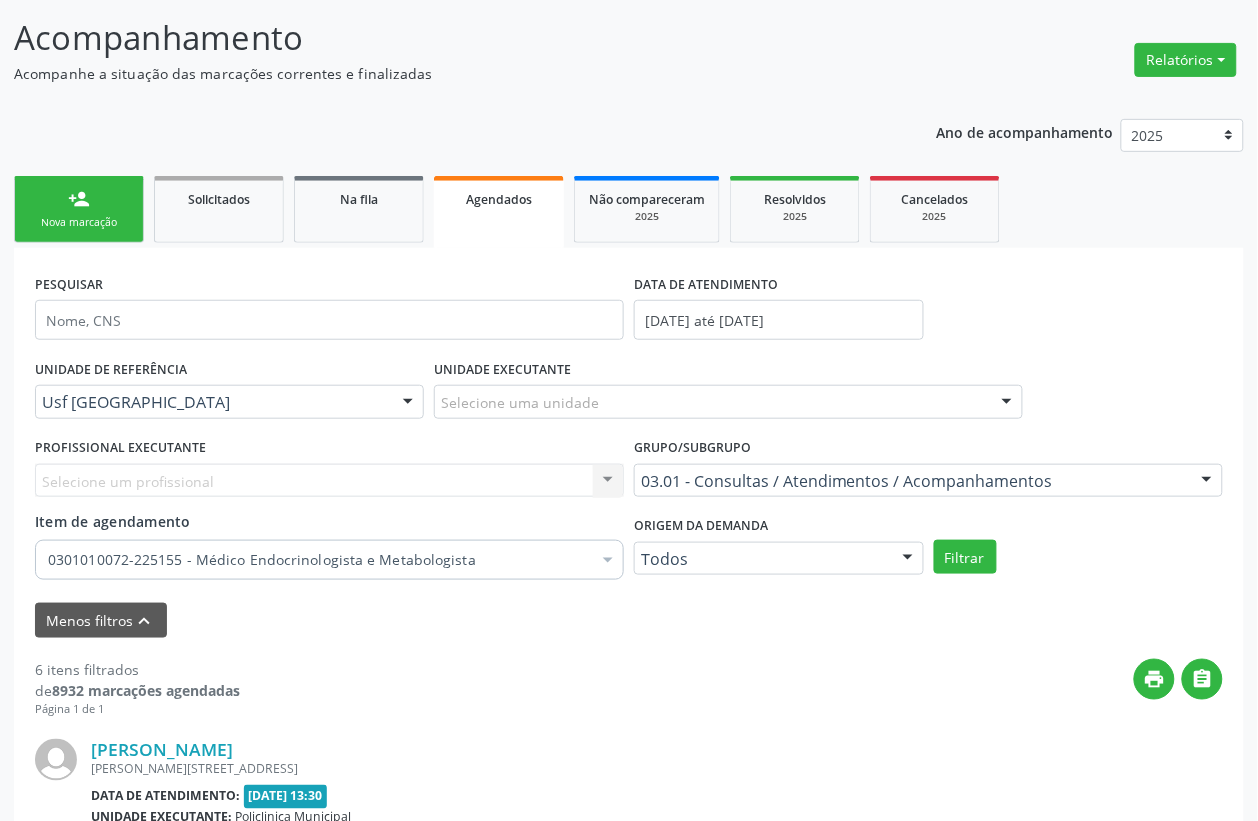 scroll, scrollTop: 33, scrollLeft: 0, axis: vertical 